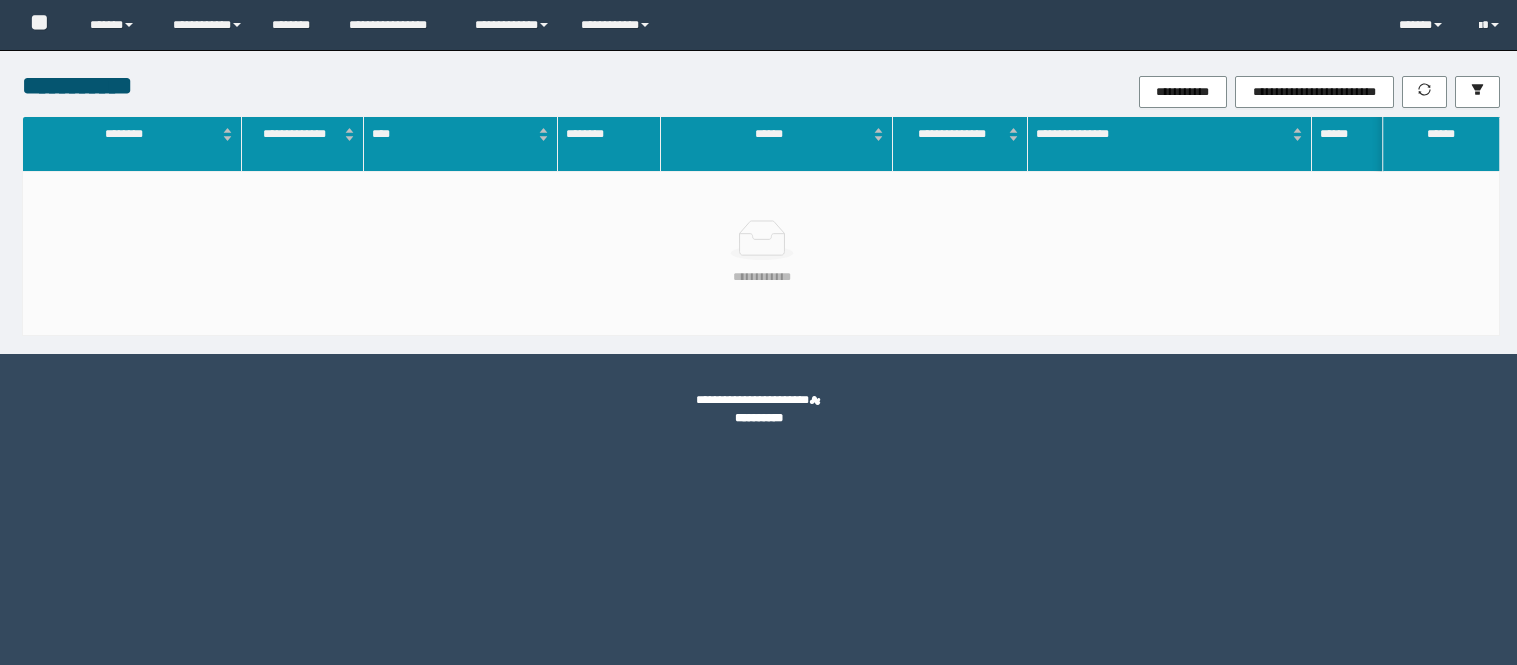 scroll, scrollTop: 0, scrollLeft: 0, axis: both 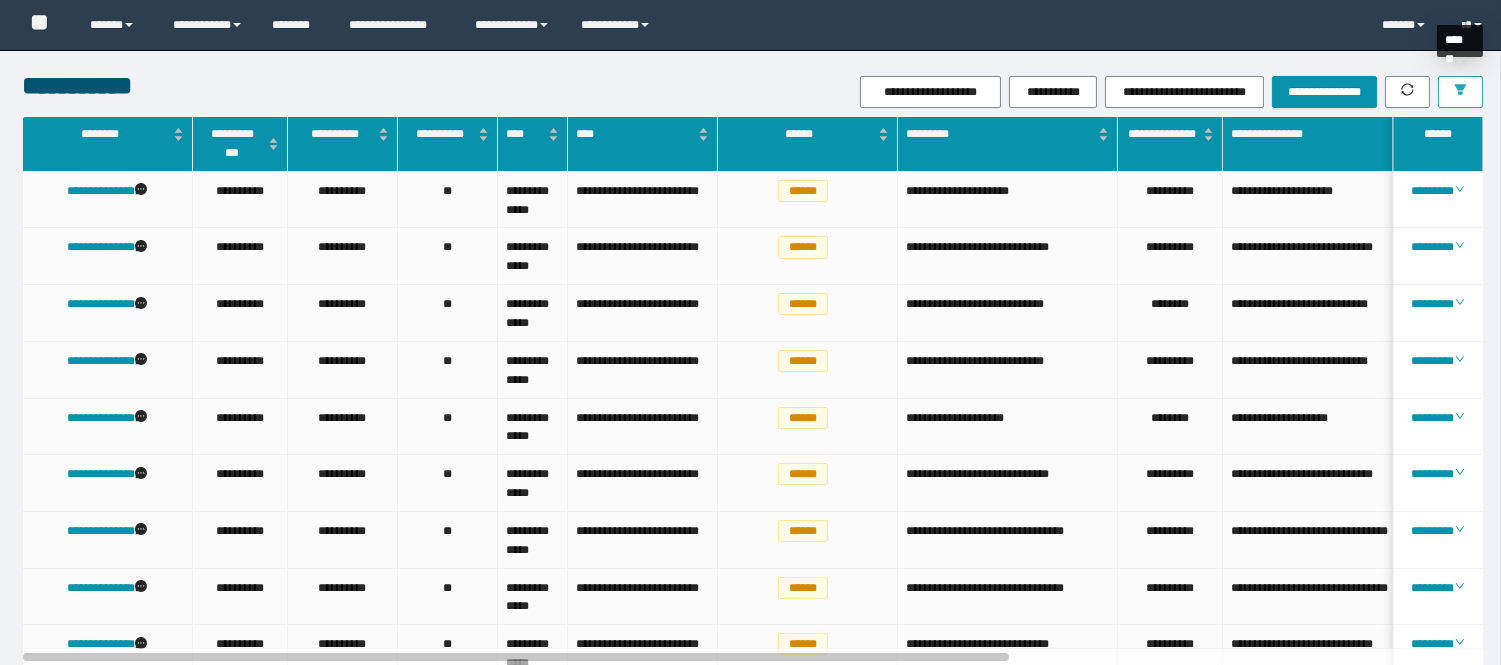 click at bounding box center [1460, 92] 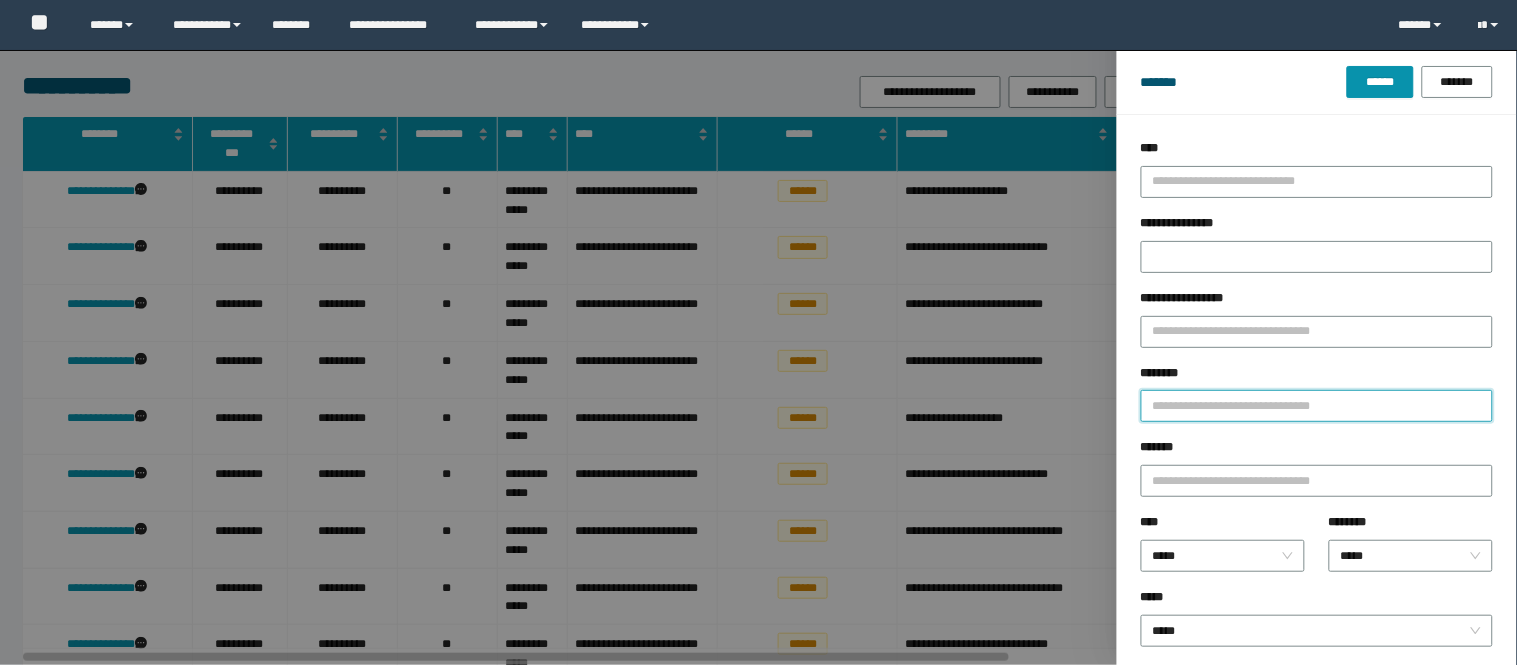 paste on "********" 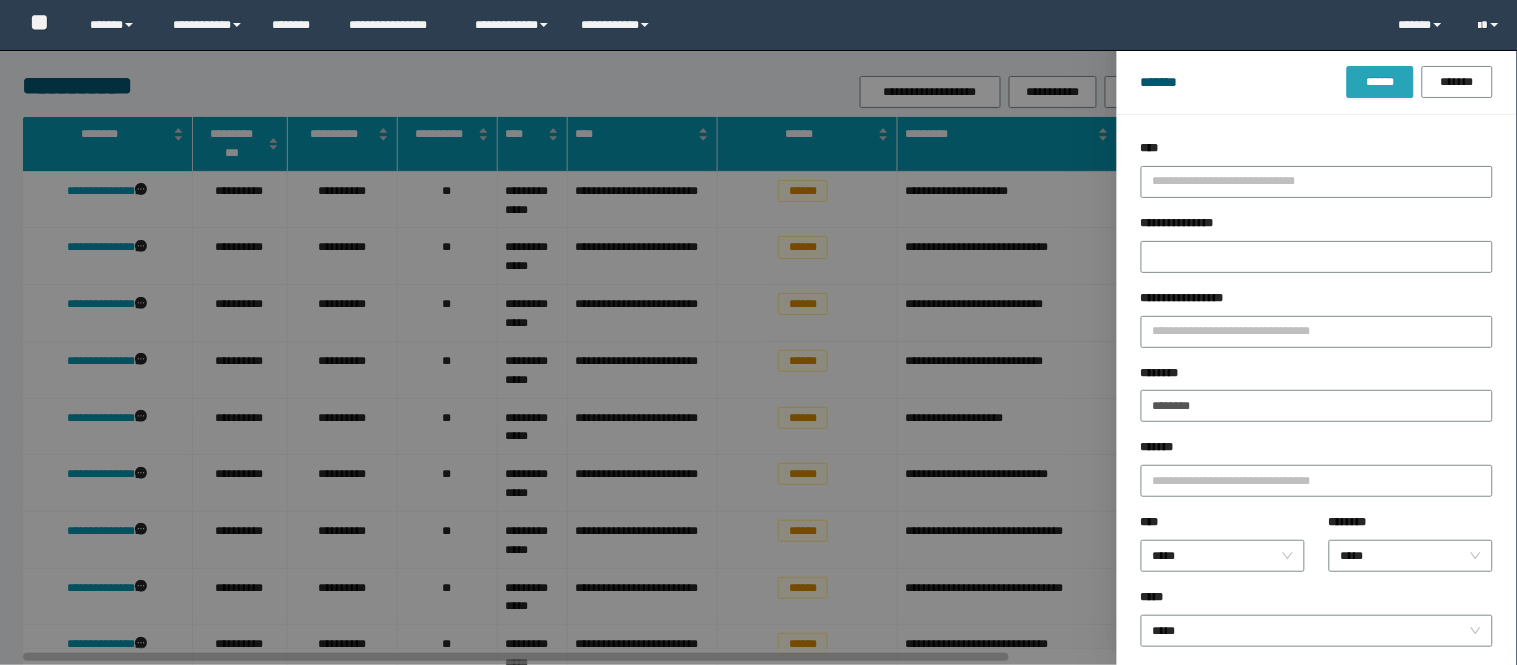 drag, startPoint x: 1394, startPoint y: 94, endPoint x: 1313, endPoint y: 54, distance: 90.33826 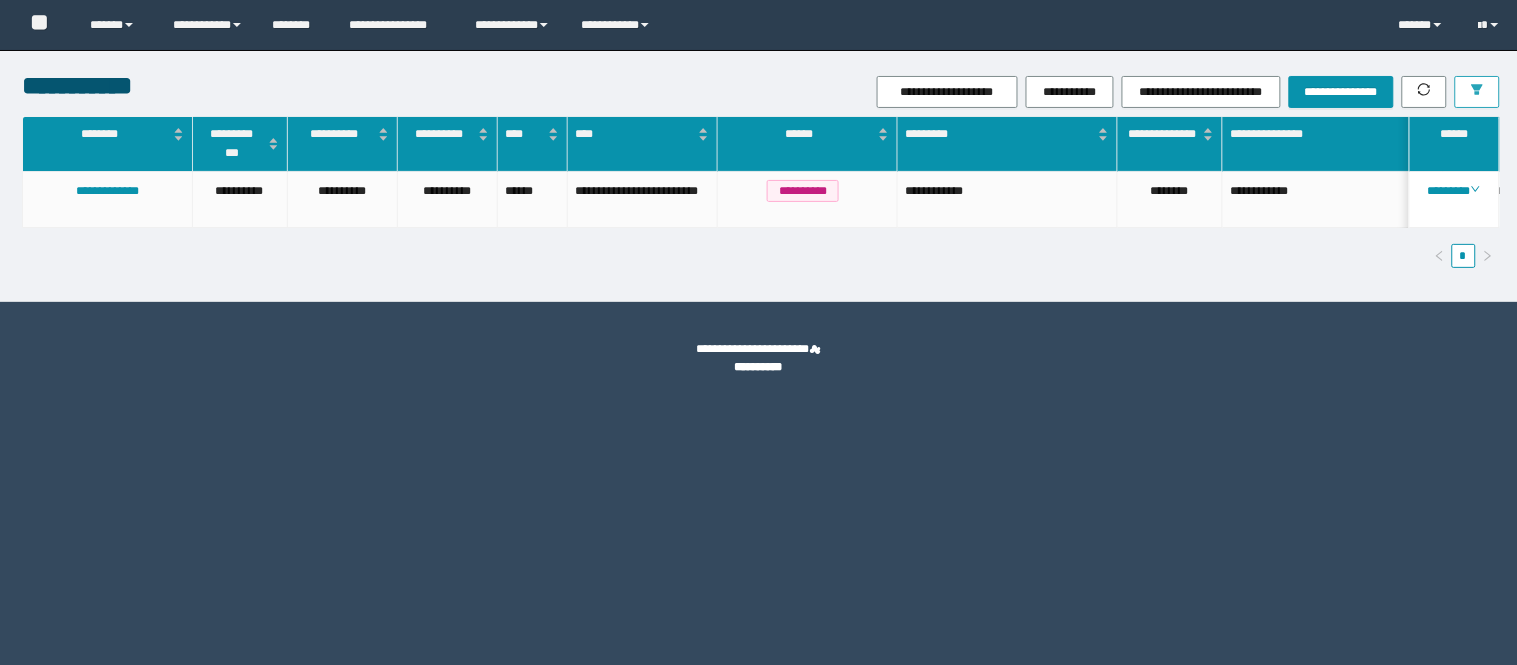 type 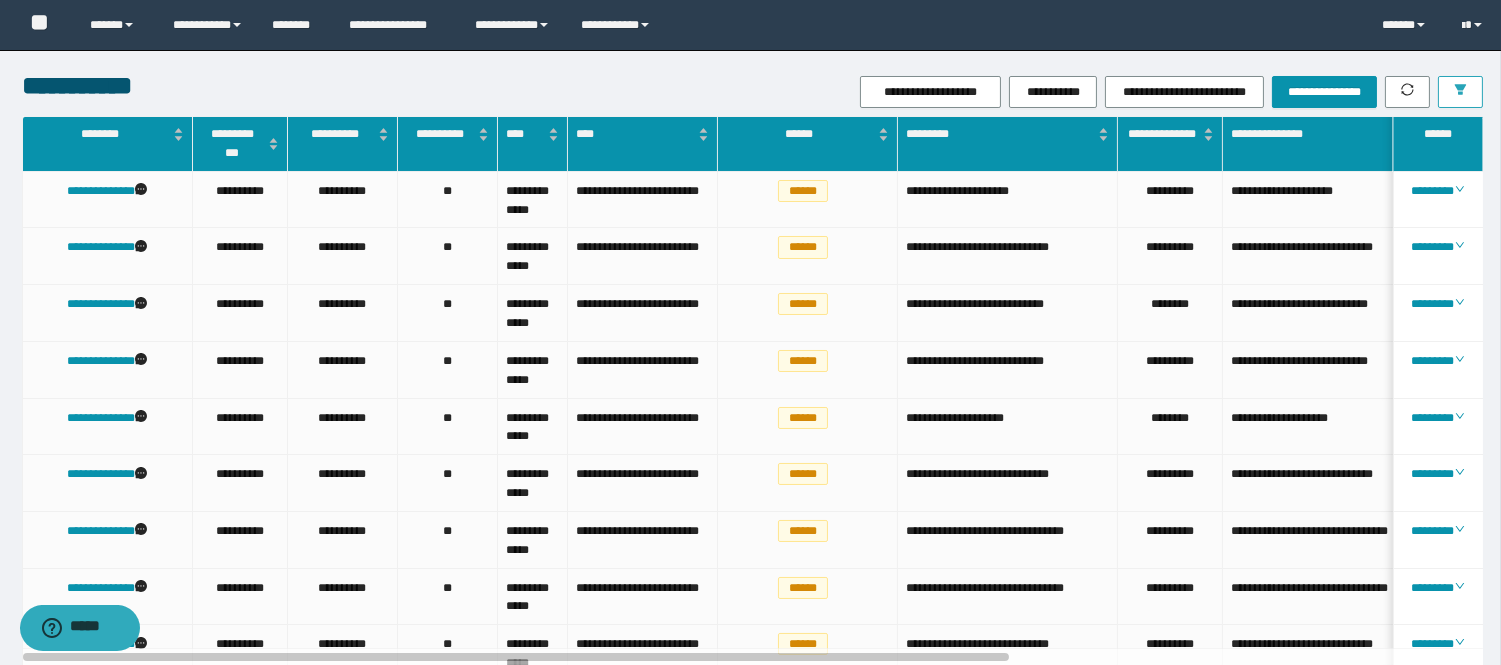 click at bounding box center (1460, 92) 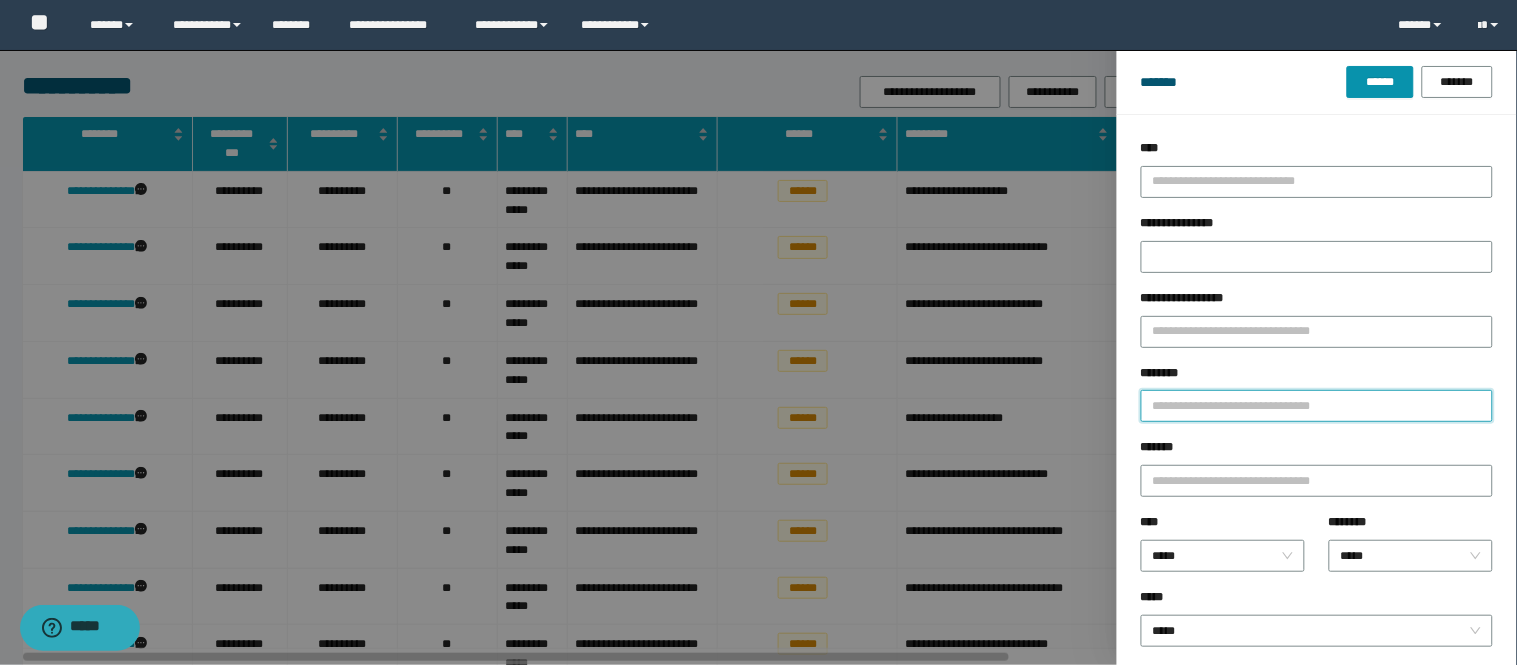 click on "********" at bounding box center [1317, 406] 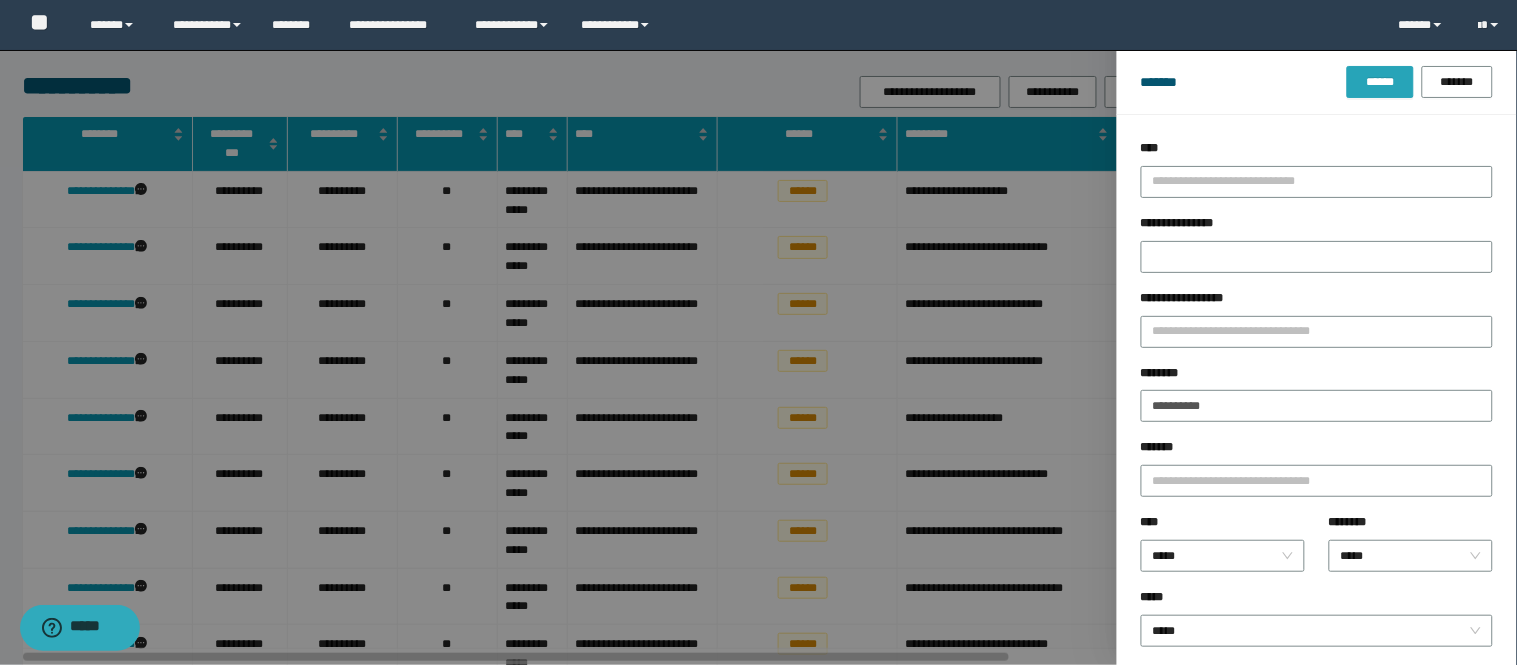 click on "******" at bounding box center (1380, 82) 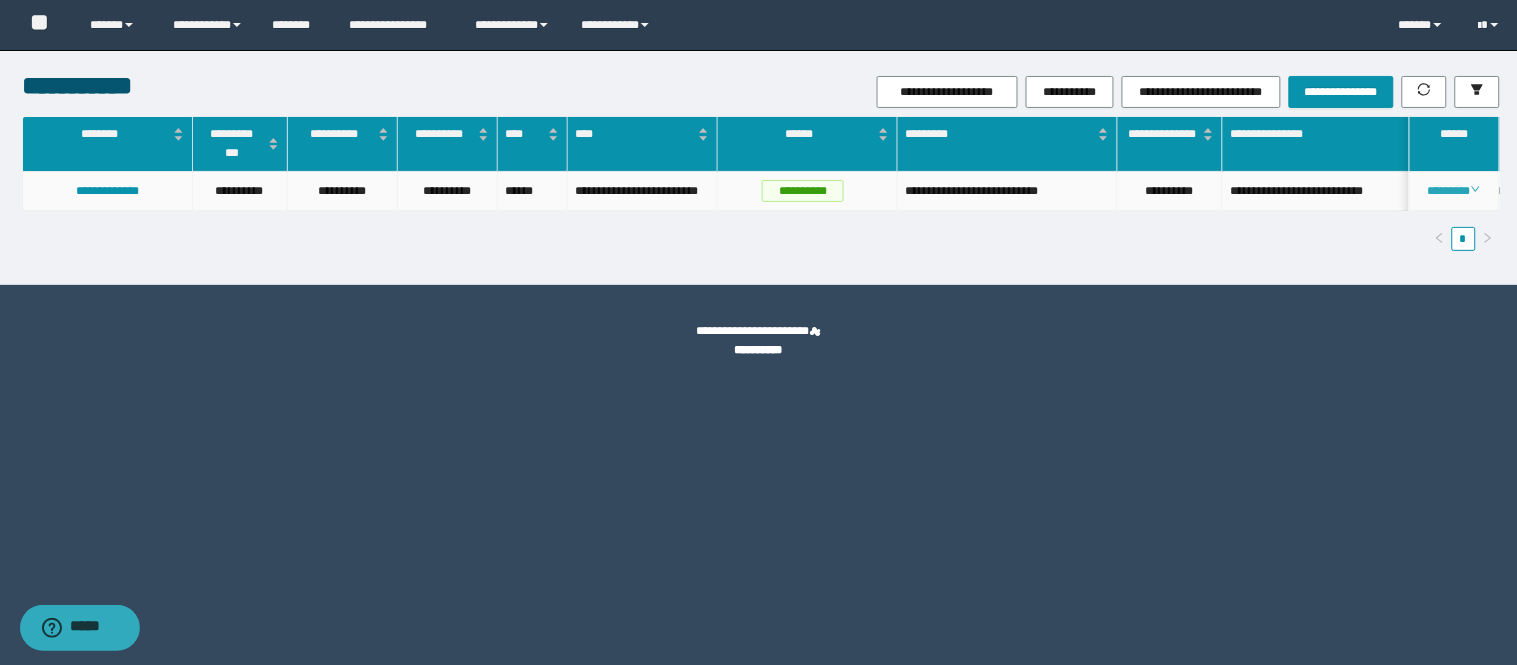 click on "********" at bounding box center [1454, 191] 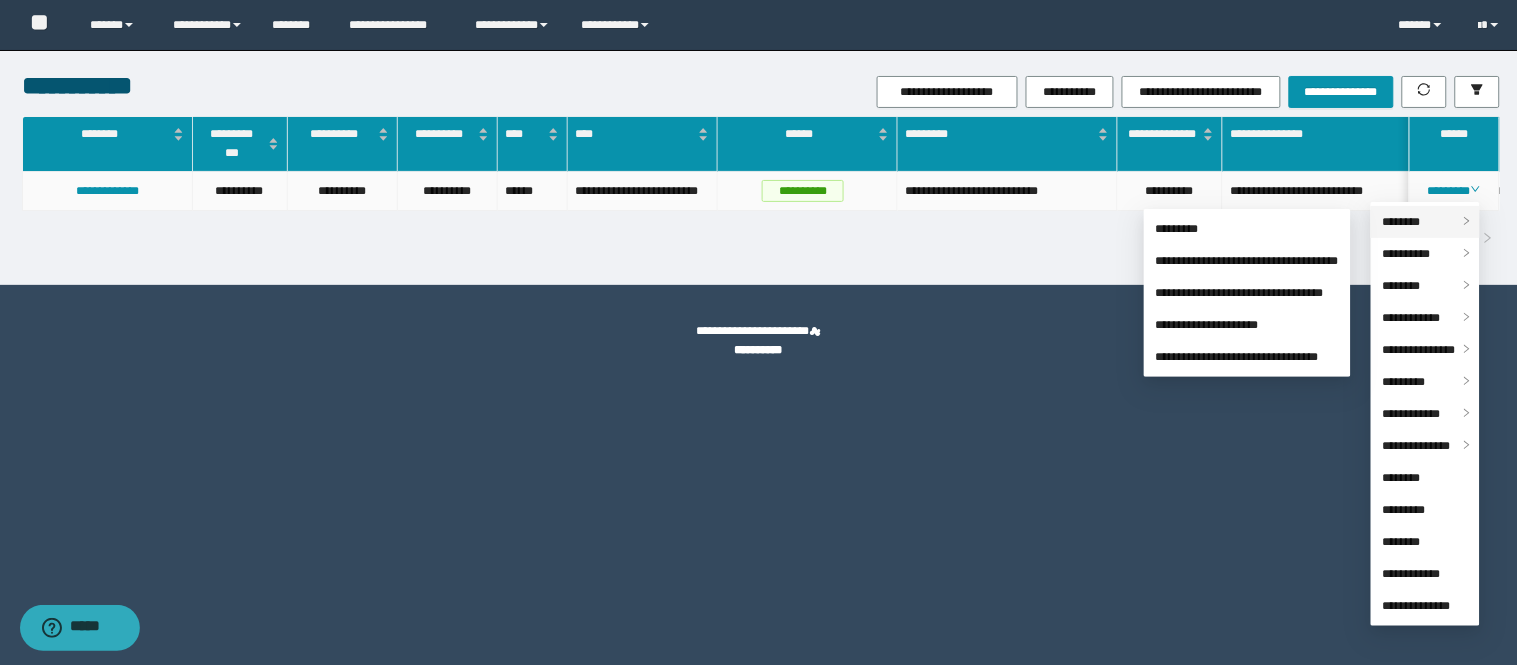 click on "********" at bounding box center (1402, 222) 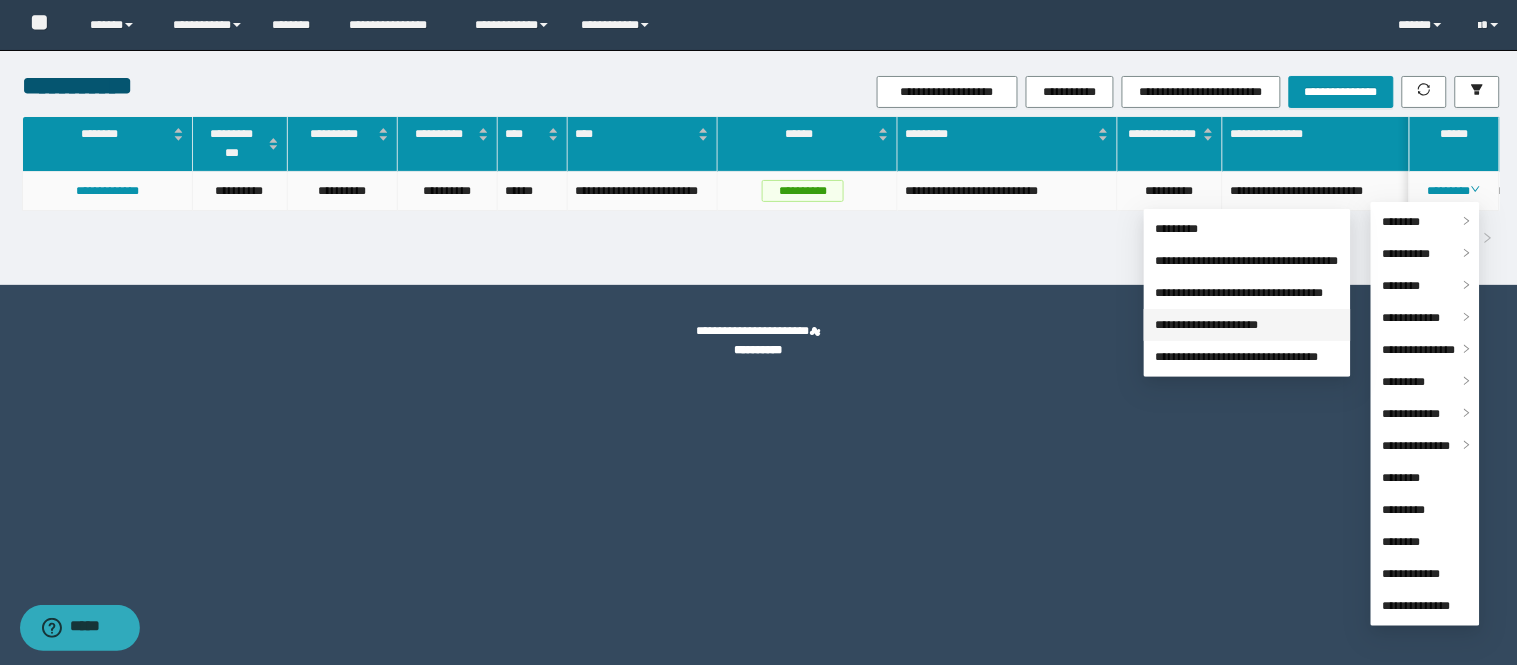click on "**********" at bounding box center (1207, 325) 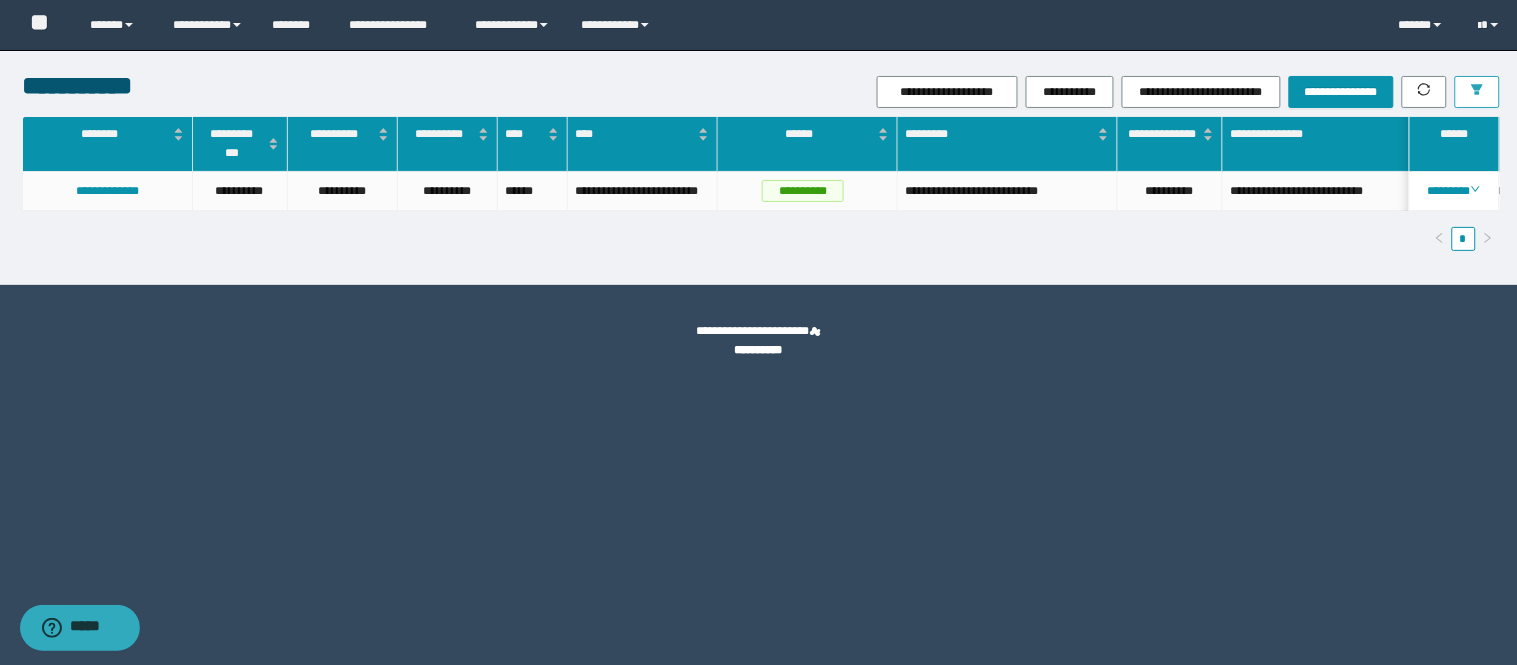 click at bounding box center [1477, 89] 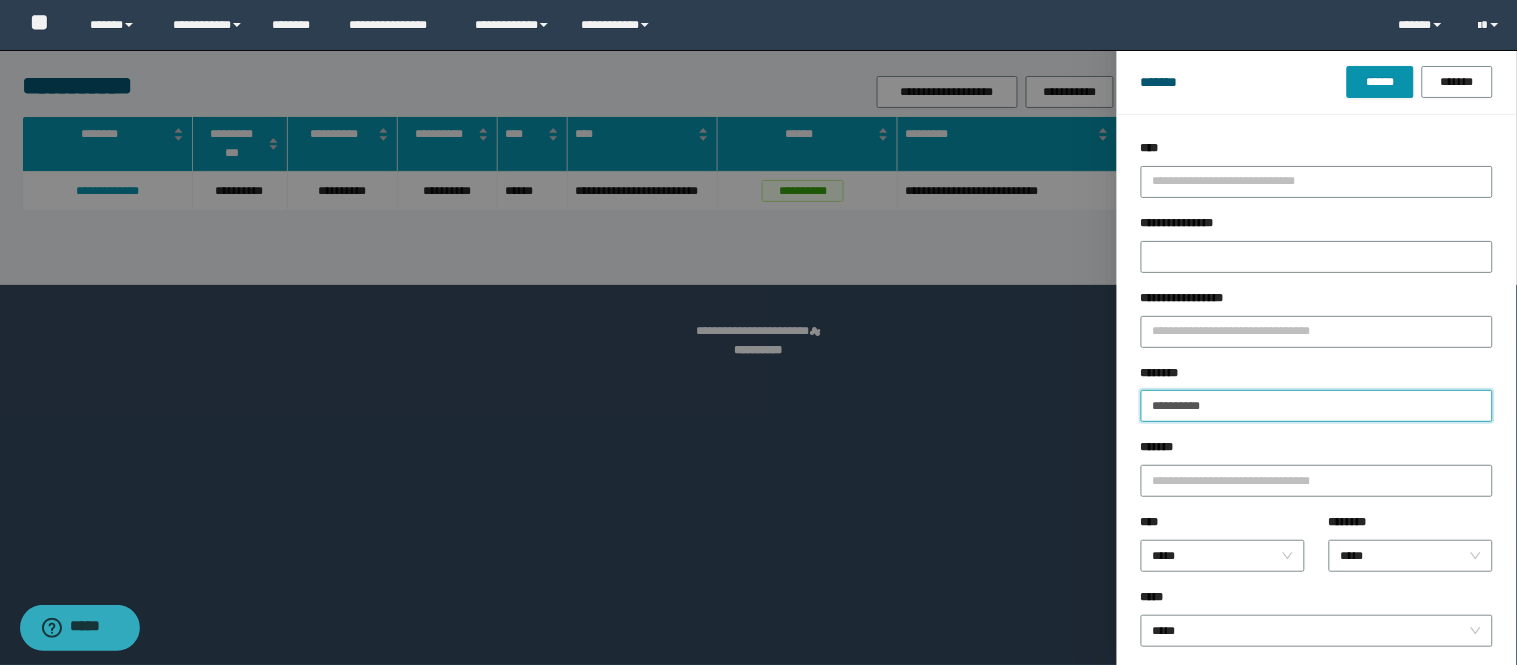 drag, startPoint x: 1258, startPoint y: 404, endPoint x: 888, endPoint y: 371, distance: 371.46872 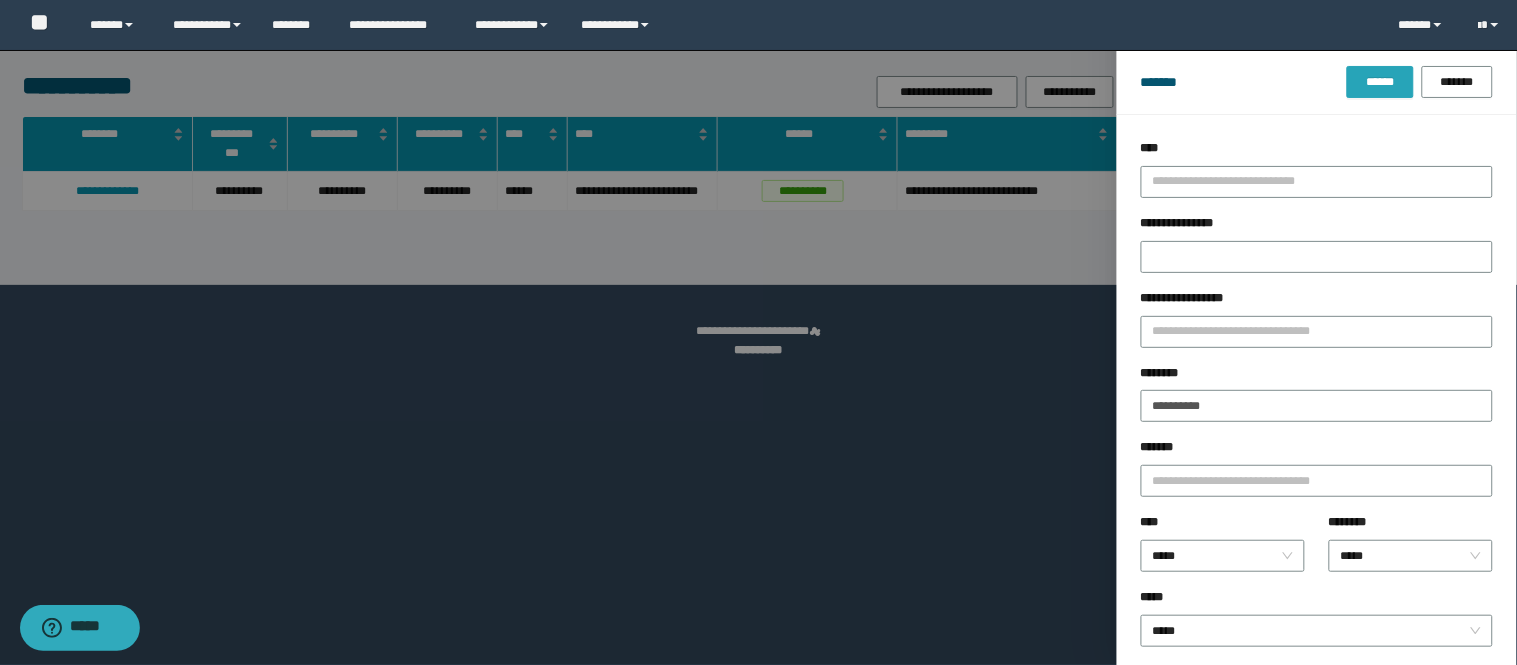 click on "******" at bounding box center [1380, 82] 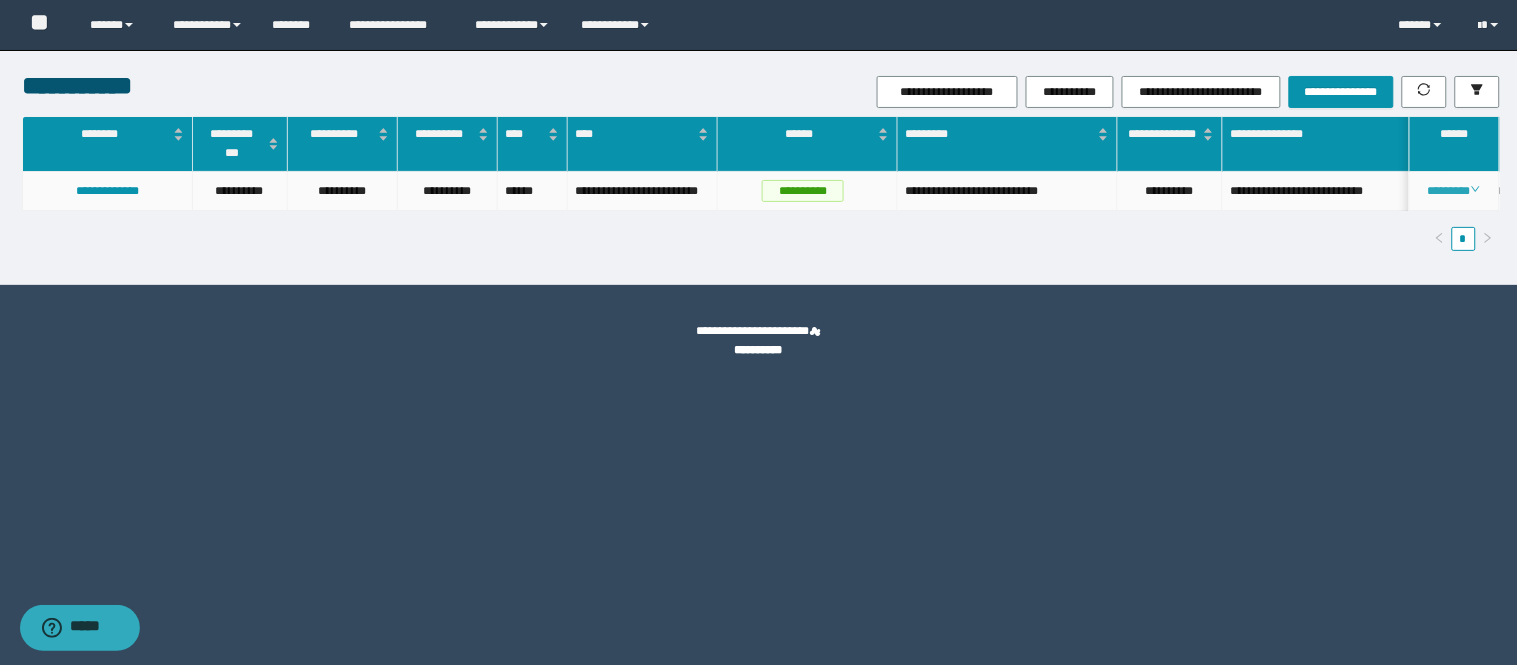 click on "********" at bounding box center [1454, 191] 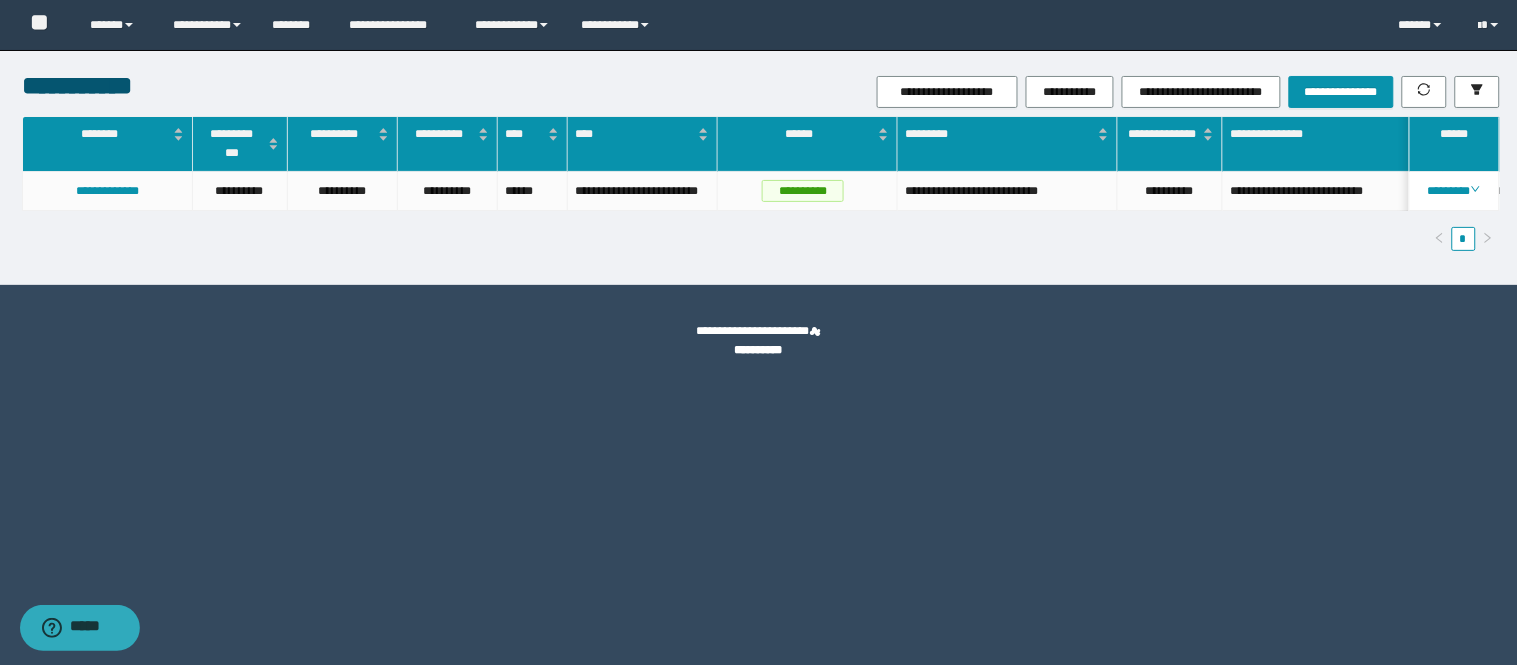 click on "**********" at bounding box center (761, 191) 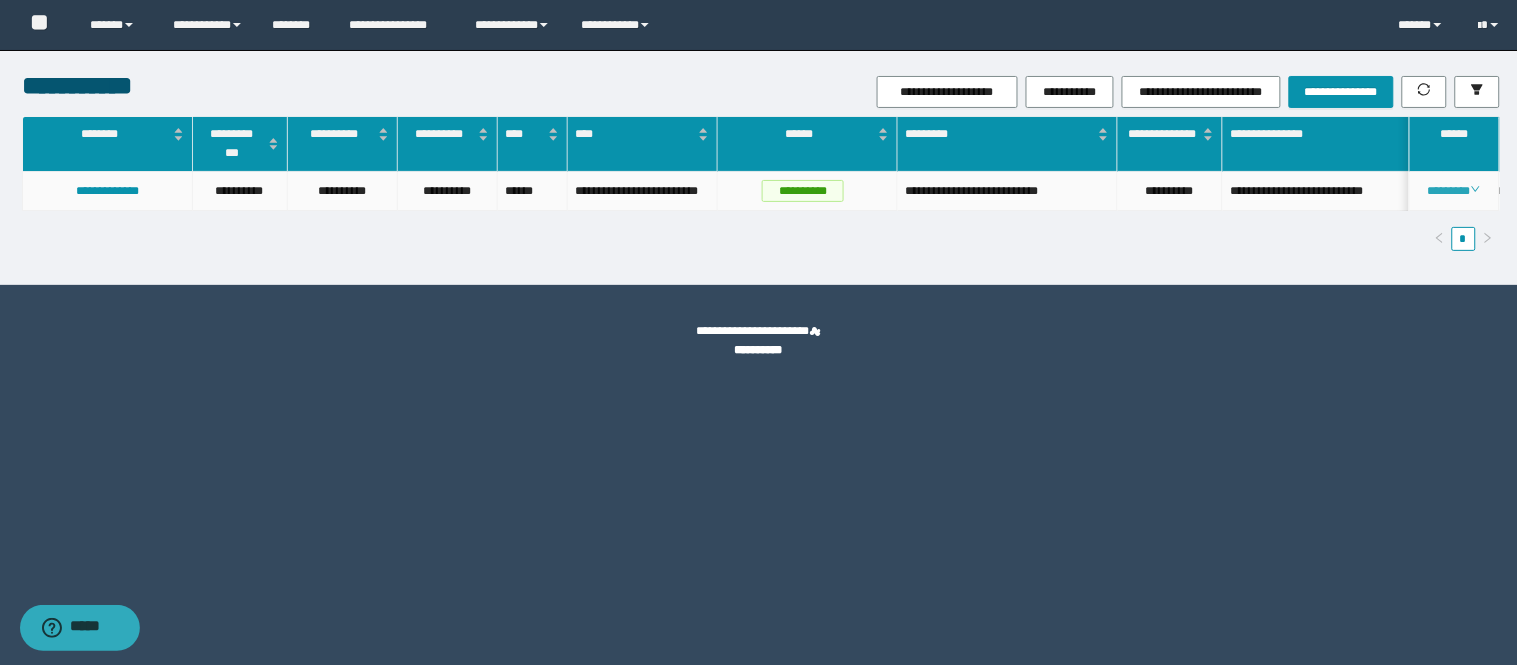 click on "********" at bounding box center [1454, 191] 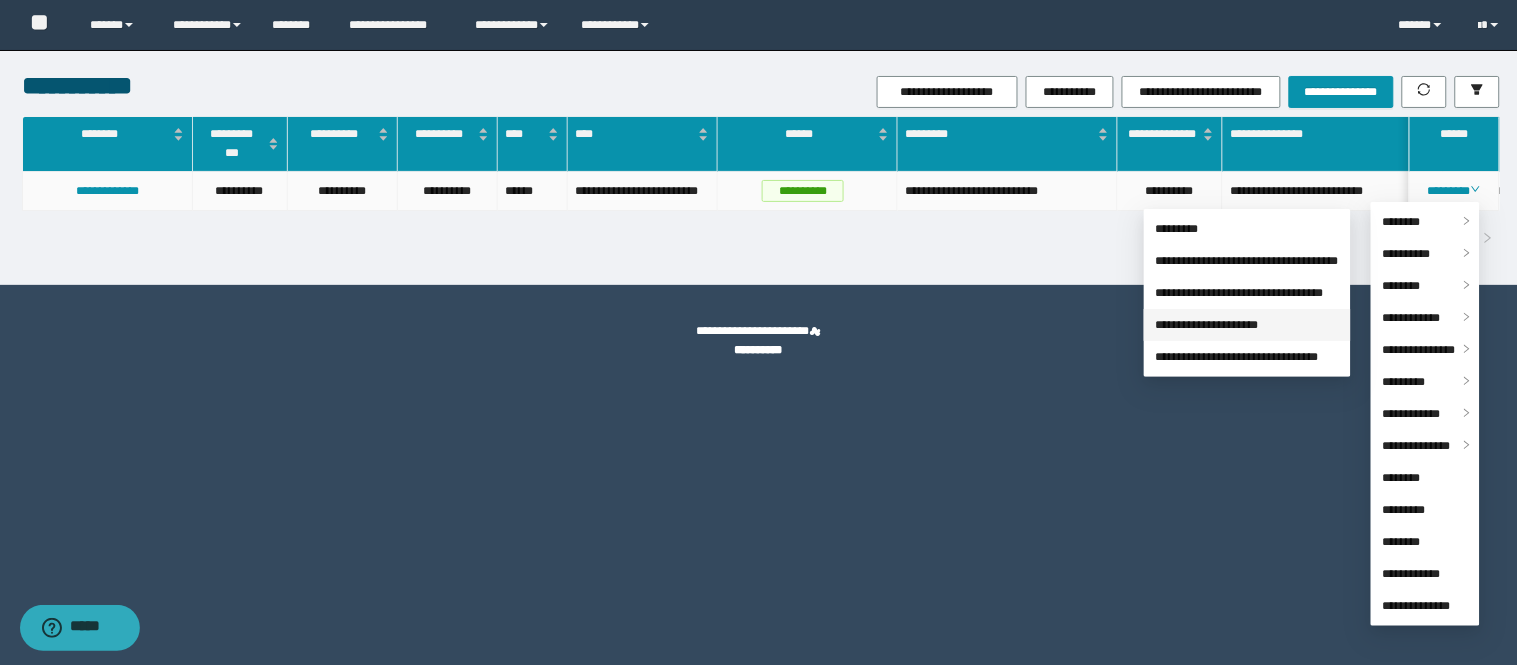 click on "**********" at bounding box center [1207, 325] 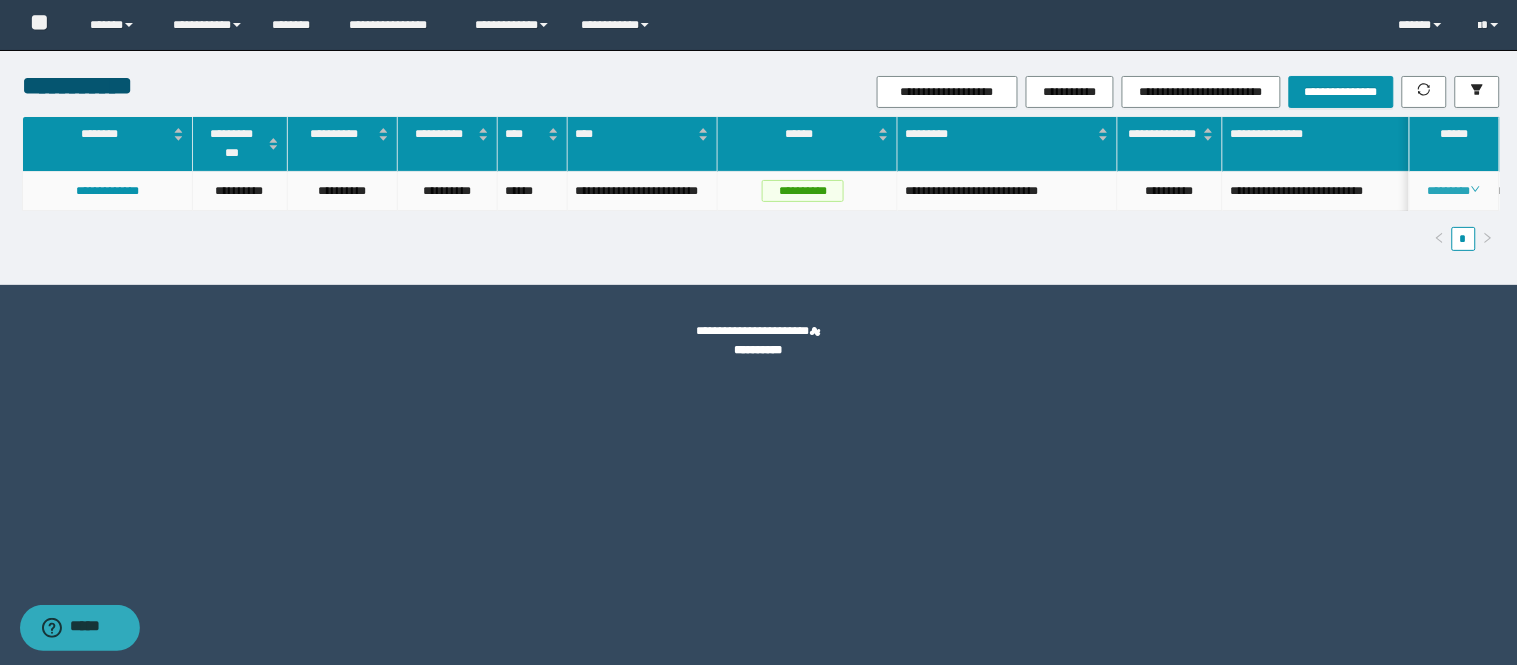 click on "********" at bounding box center (1454, 191) 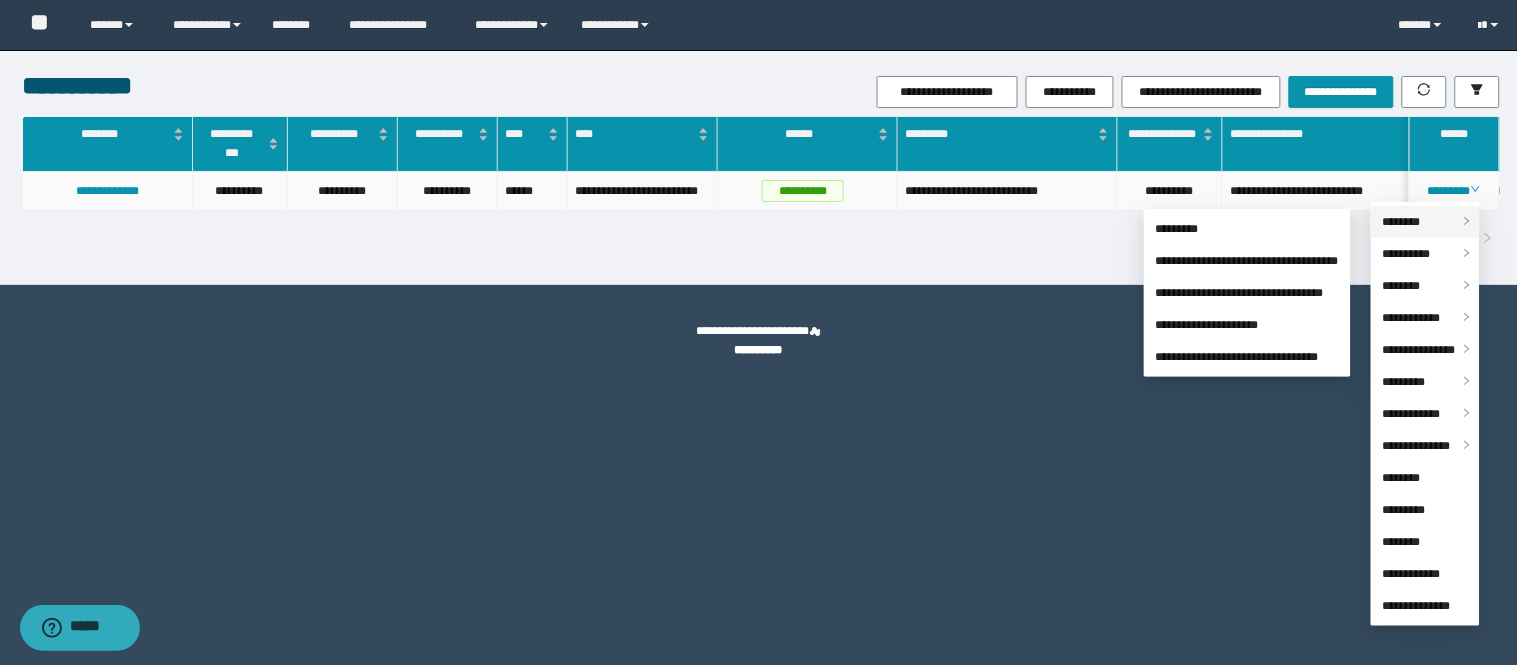 click on "********" at bounding box center [1425, 222] 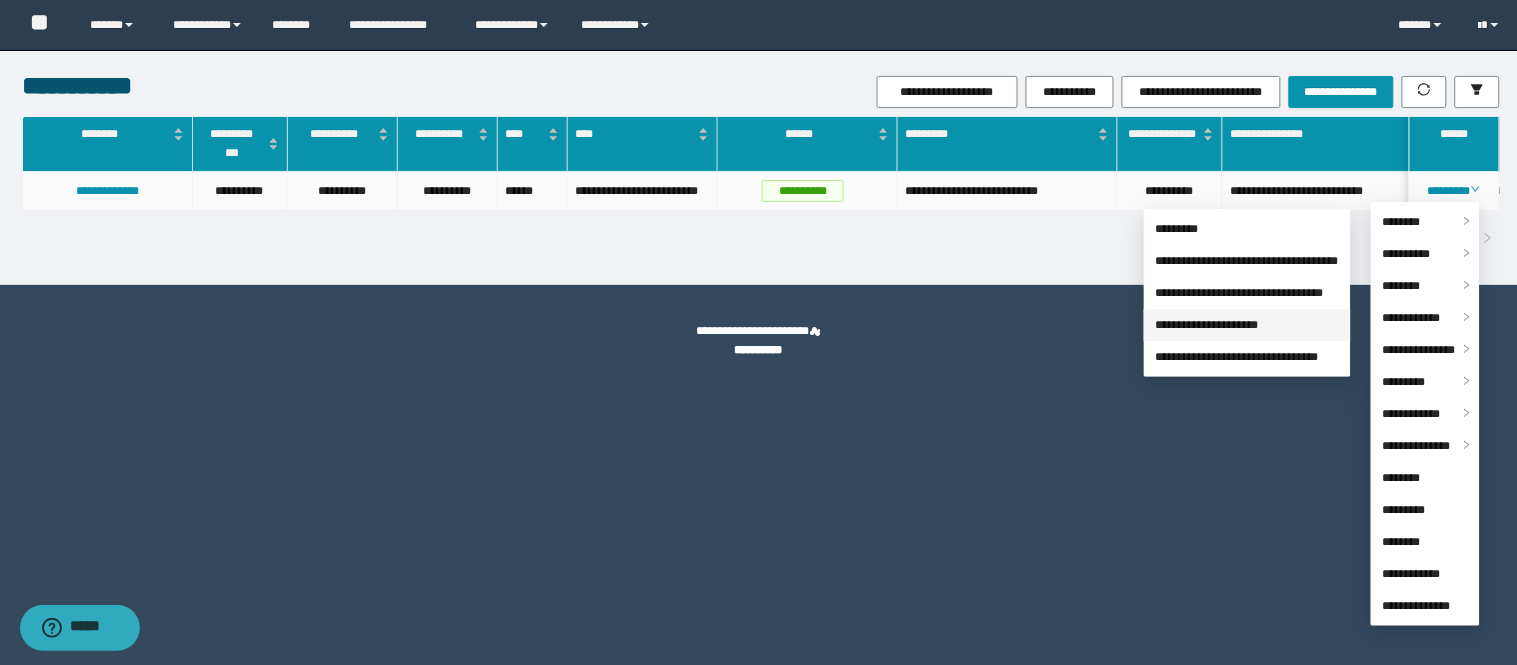 click on "**********" at bounding box center (1207, 325) 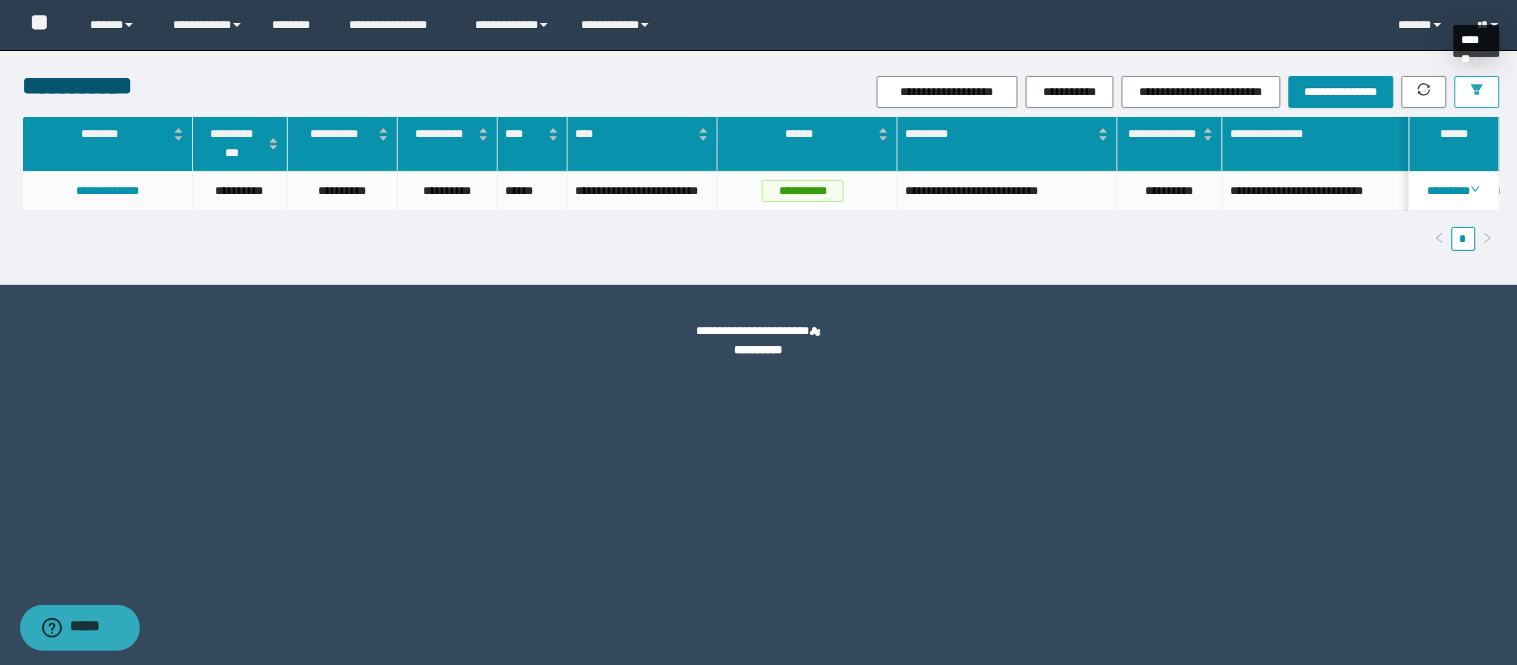 click at bounding box center [1477, 92] 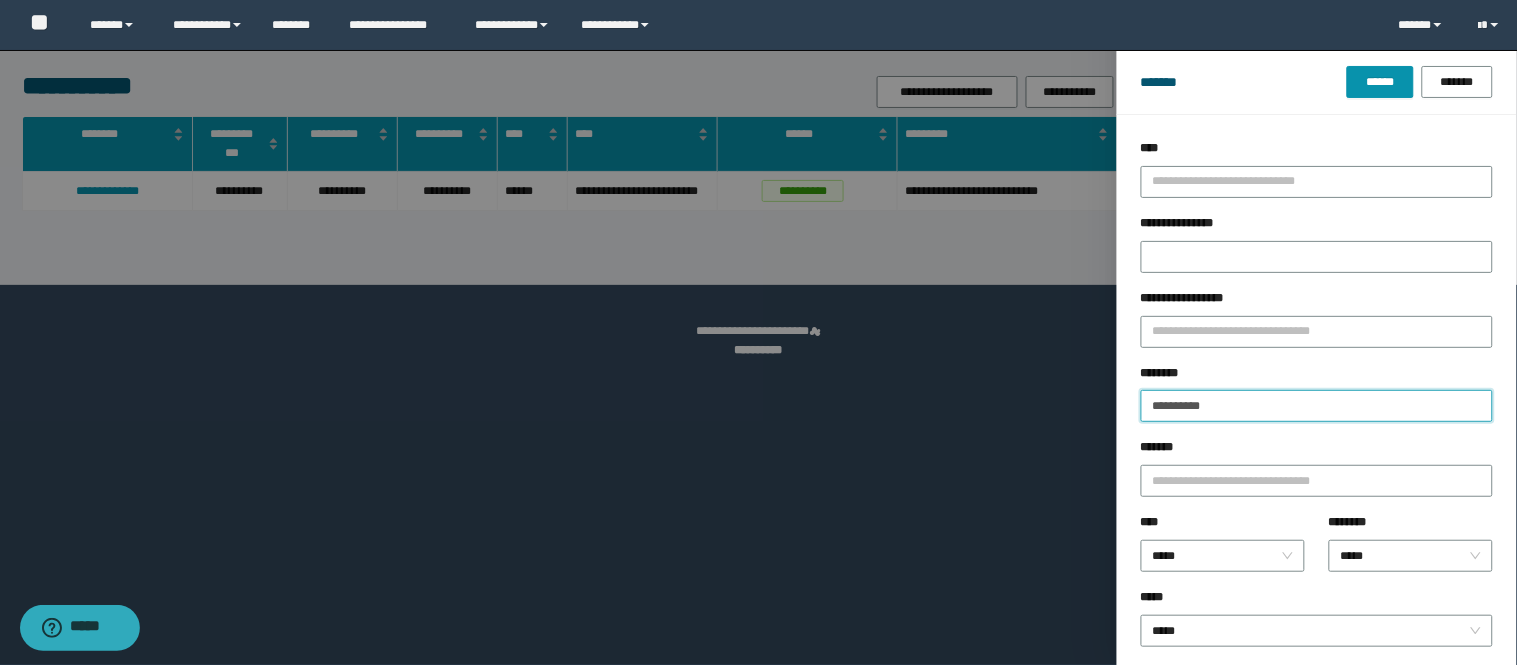 drag, startPoint x: 1272, startPoint y: 403, endPoint x: 877, endPoint y: 290, distance: 410.84546 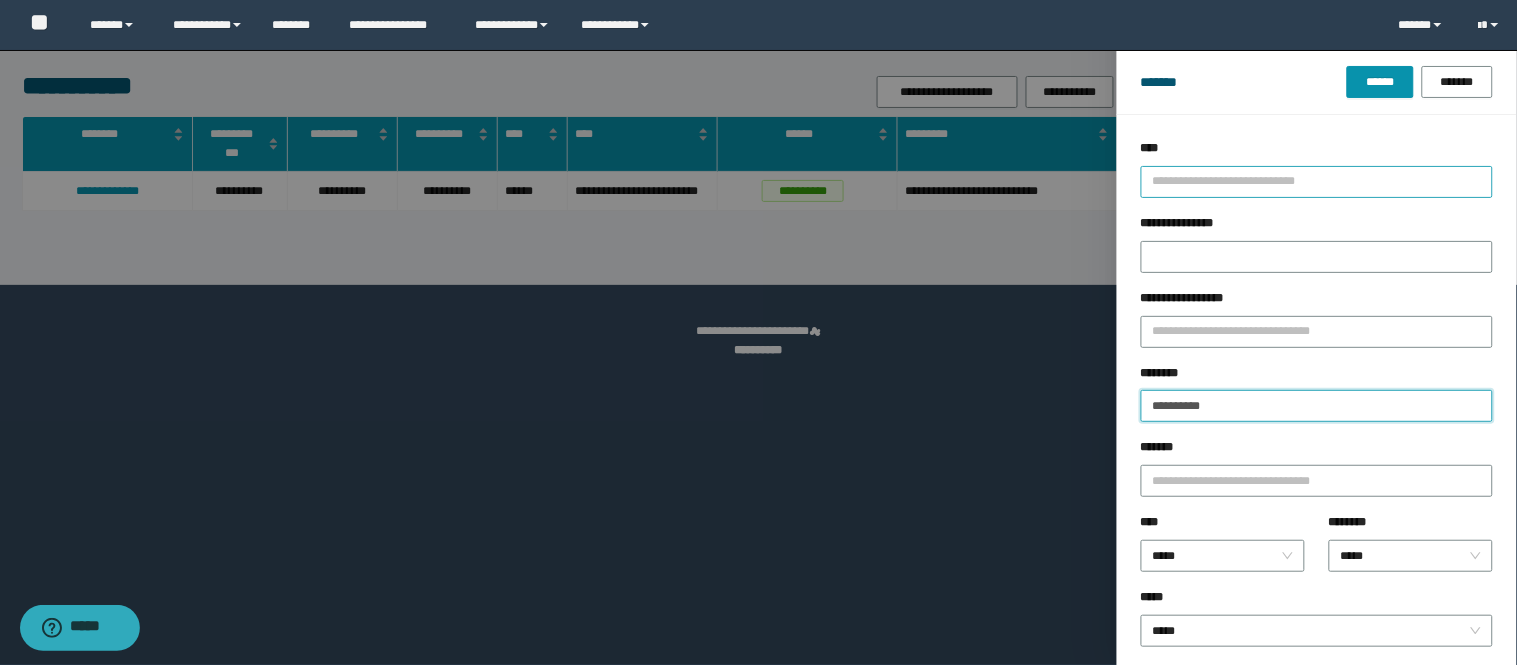 paste 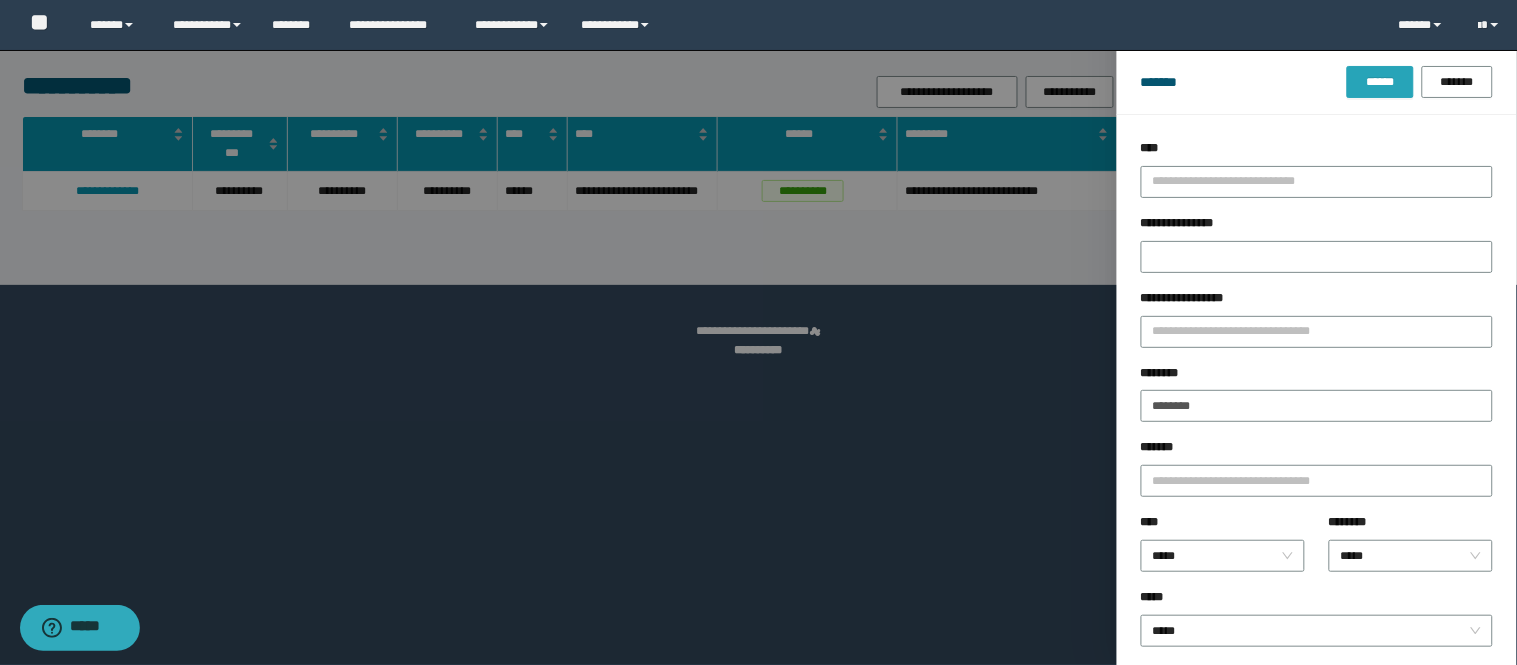 click on "******" at bounding box center [1380, 82] 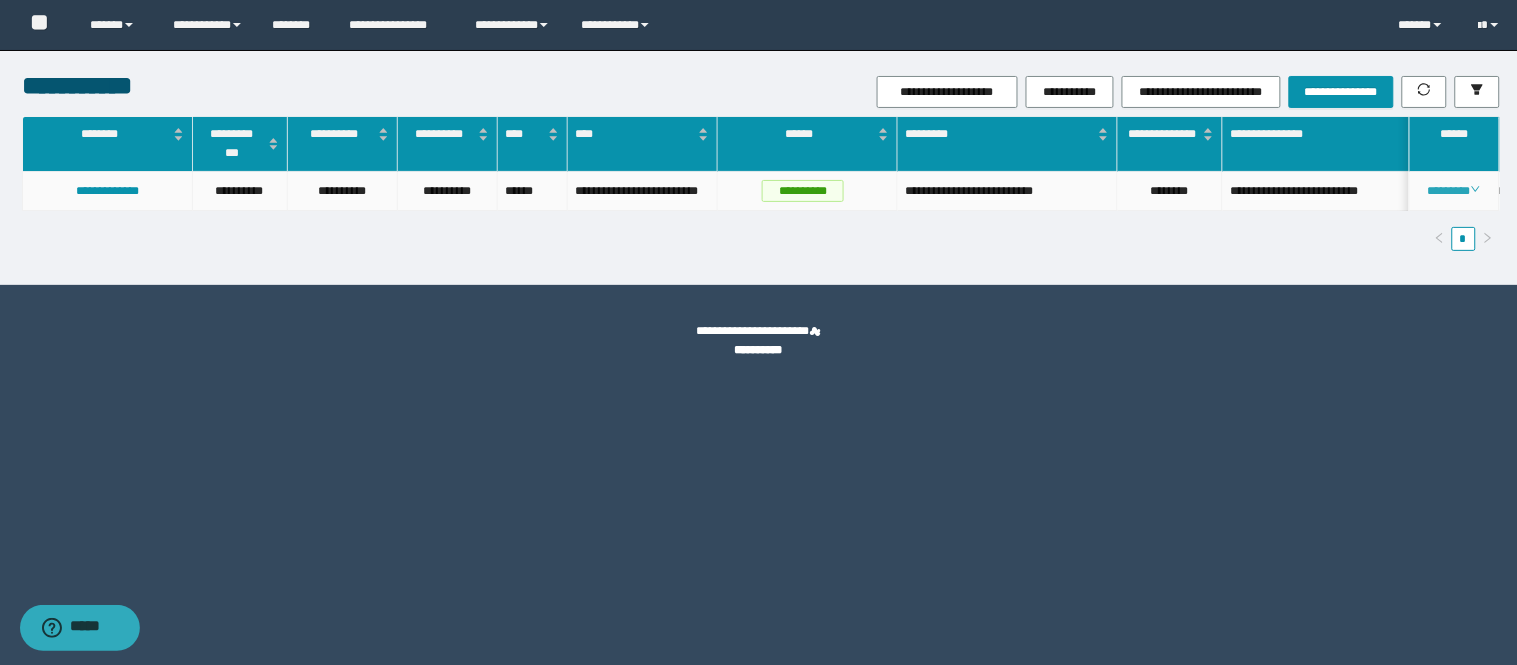 click on "********" at bounding box center (1454, 191) 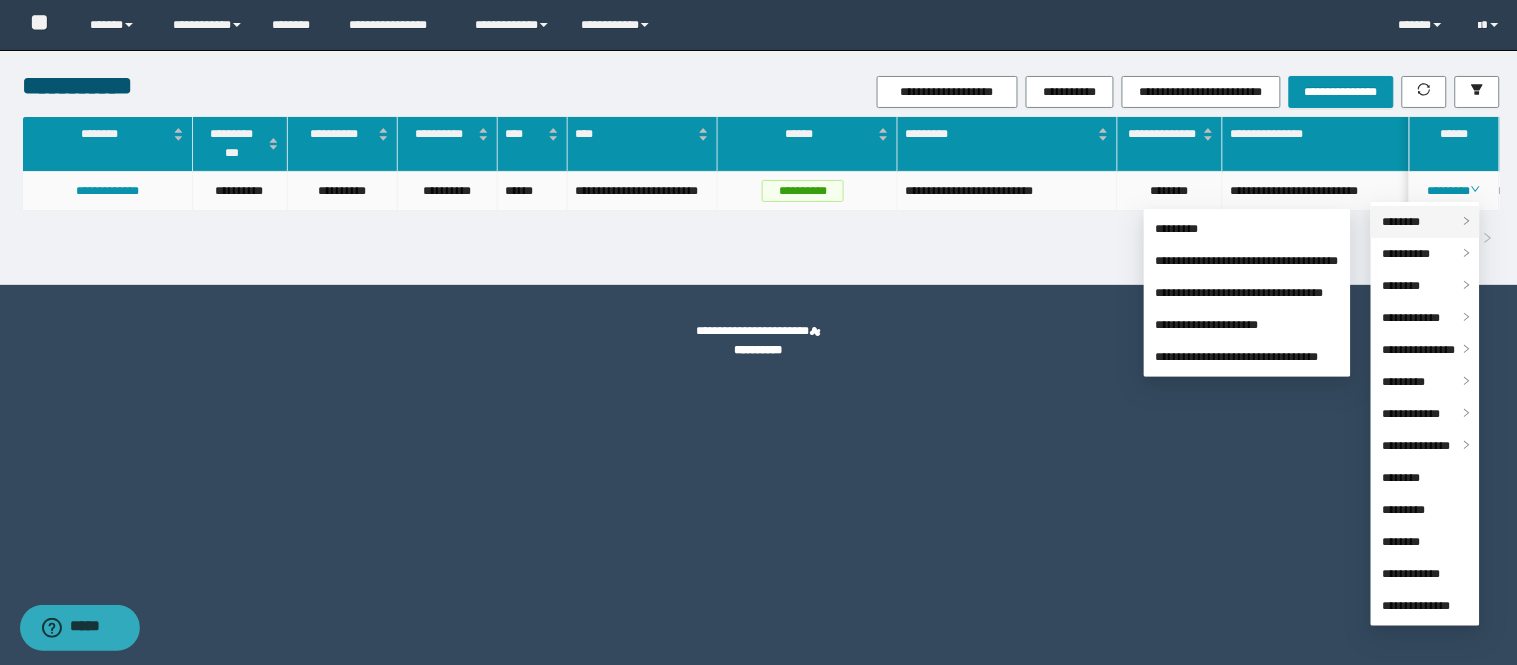 click on "********" at bounding box center (1402, 222) 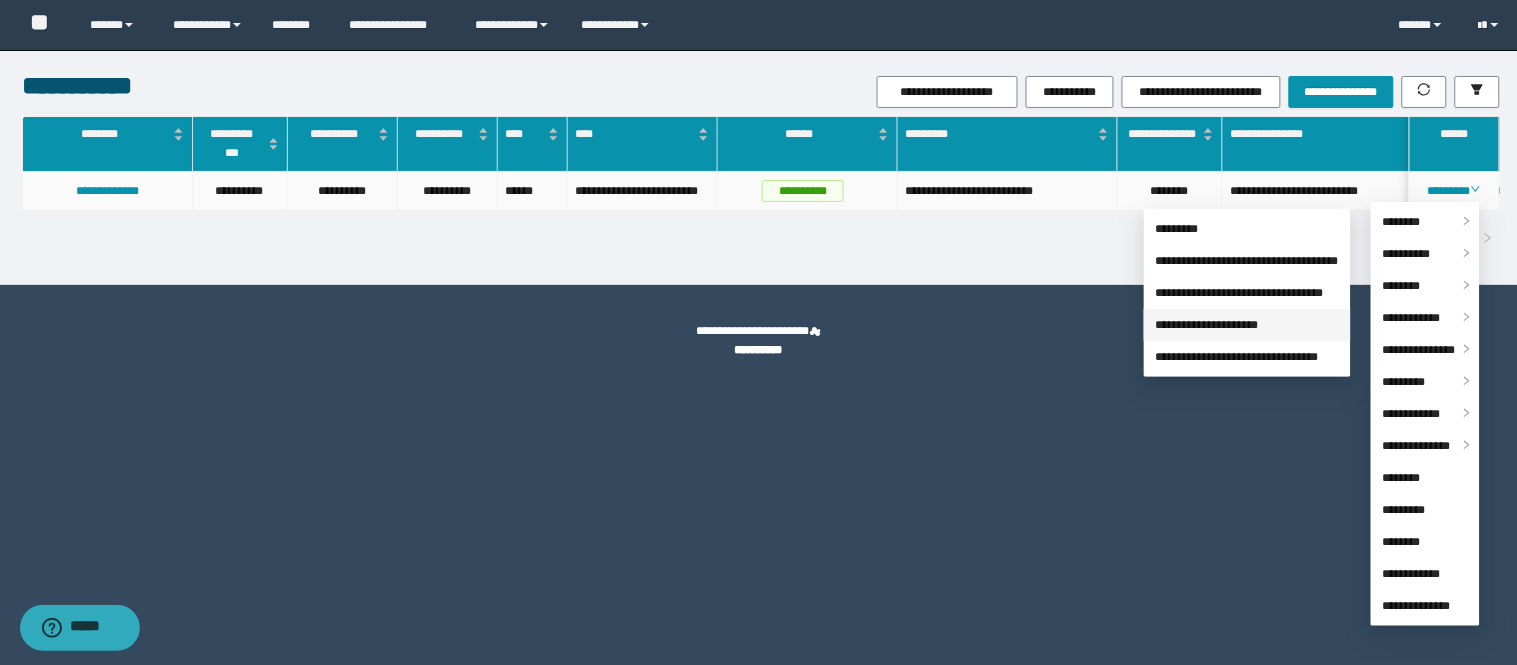 click on "**********" at bounding box center [1207, 325] 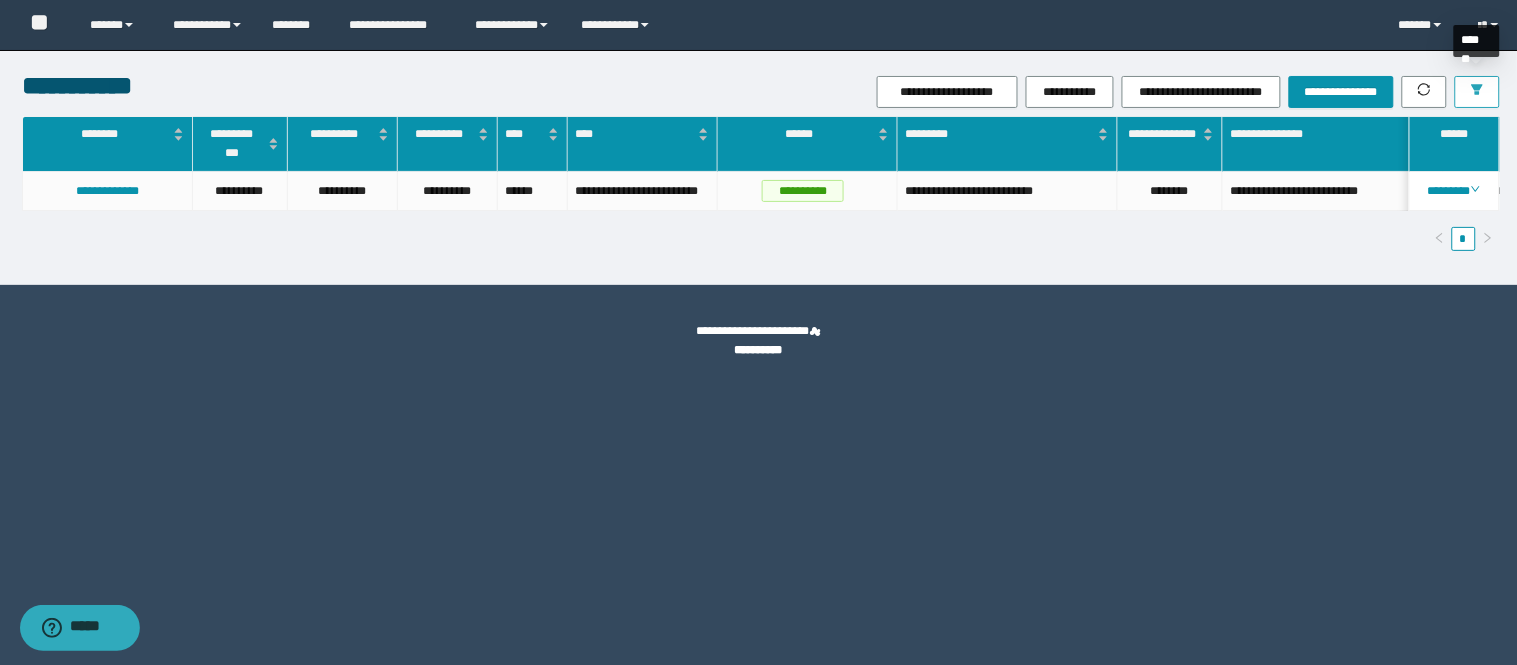 click at bounding box center [1477, 92] 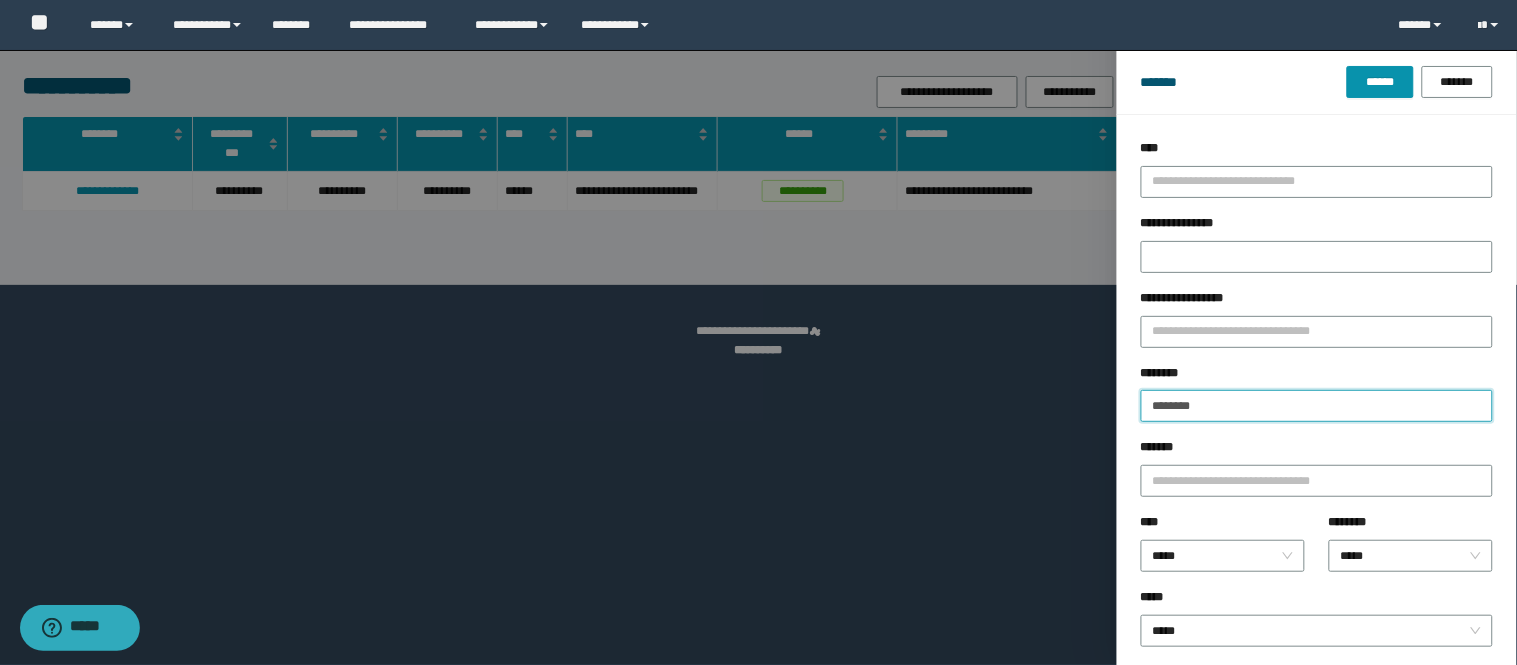 drag, startPoint x: 1226, startPoint y: 407, endPoint x: 1114, endPoint y: 273, distance: 174.64249 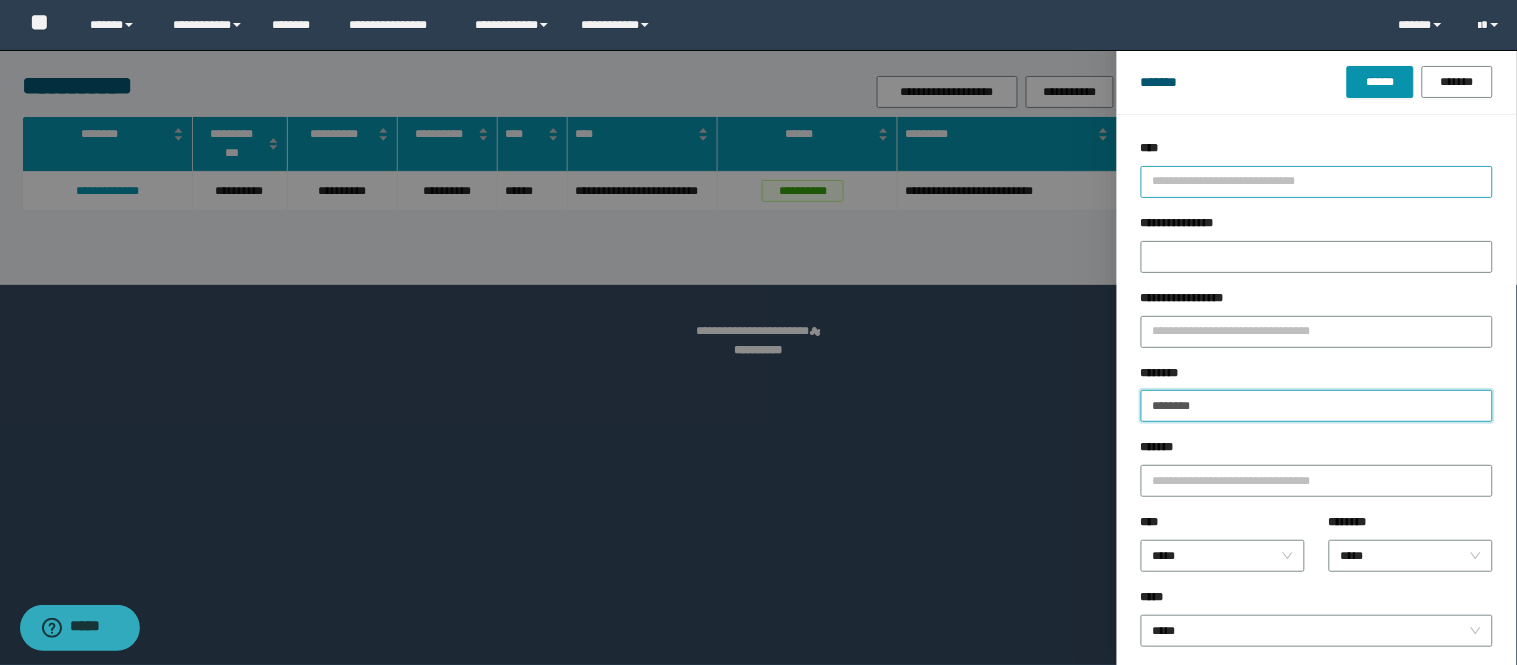paste on "**" 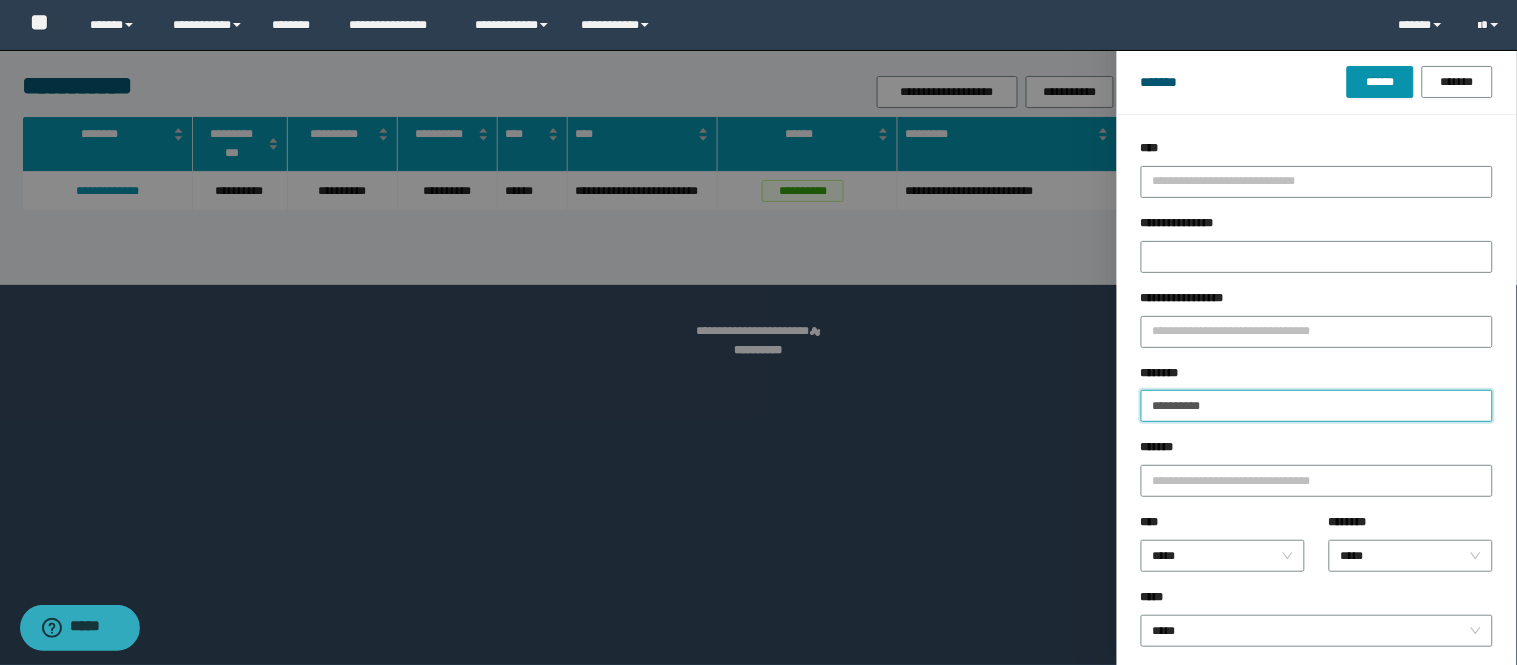 type on "**********" 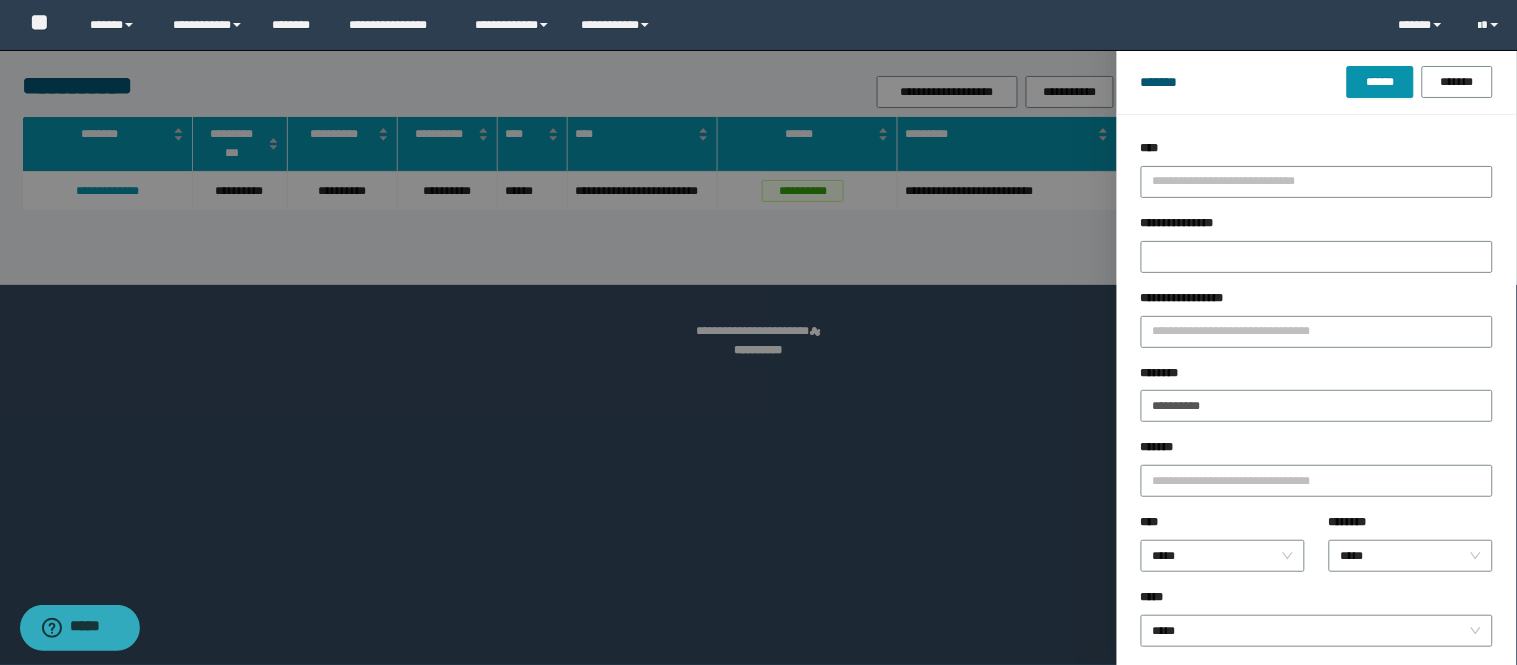 click on "******* ****** *******" at bounding box center [1317, 82] 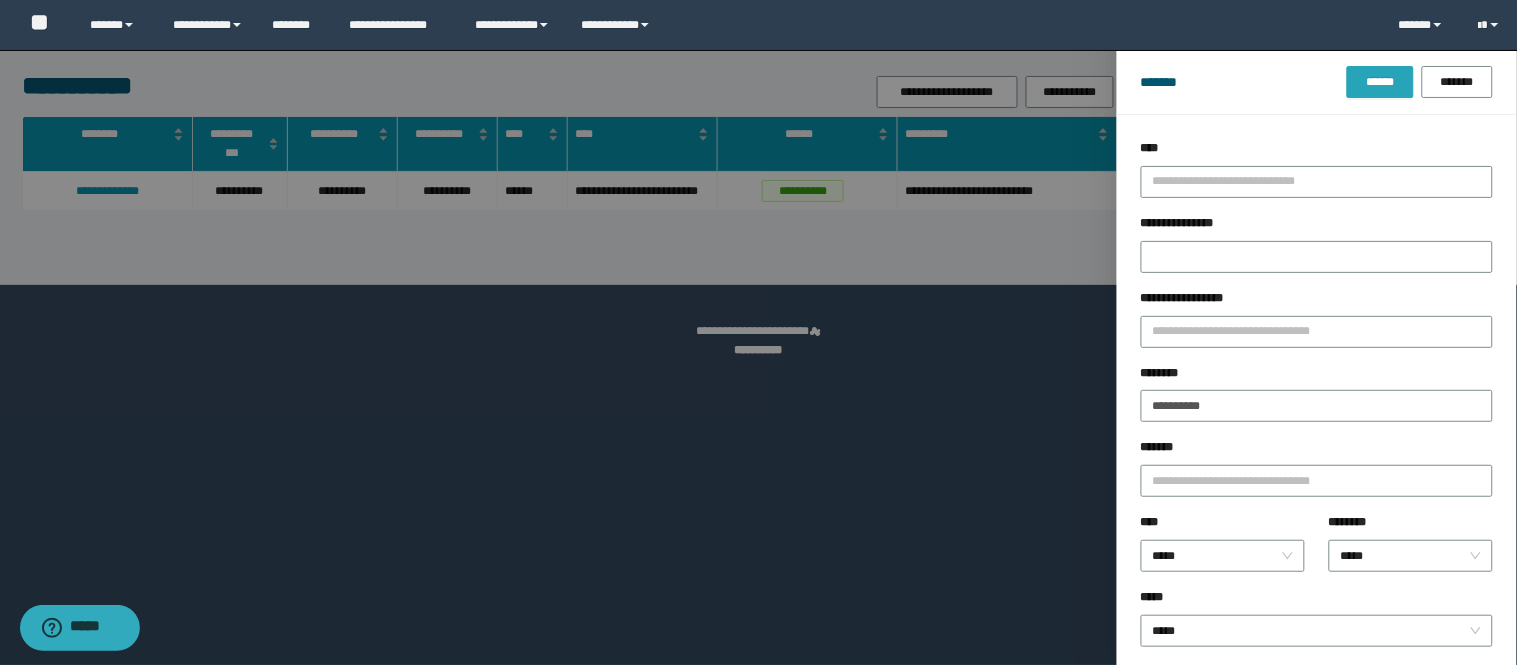 click on "******" at bounding box center (1380, 82) 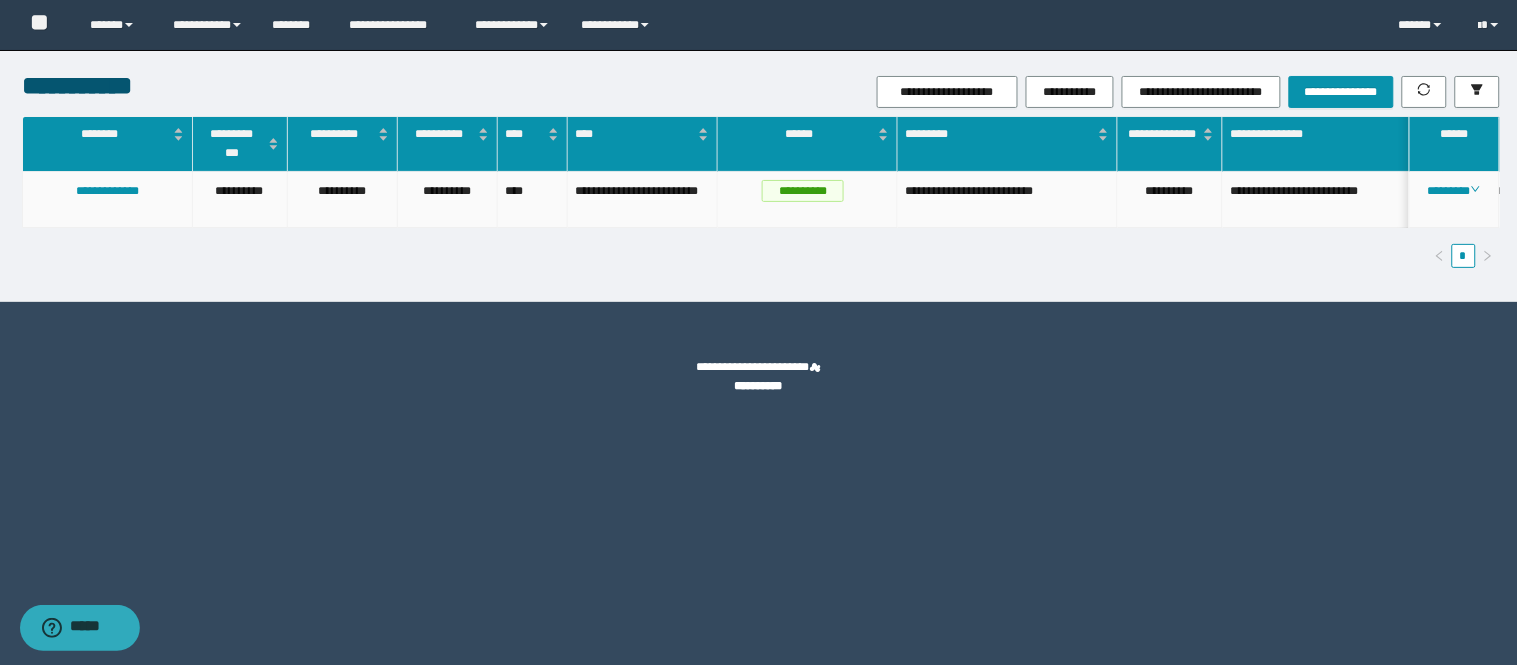 click on "********" at bounding box center (1454, 191) 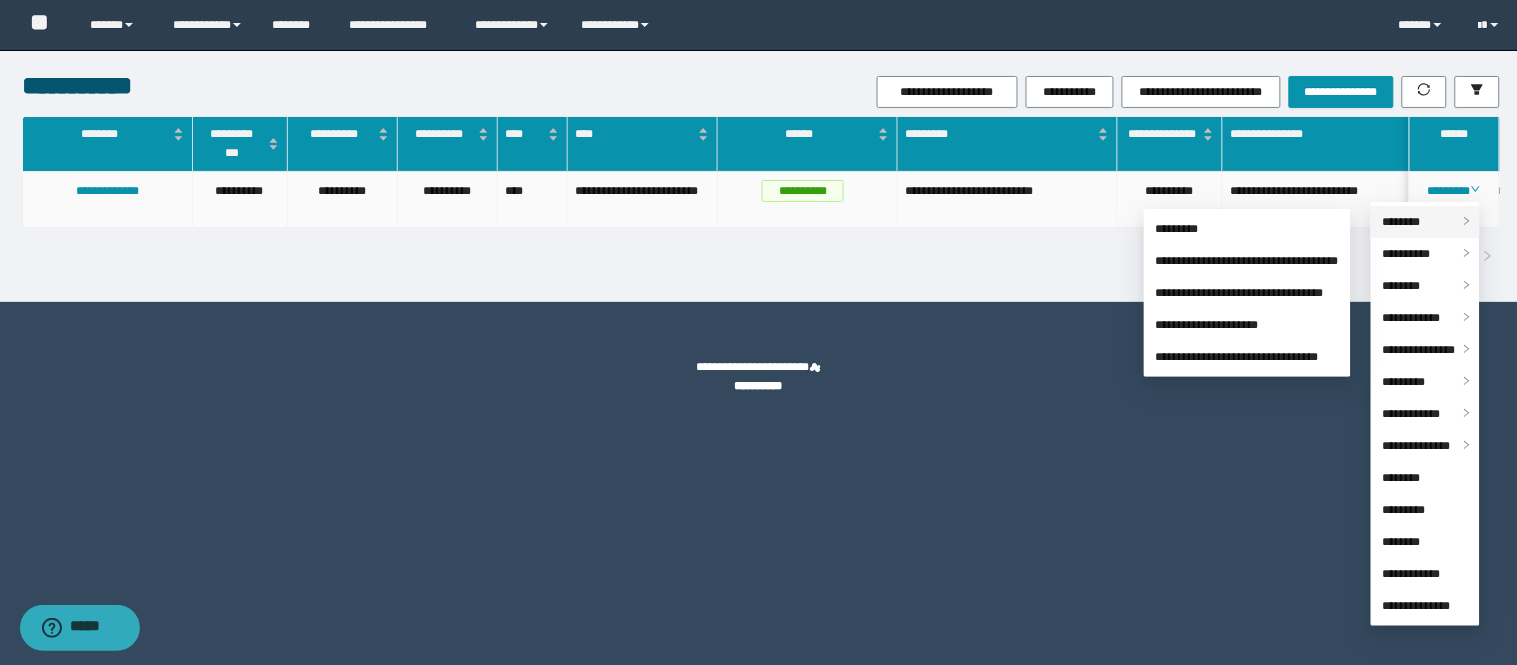 click on "********" at bounding box center [1402, 222] 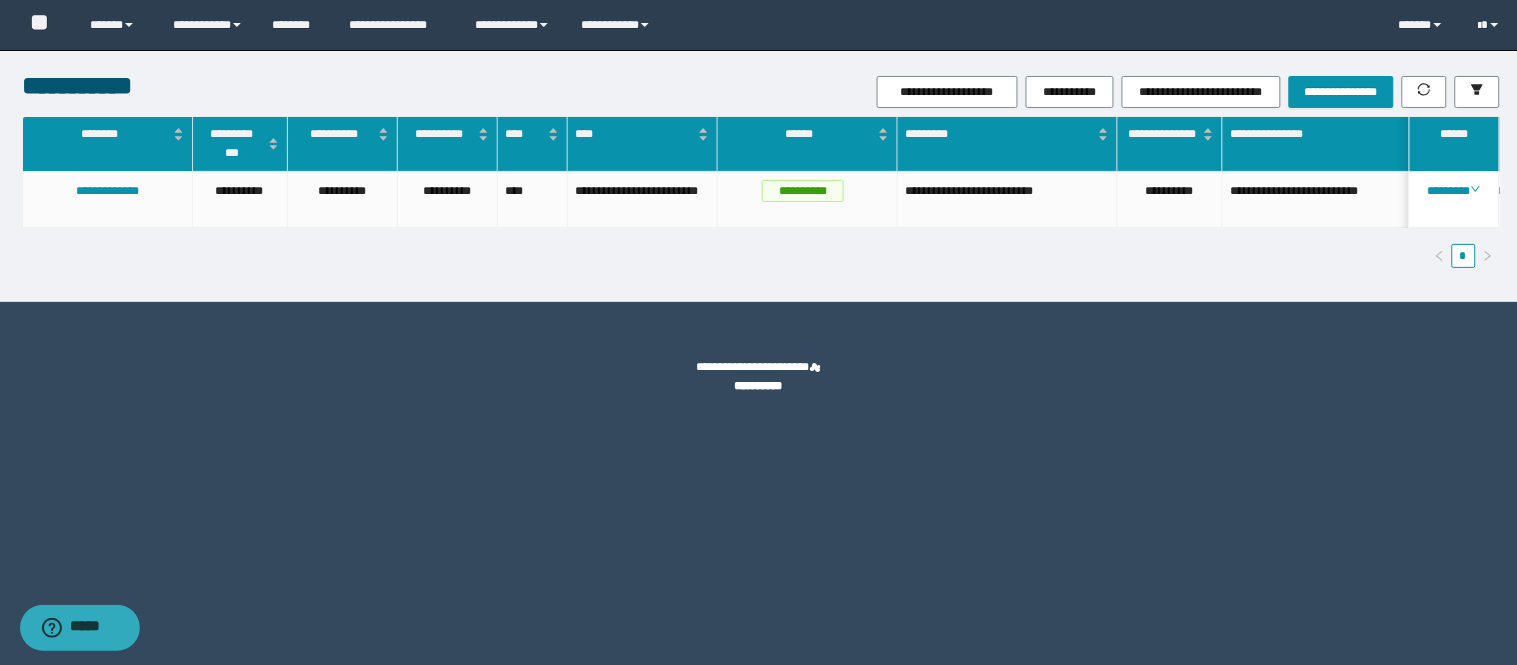 click on "**********" at bounding box center (761, 200) 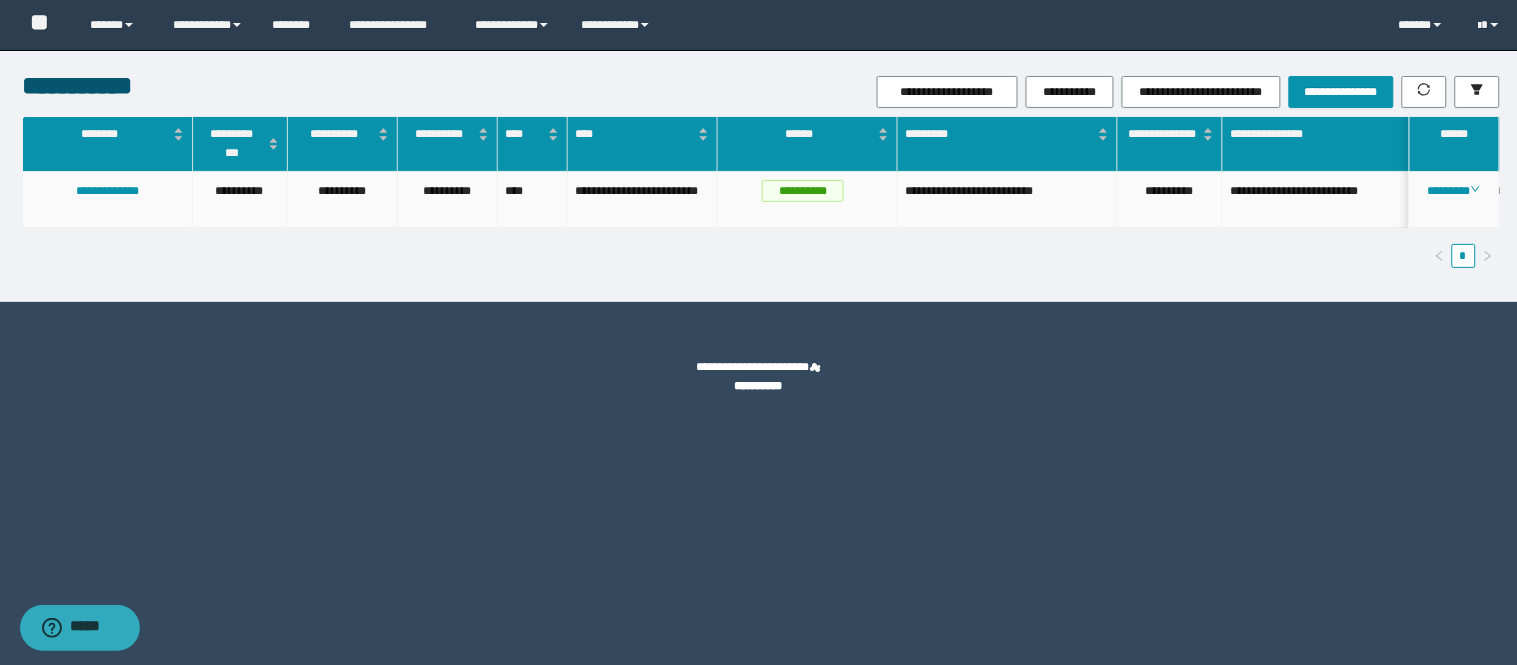 click on "********" at bounding box center (1455, 200) 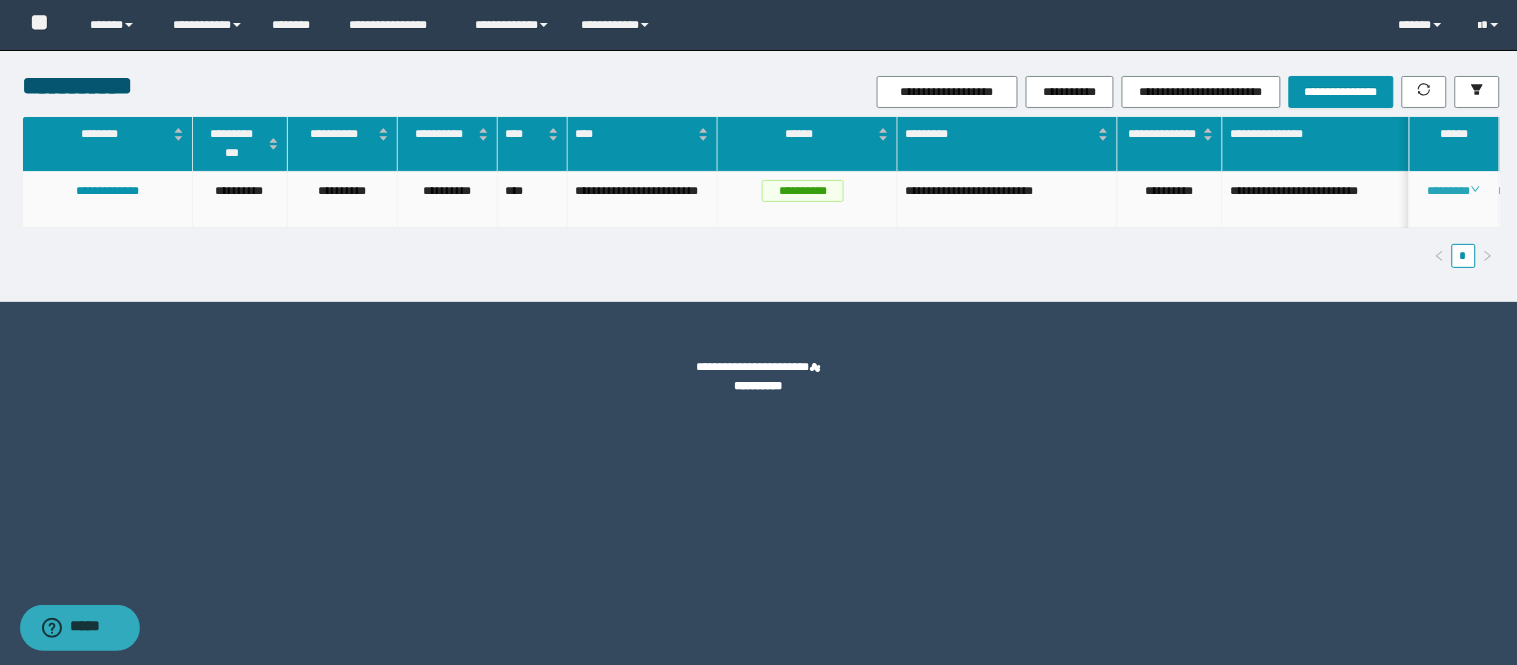 click on "********" at bounding box center (1454, 191) 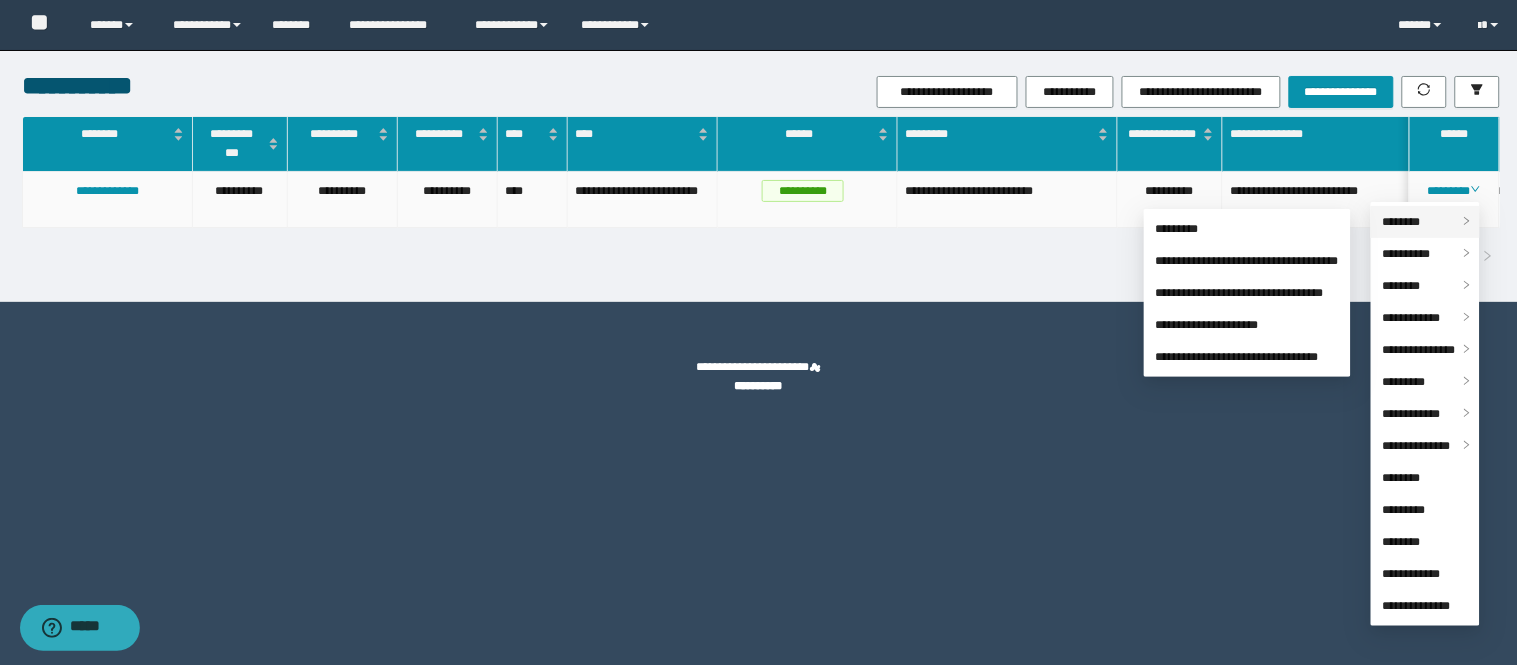 click on "********" at bounding box center [1402, 222] 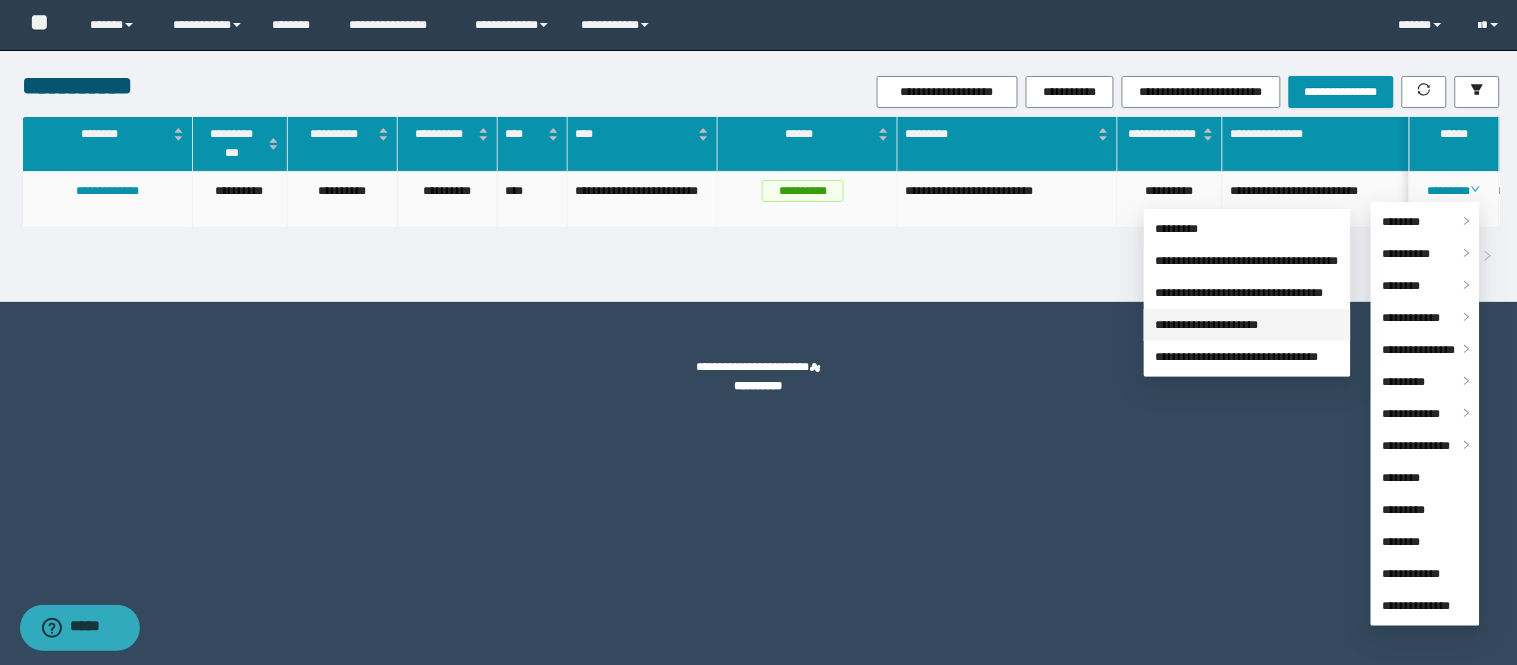 click on "**********" at bounding box center (1207, 325) 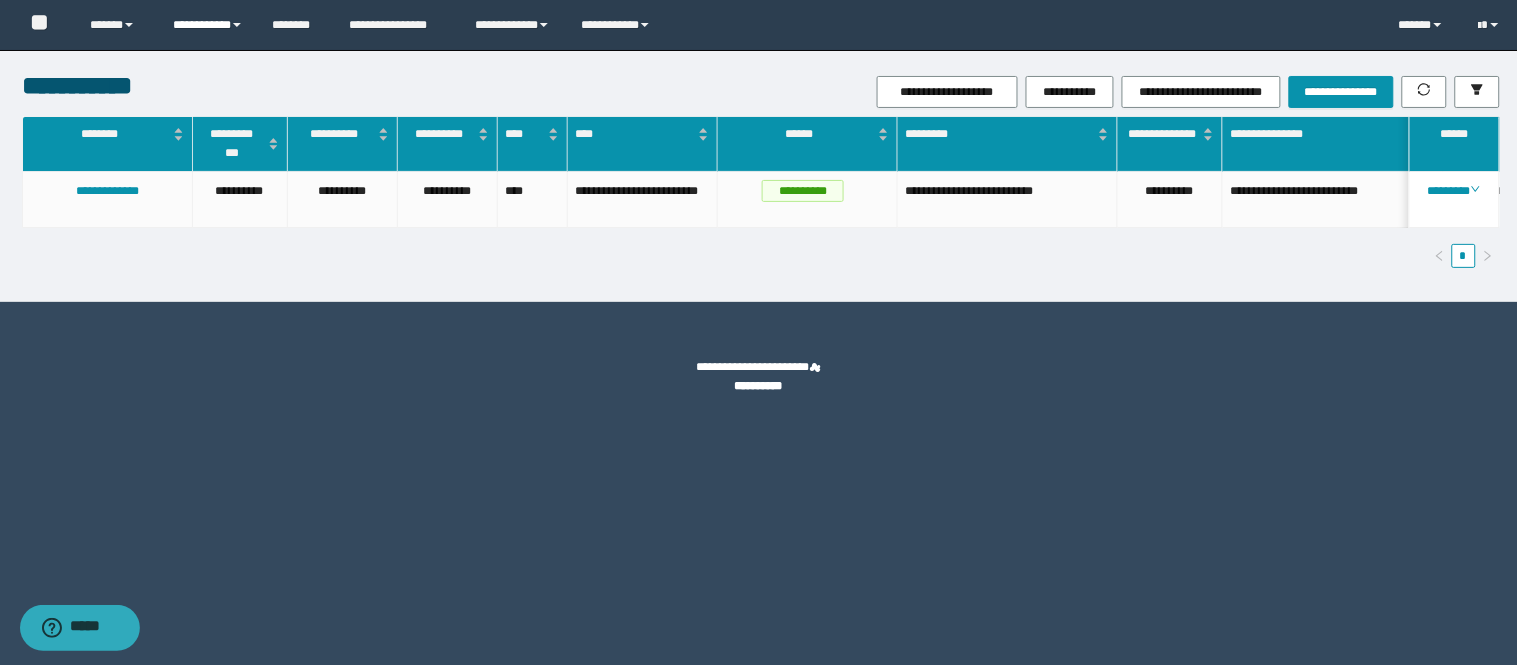 click on "**********" at bounding box center [116, 25] 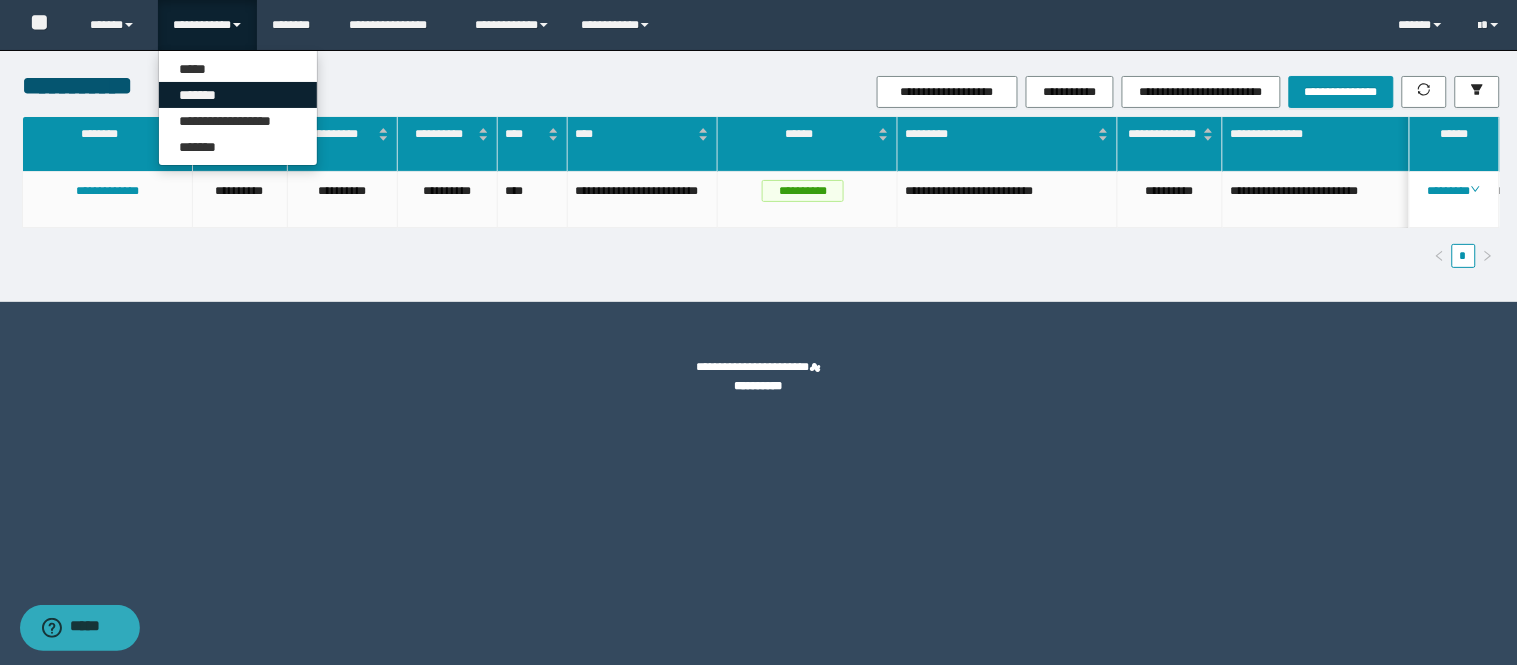 click on "*******" at bounding box center [238, 95] 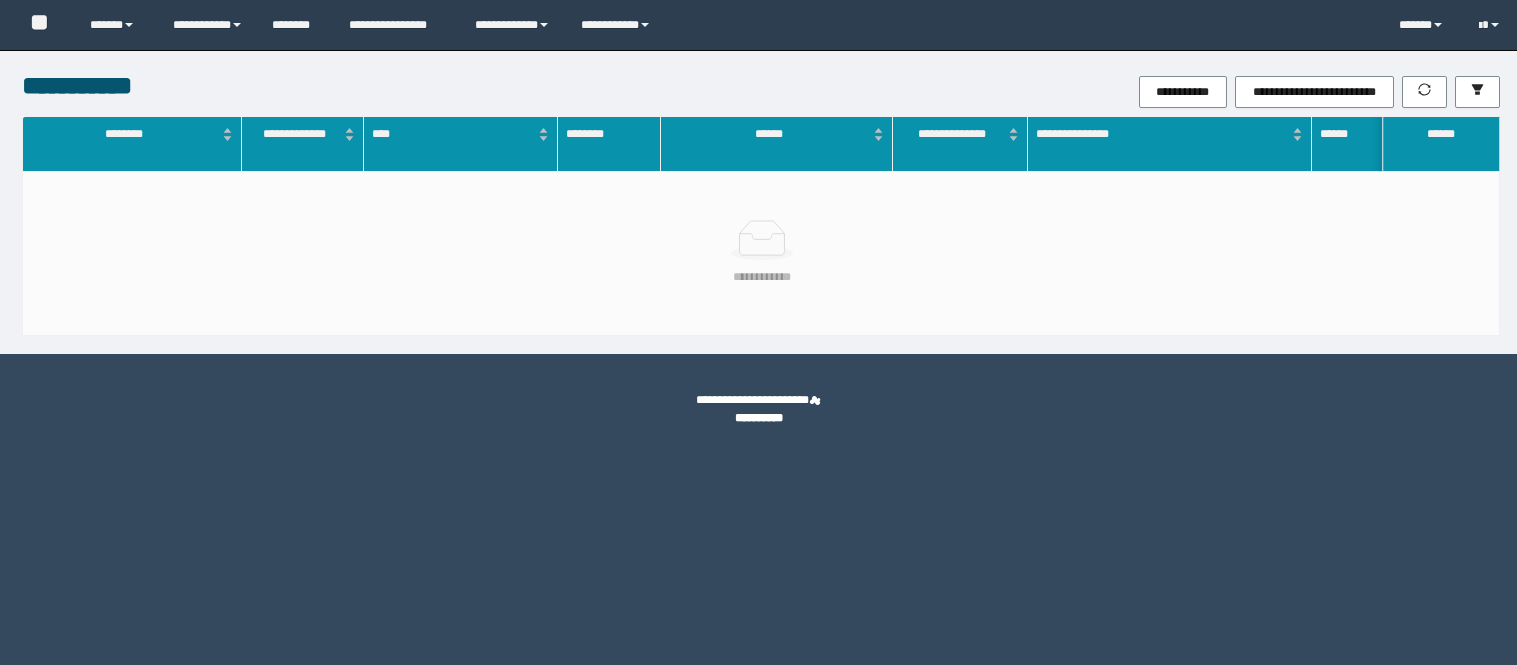 scroll, scrollTop: 0, scrollLeft: 0, axis: both 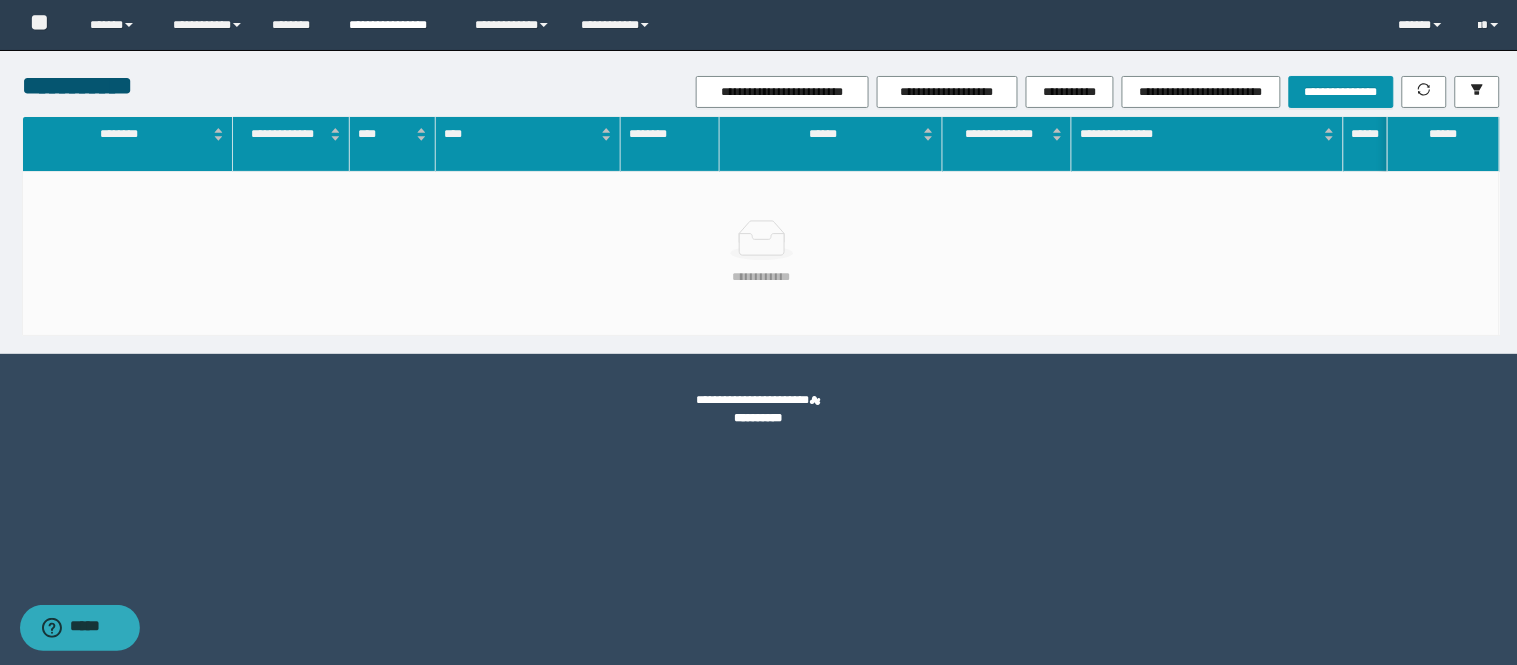 click on "**********" at bounding box center [397, 25] 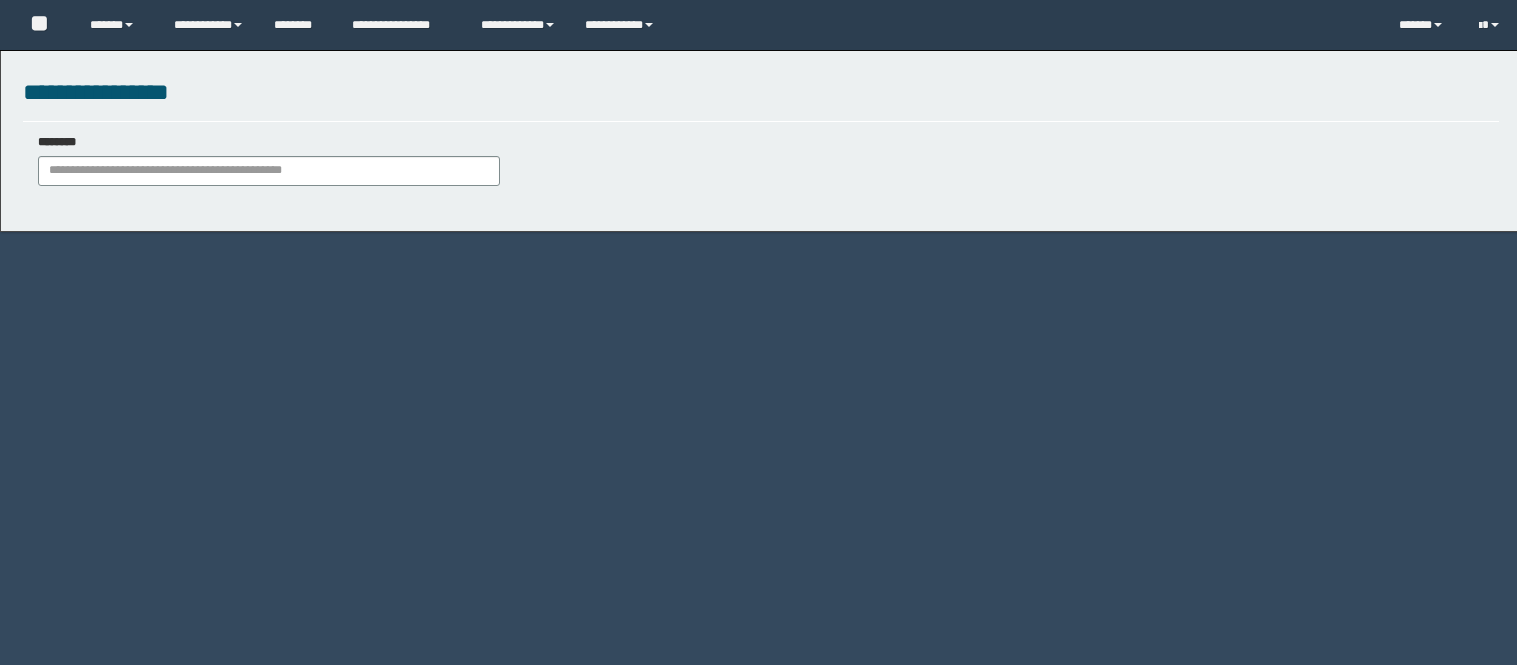 scroll, scrollTop: 0, scrollLeft: 0, axis: both 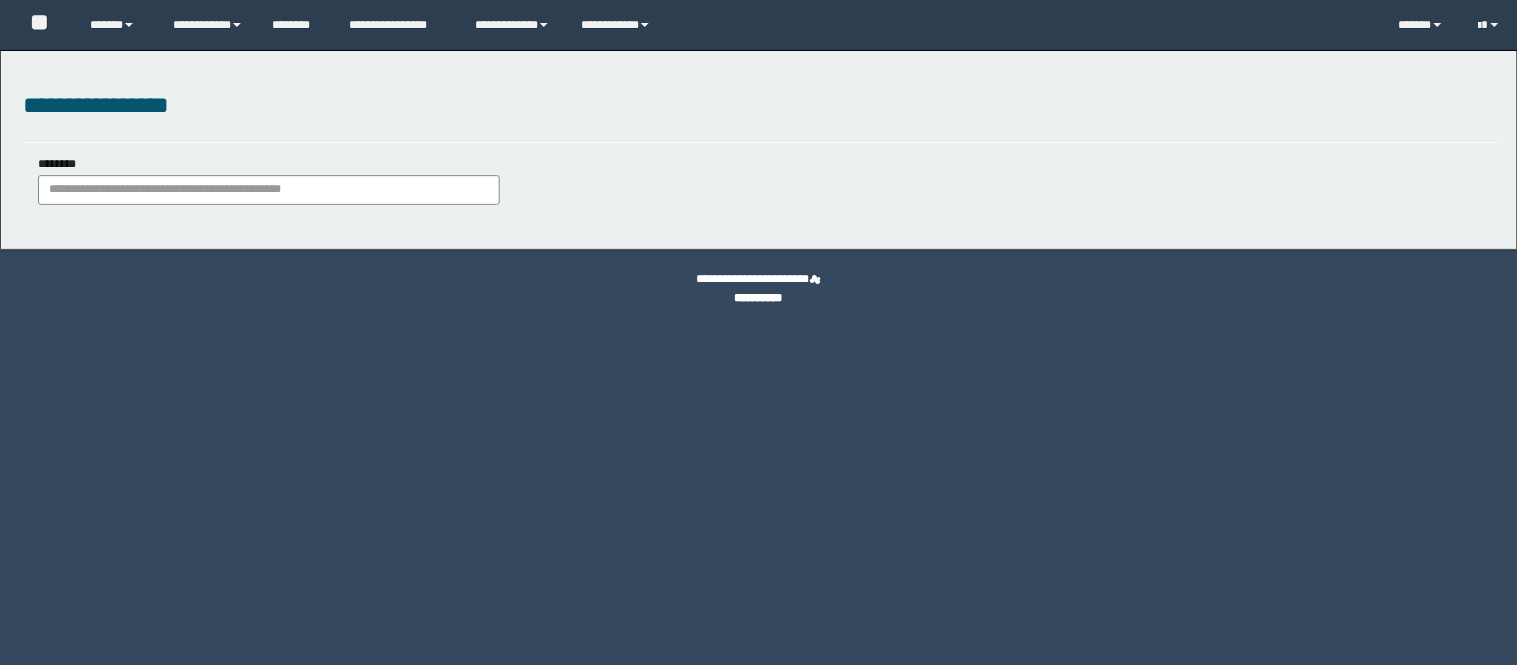 click on "********" at bounding box center [269, 179] 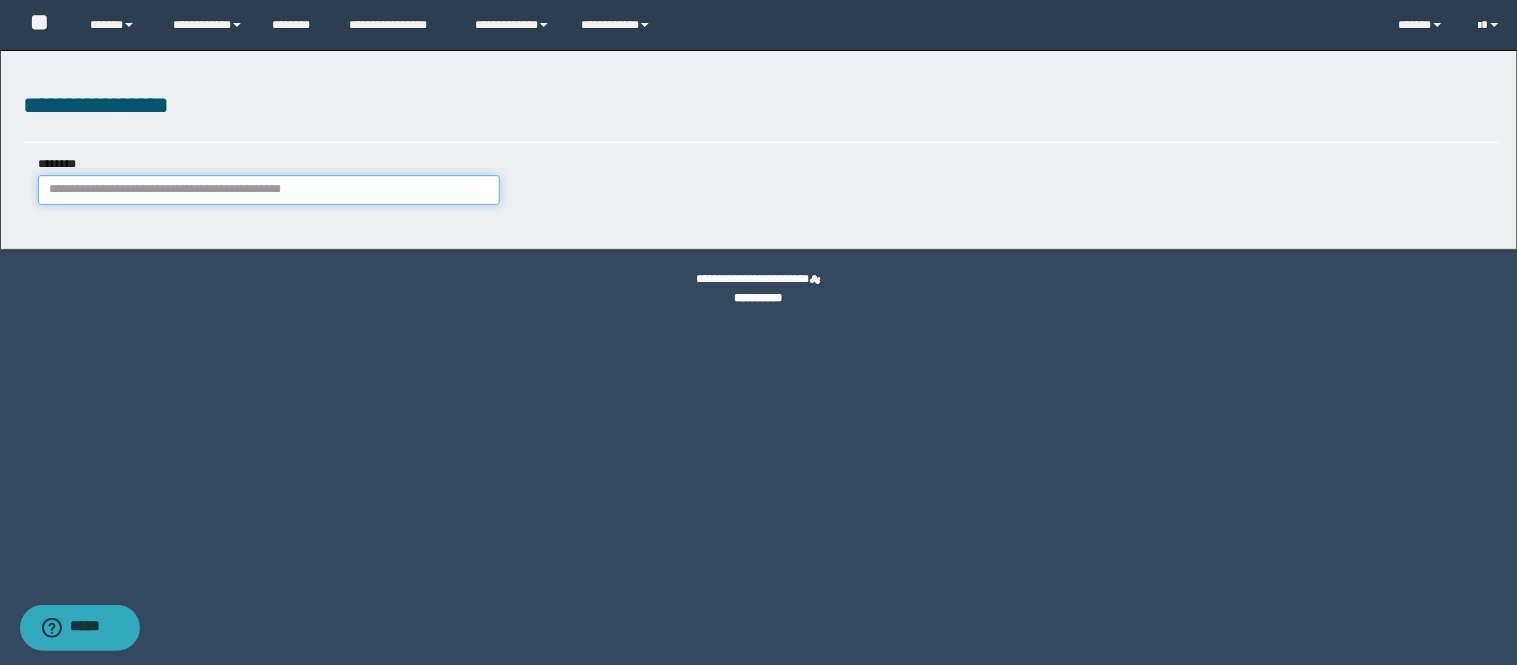 click on "********" at bounding box center (269, 190) 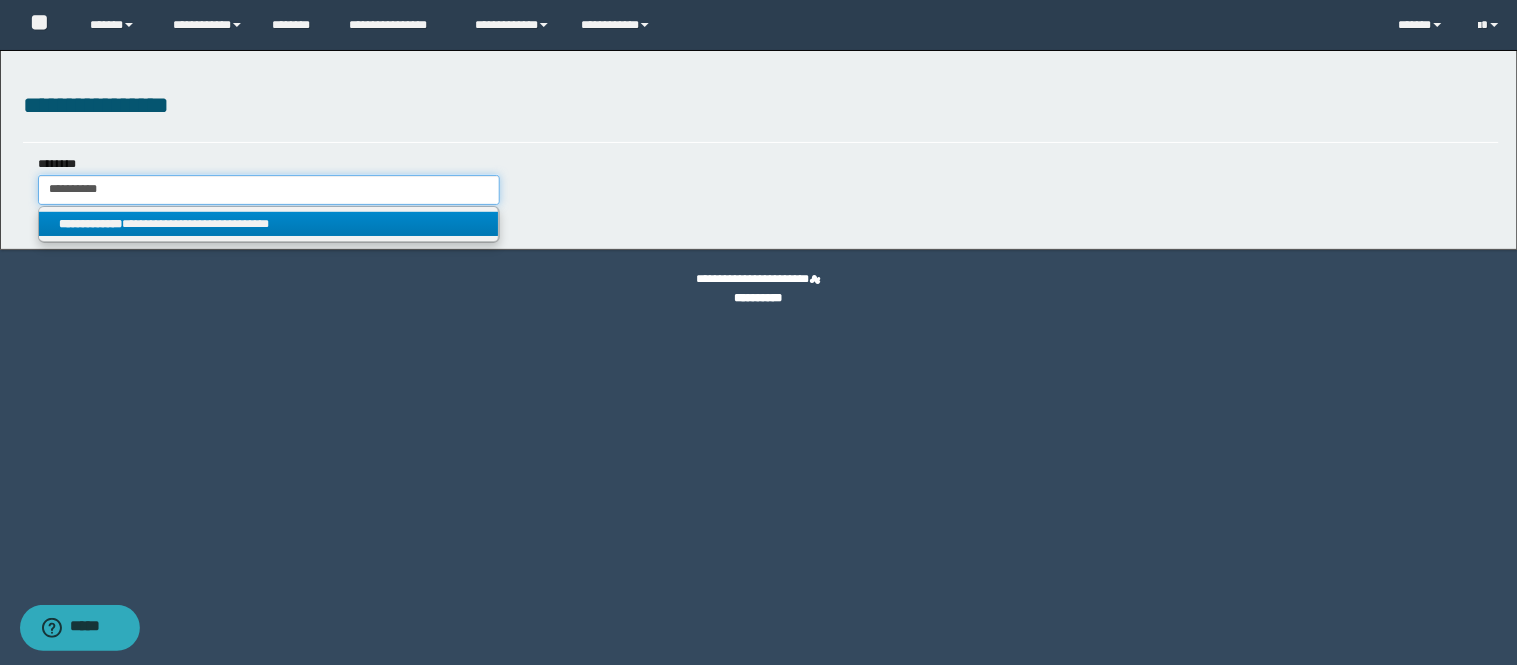 type on "**********" 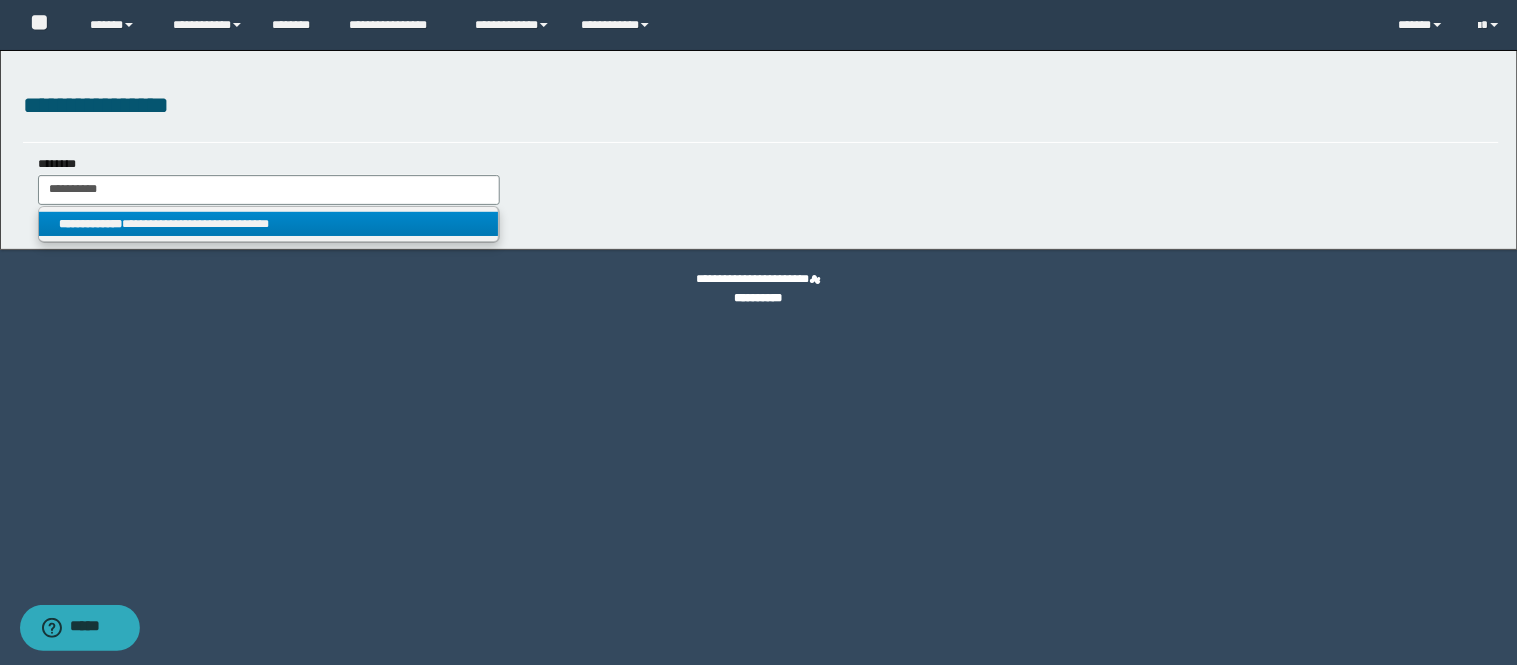 click on "**********" at bounding box center (269, 224) 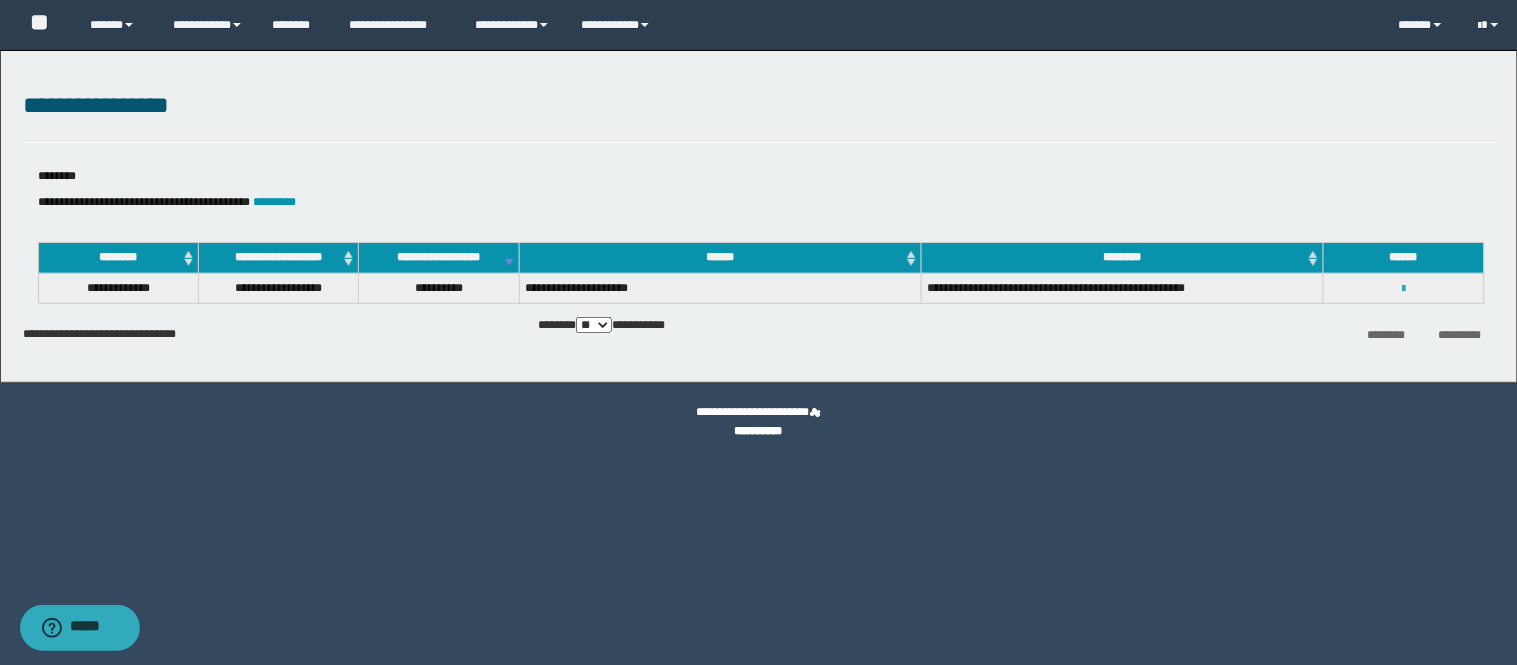 click at bounding box center [1403, 289] 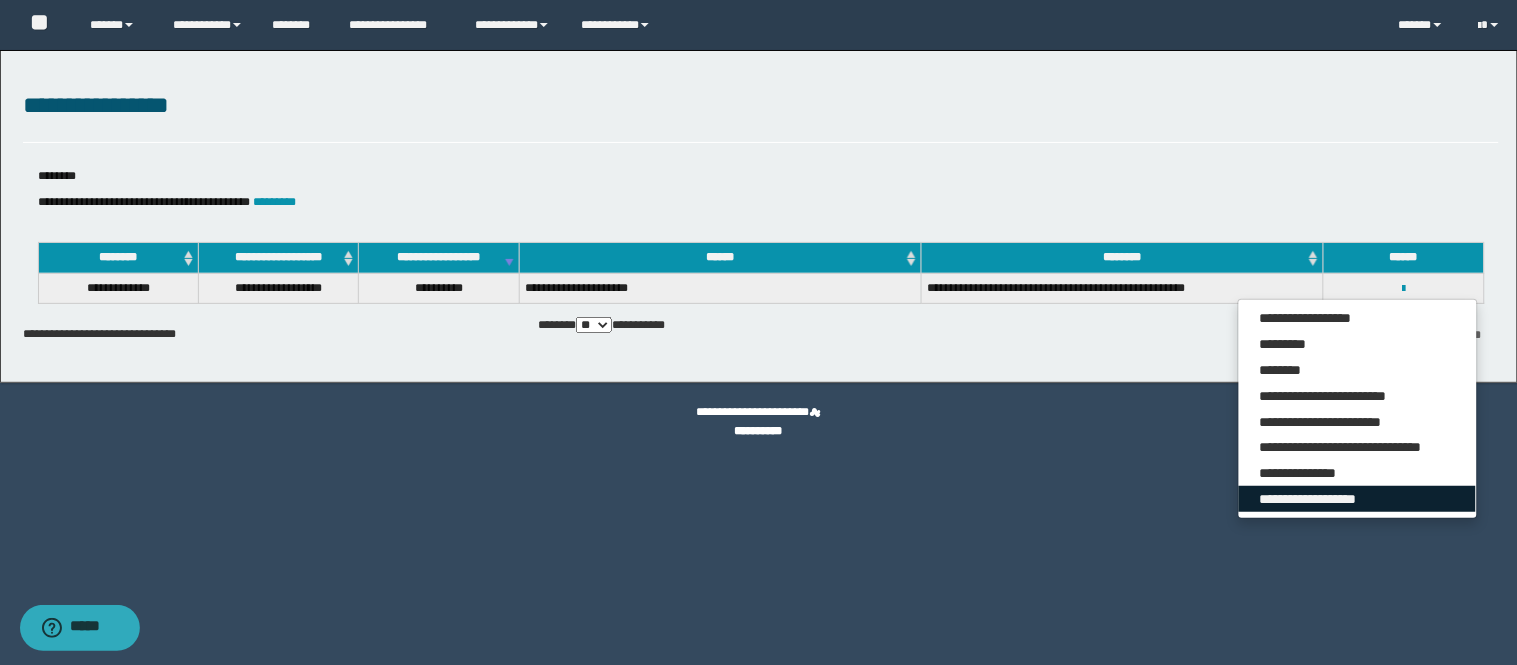 click on "**********" at bounding box center (1357, 499) 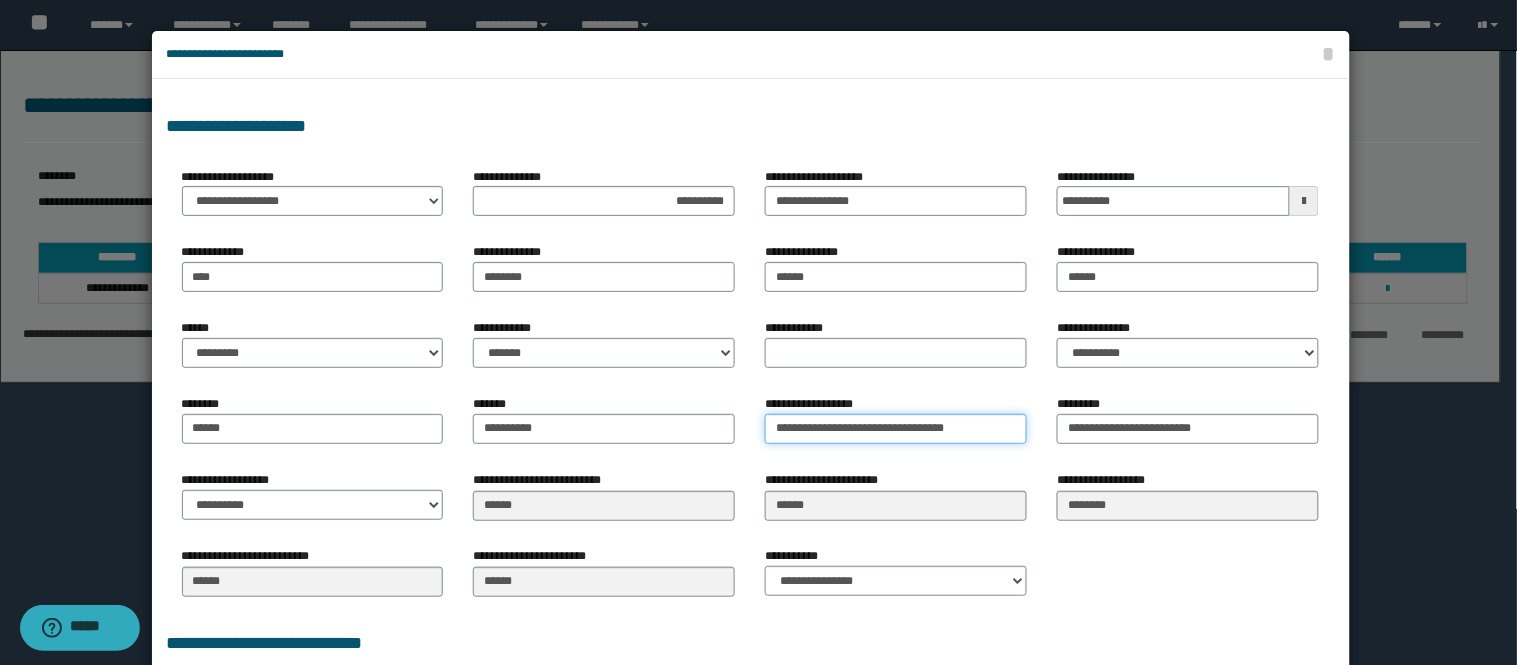 click on "**********" at bounding box center [896, 429] 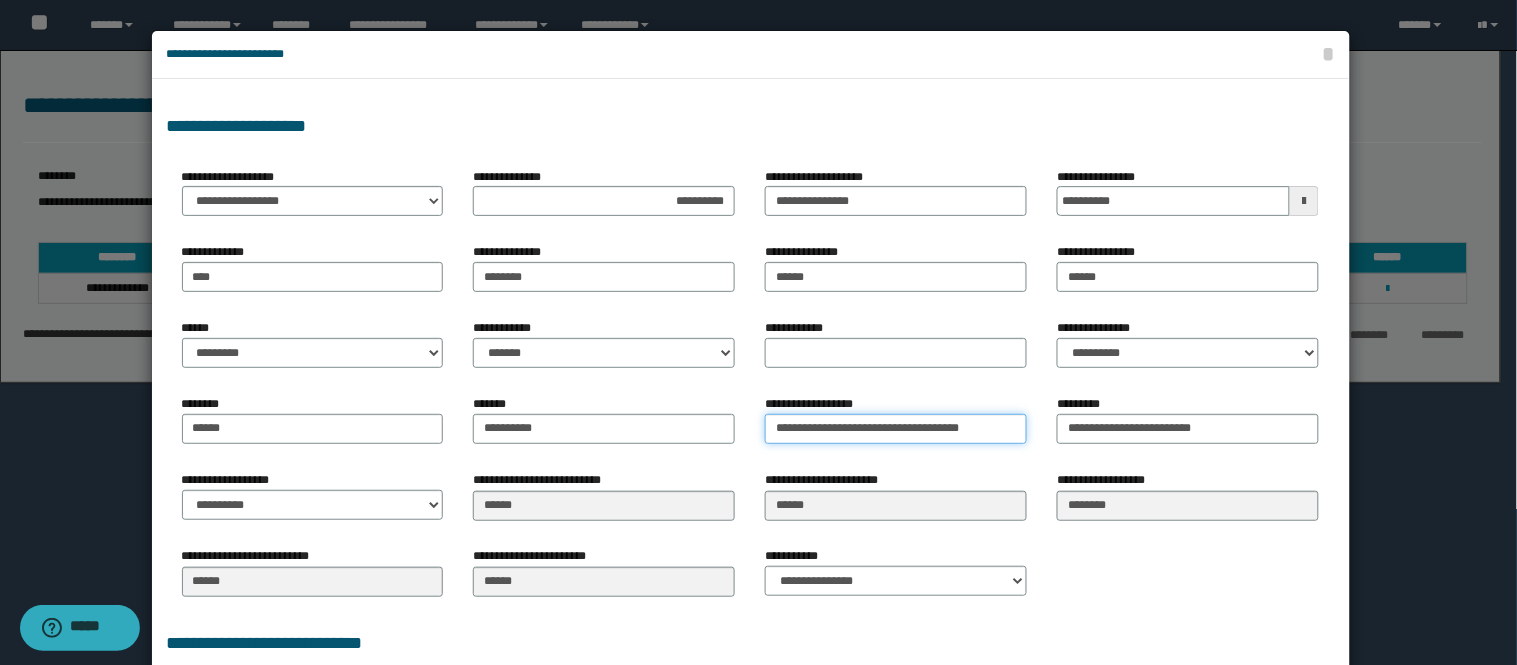 paste on "**********" 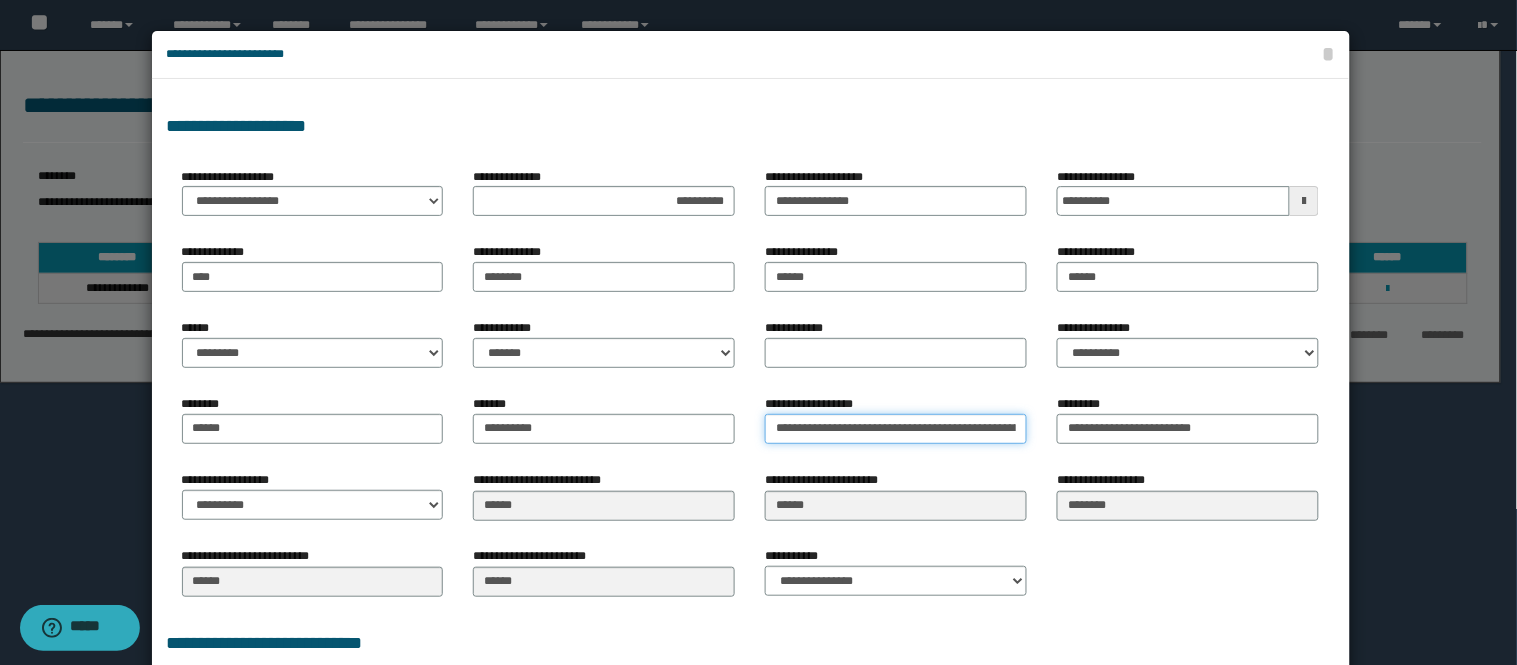 scroll, scrollTop: 0, scrollLeft: 150, axis: horizontal 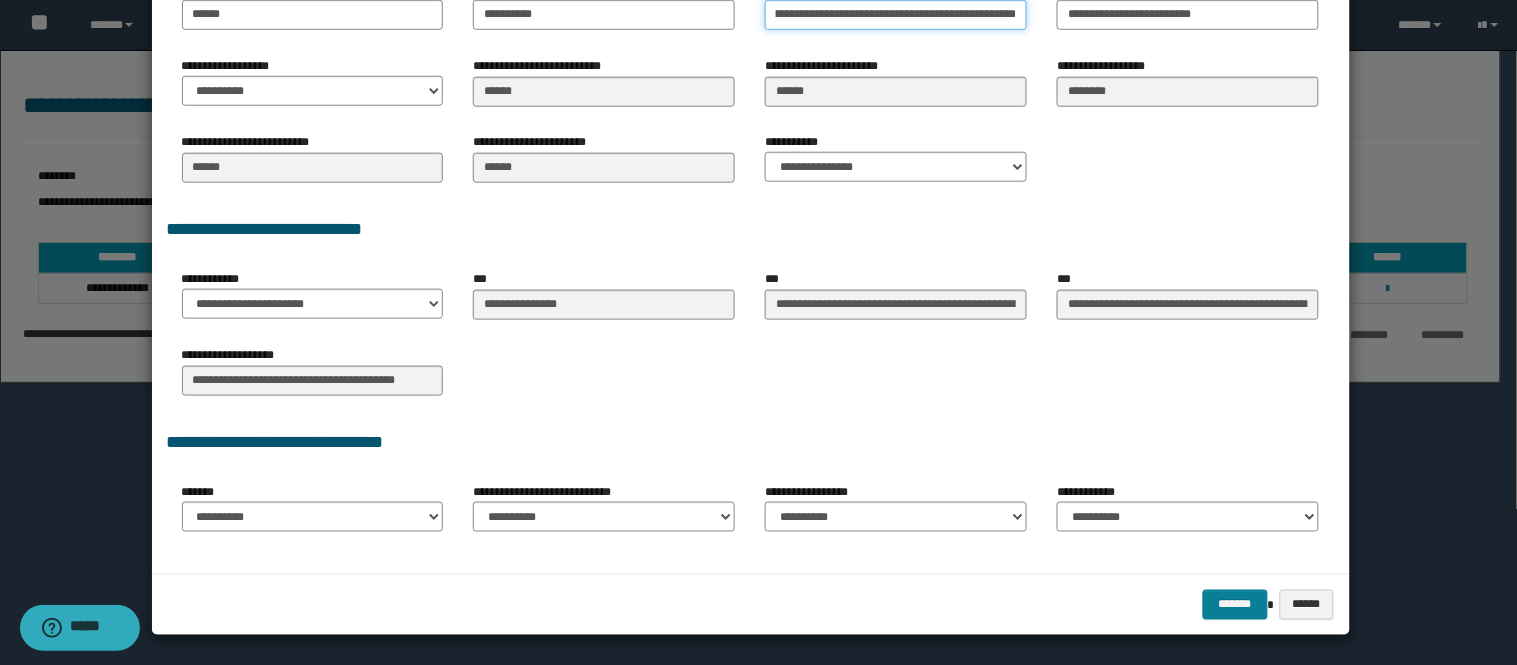type on "**********" 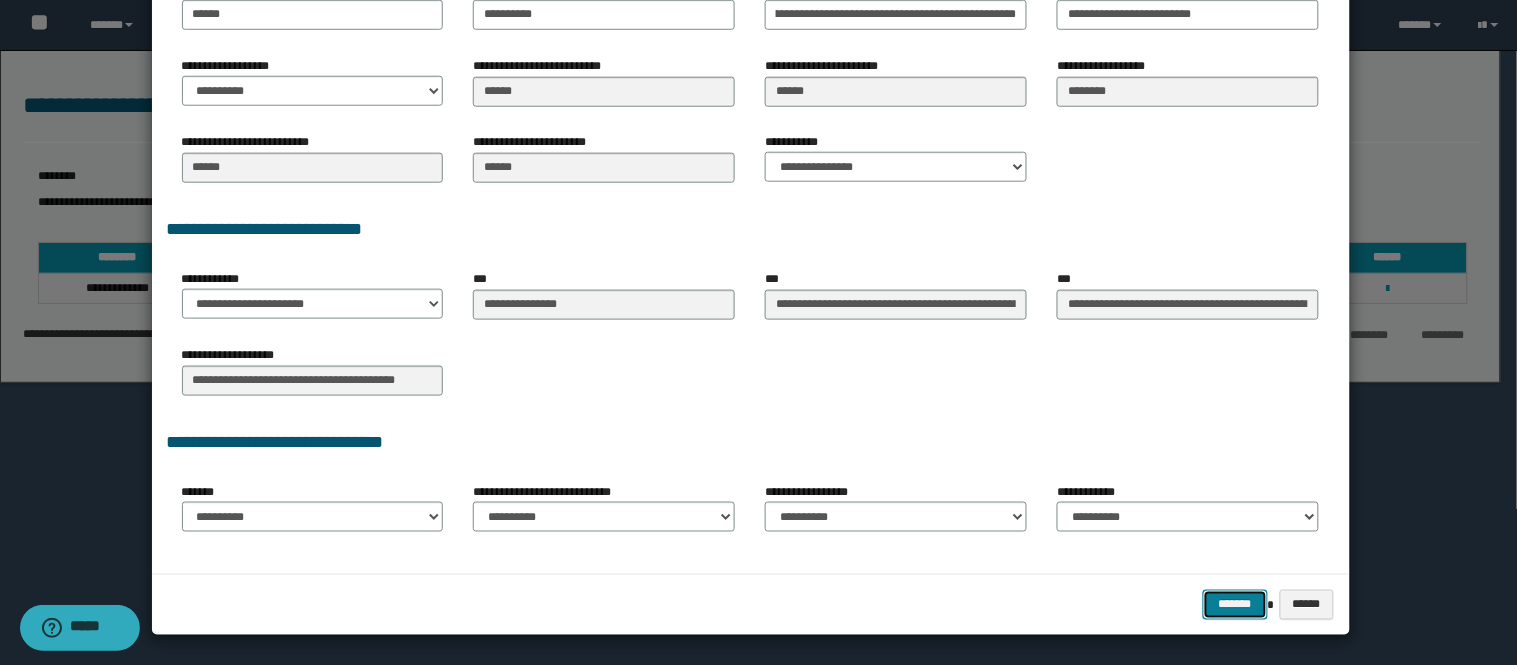 scroll, scrollTop: 0, scrollLeft: 0, axis: both 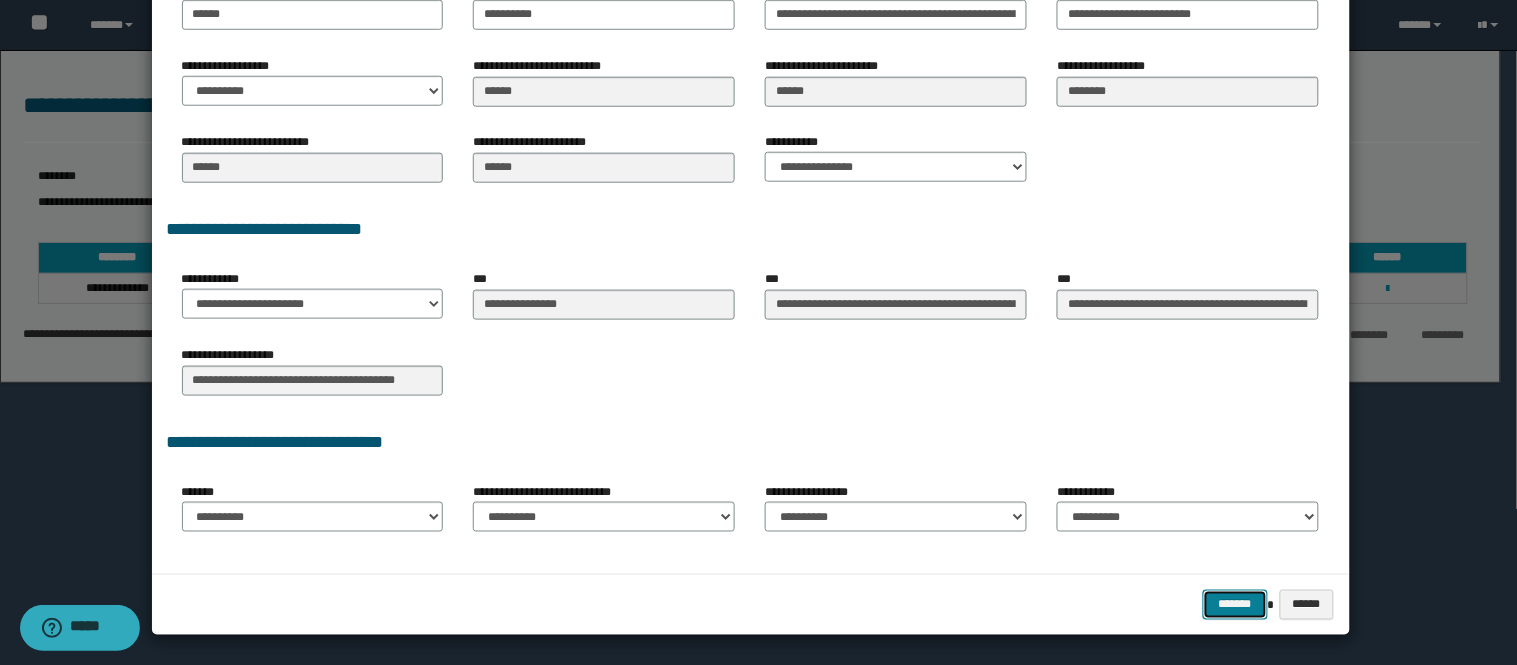 click on "*******" at bounding box center [1235, 605] 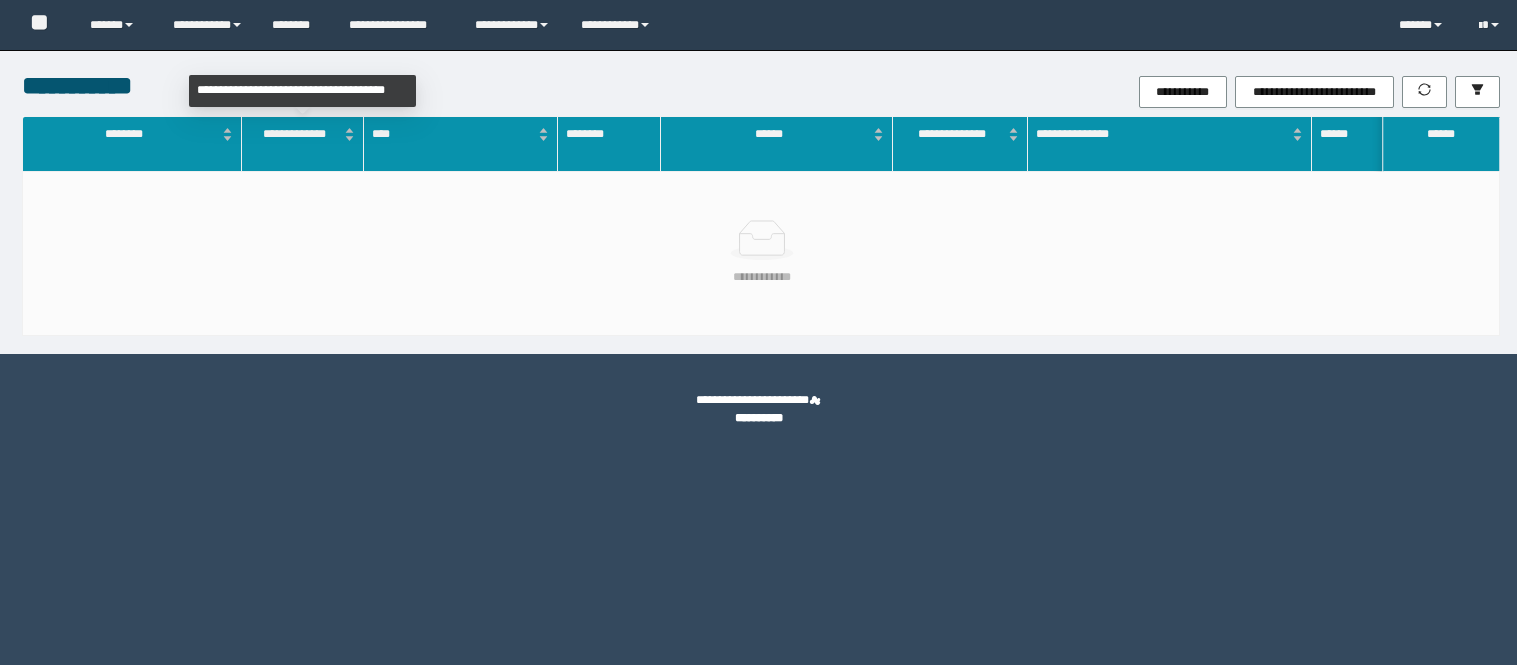 scroll, scrollTop: 0, scrollLeft: 0, axis: both 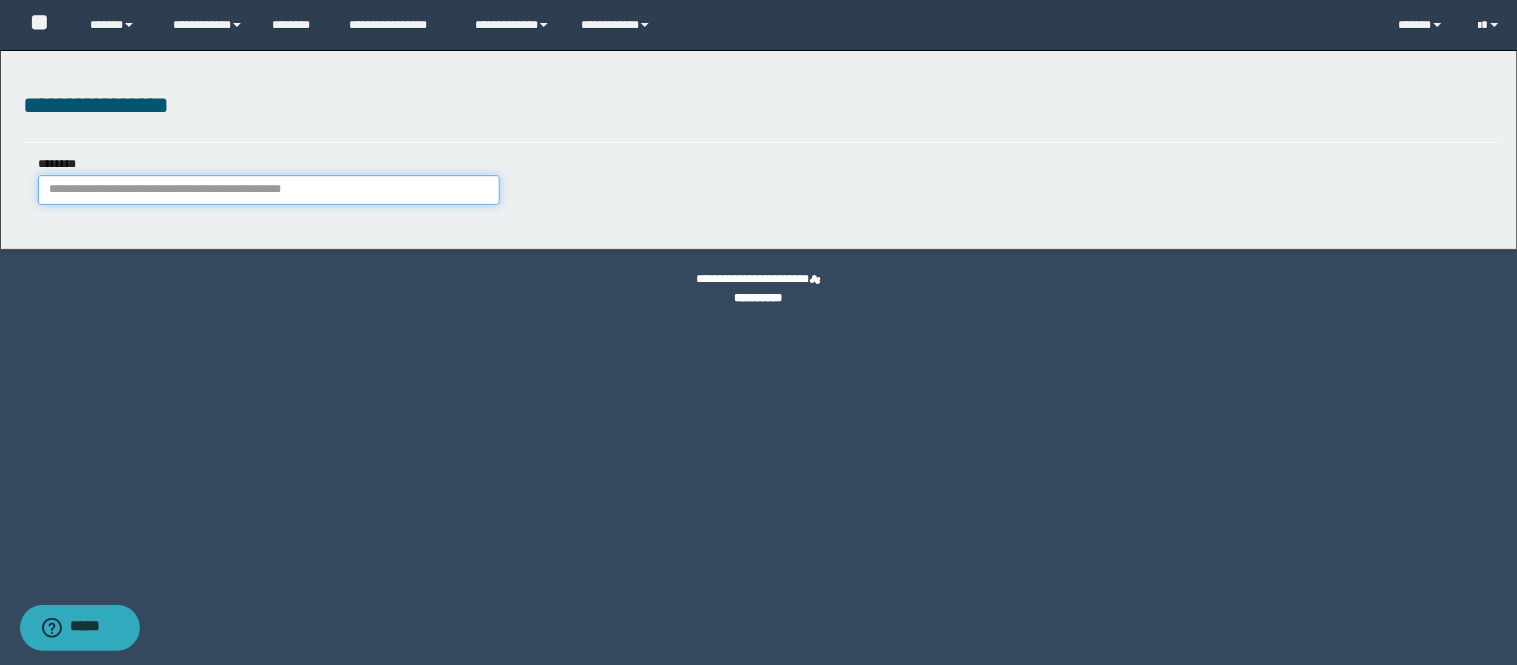 click on "[EMAIL]" at bounding box center [269, 190] 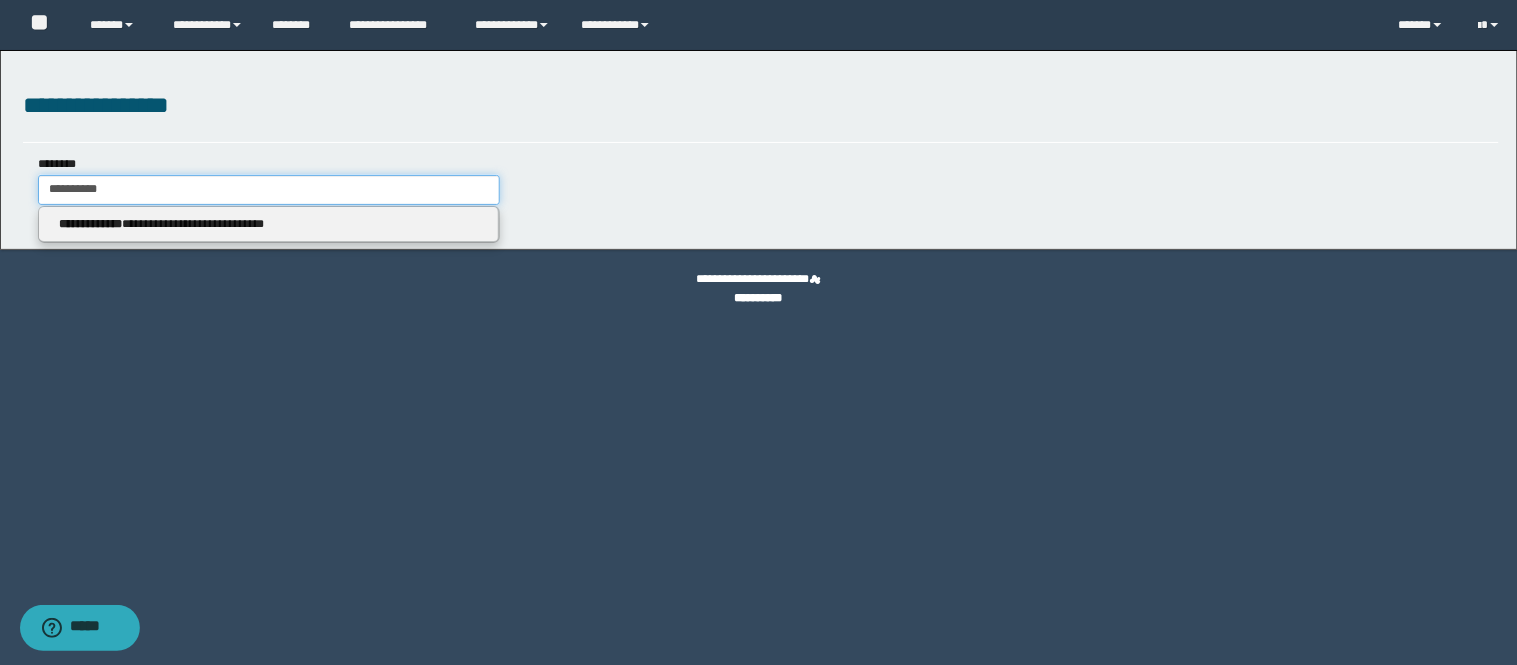 type on "**********" 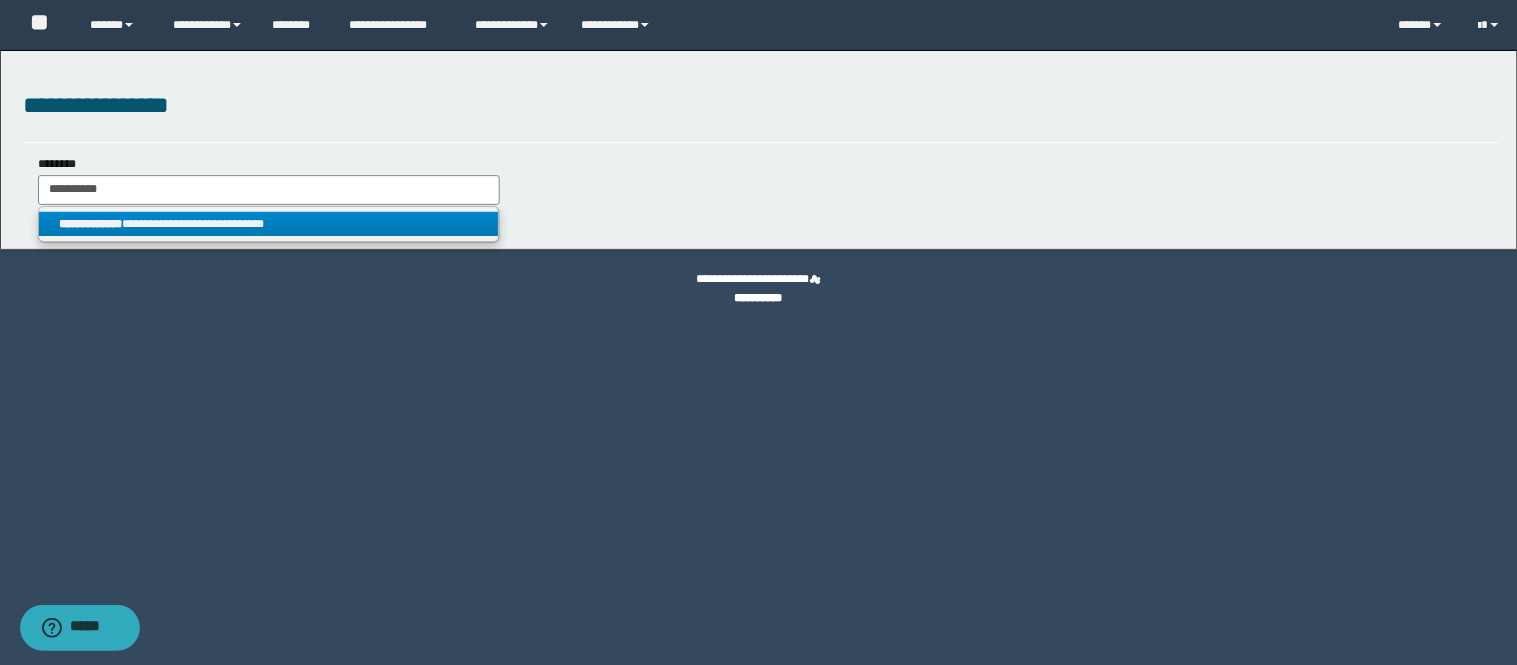 click on "**********" at bounding box center (269, 224) 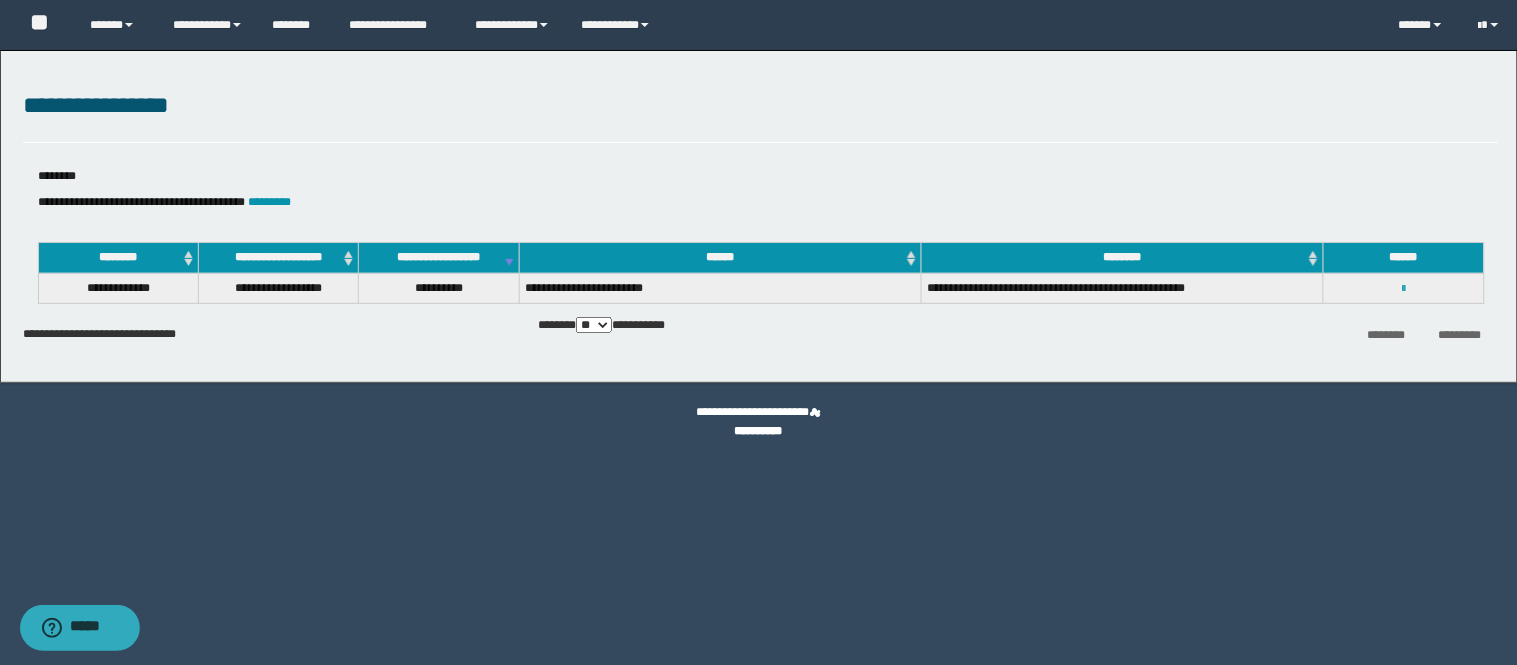 click at bounding box center (1403, 289) 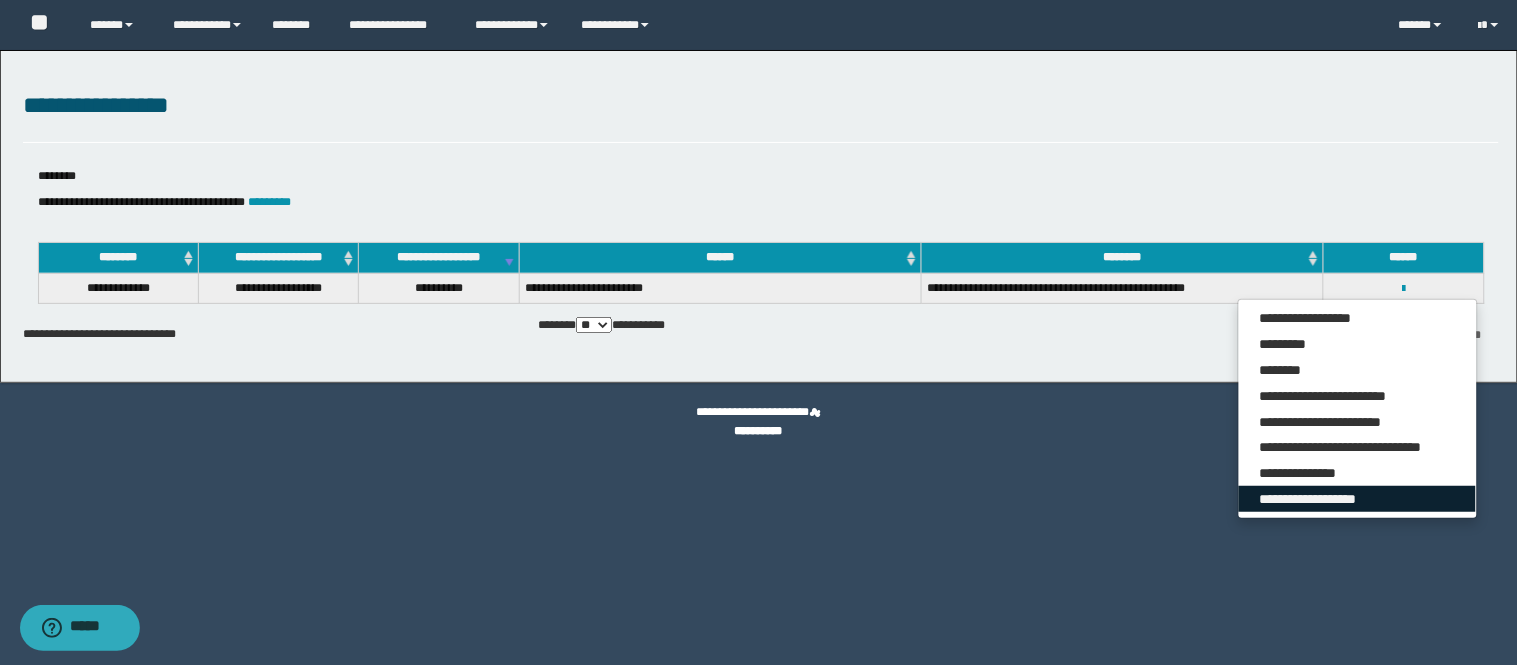click on "**********" at bounding box center [1357, 499] 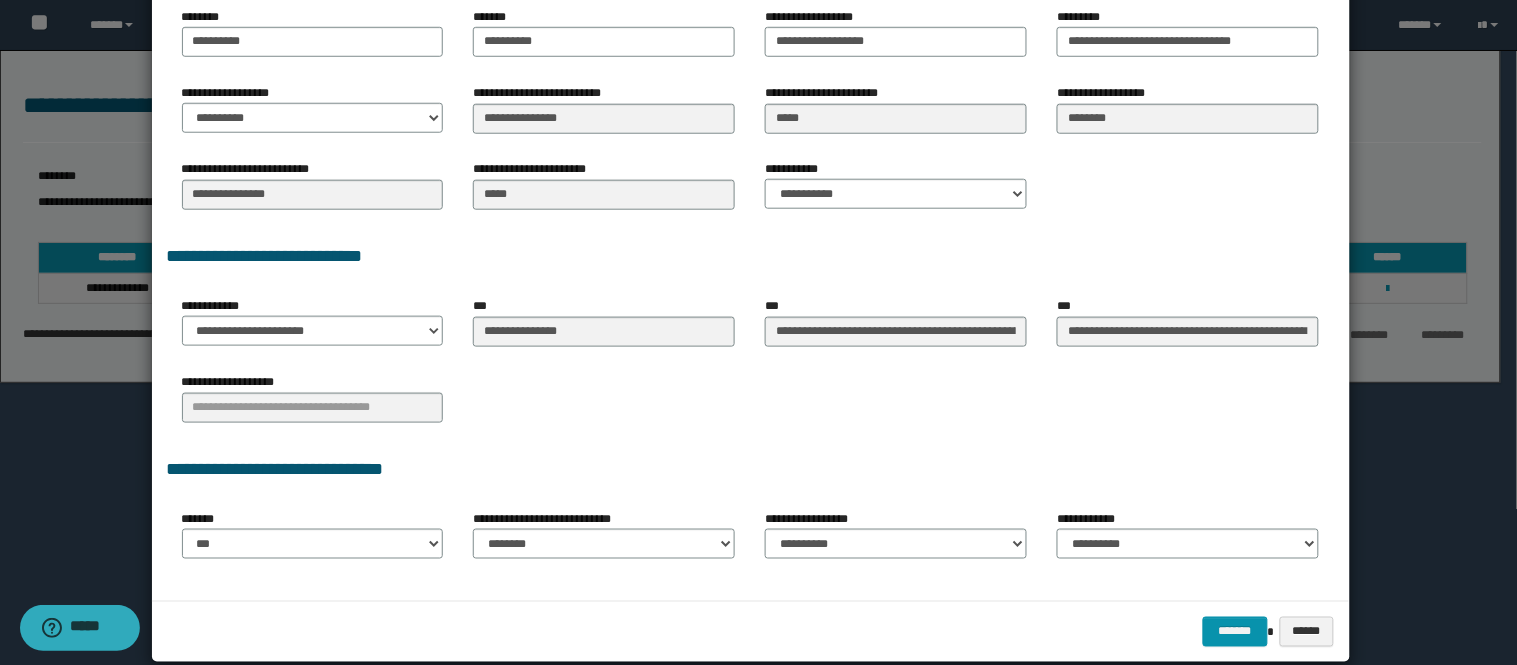 scroll, scrollTop: 414, scrollLeft: 0, axis: vertical 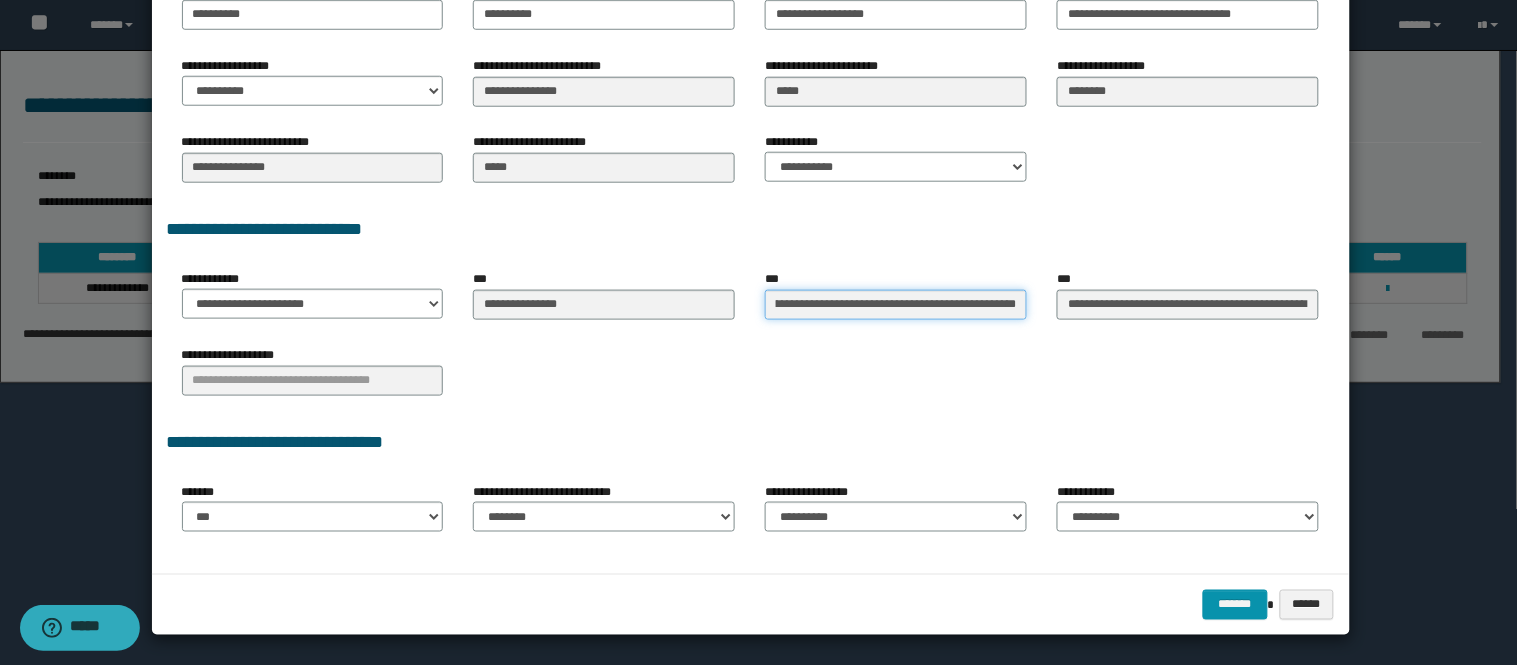 drag, startPoint x: 776, startPoint y: 305, endPoint x: 1038, endPoint y: 311, distance: 262.0687 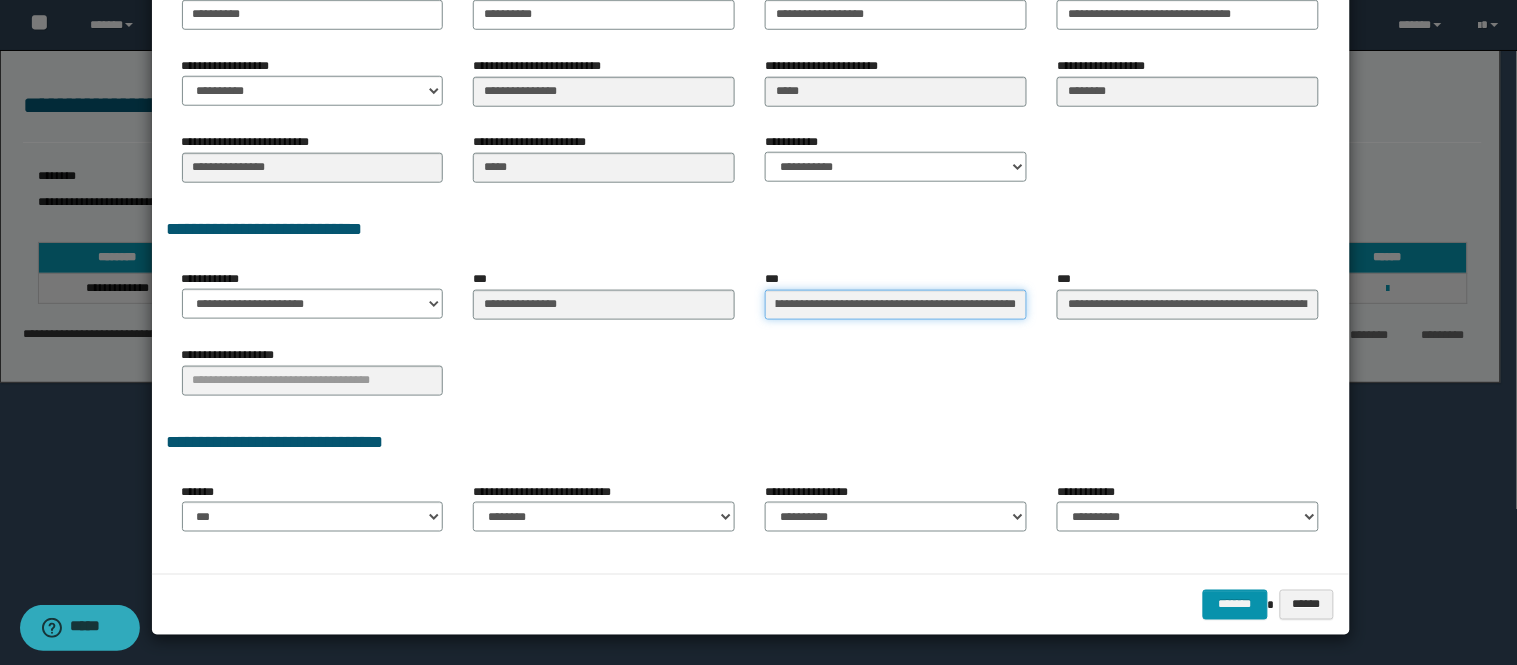 click on "**********" at bounding box center [751, 302] 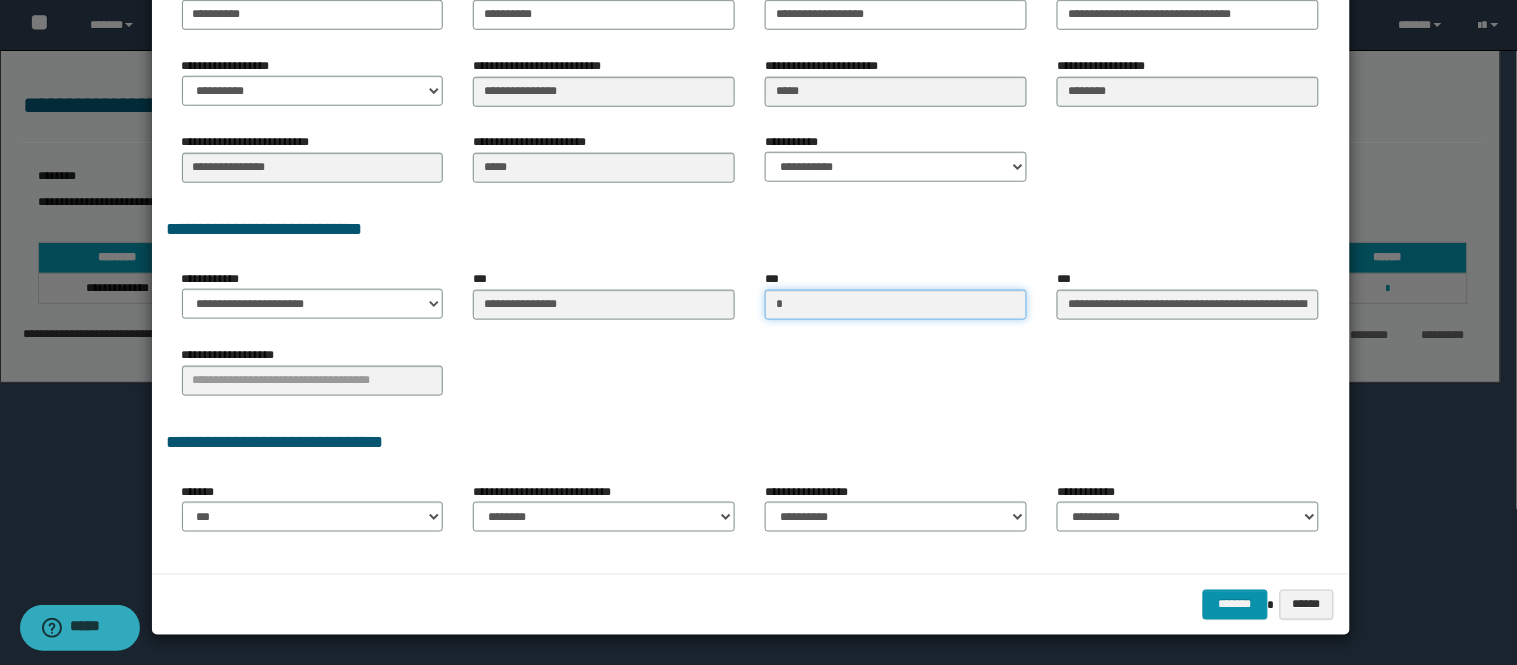 scroll, scrollTop: 0, scrollLeft: 0, axis: both 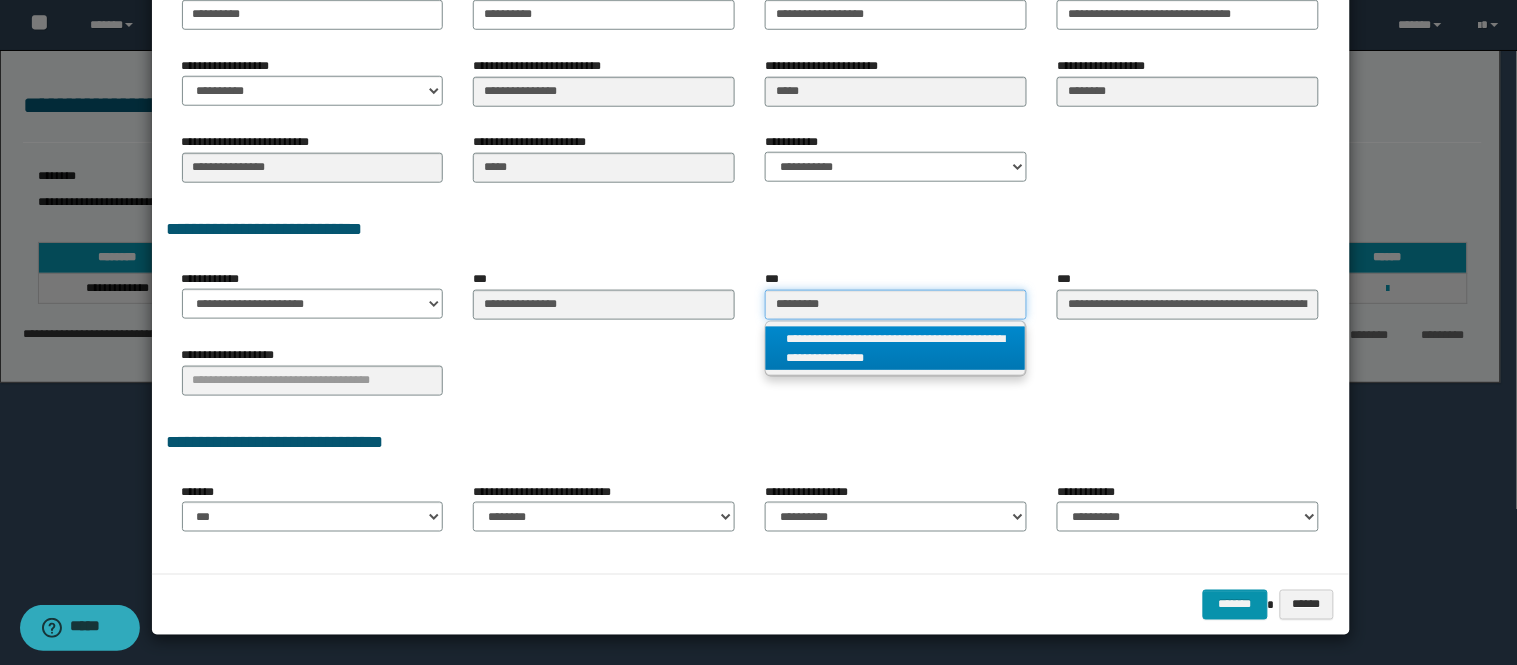 type on "*********" 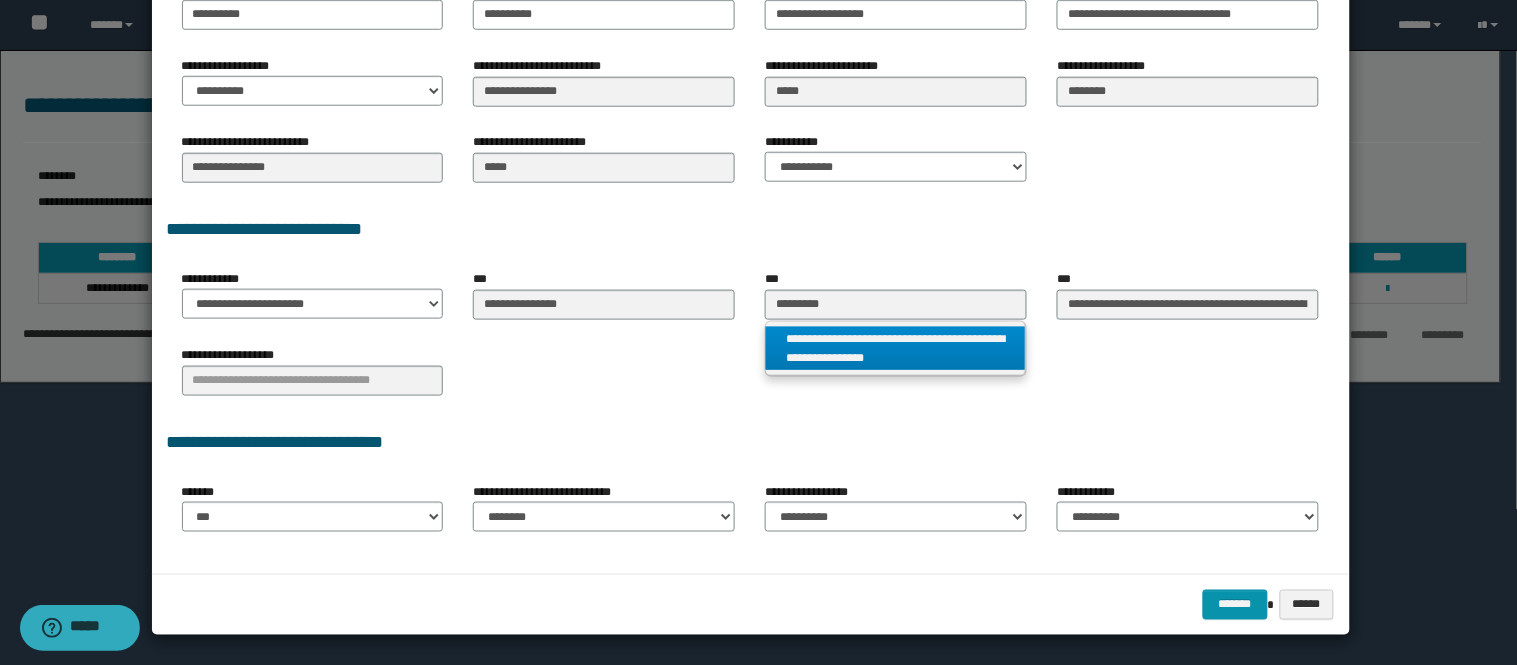 click on "**********" at bounding box center [896, 349] 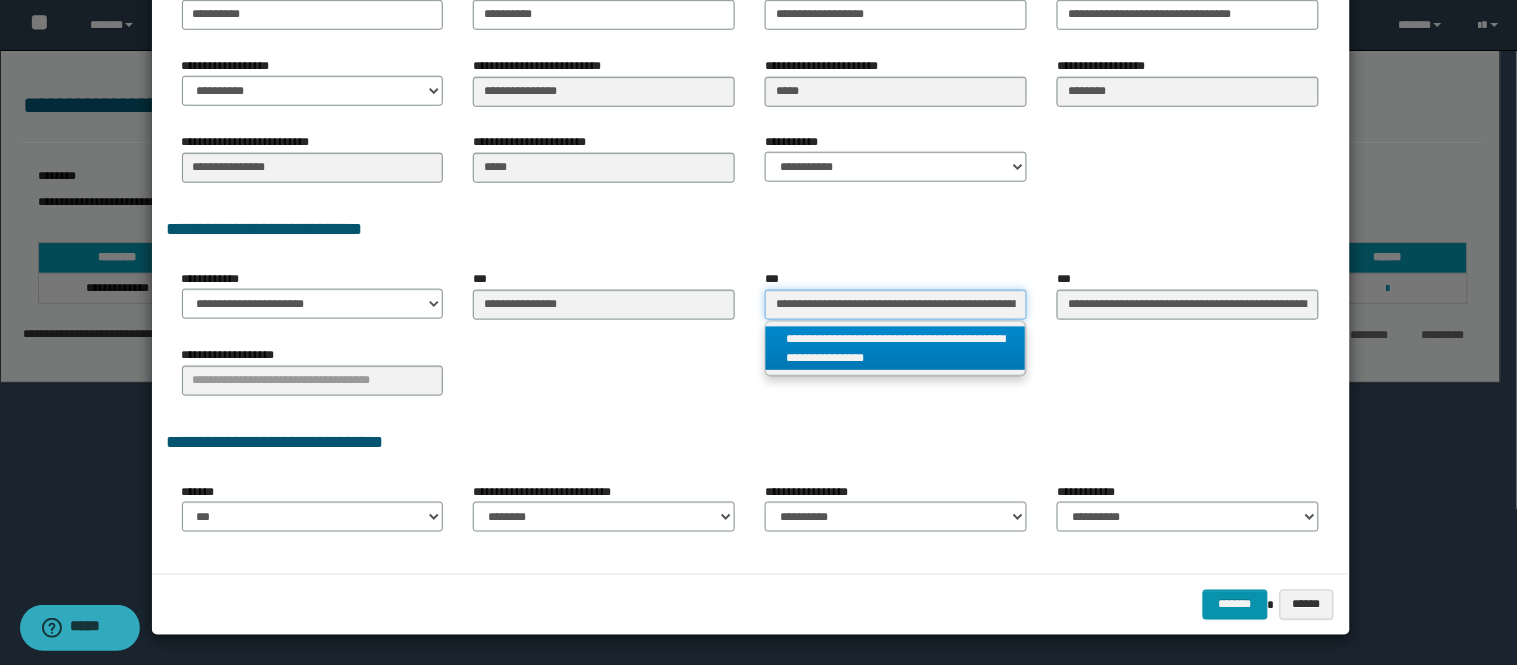 scroll, scrollTop: 0, scrollLeft: 173, axis: horizontal 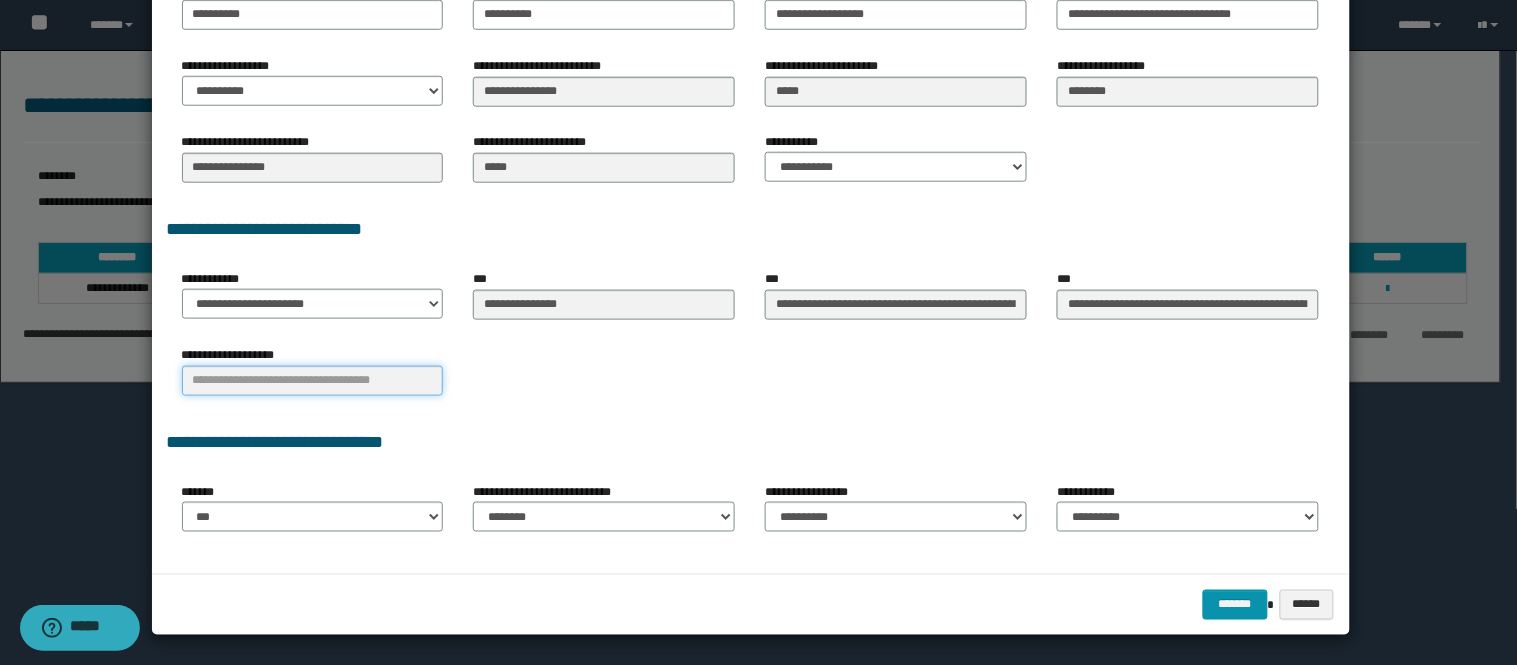 click at bounding box center [313, 381] 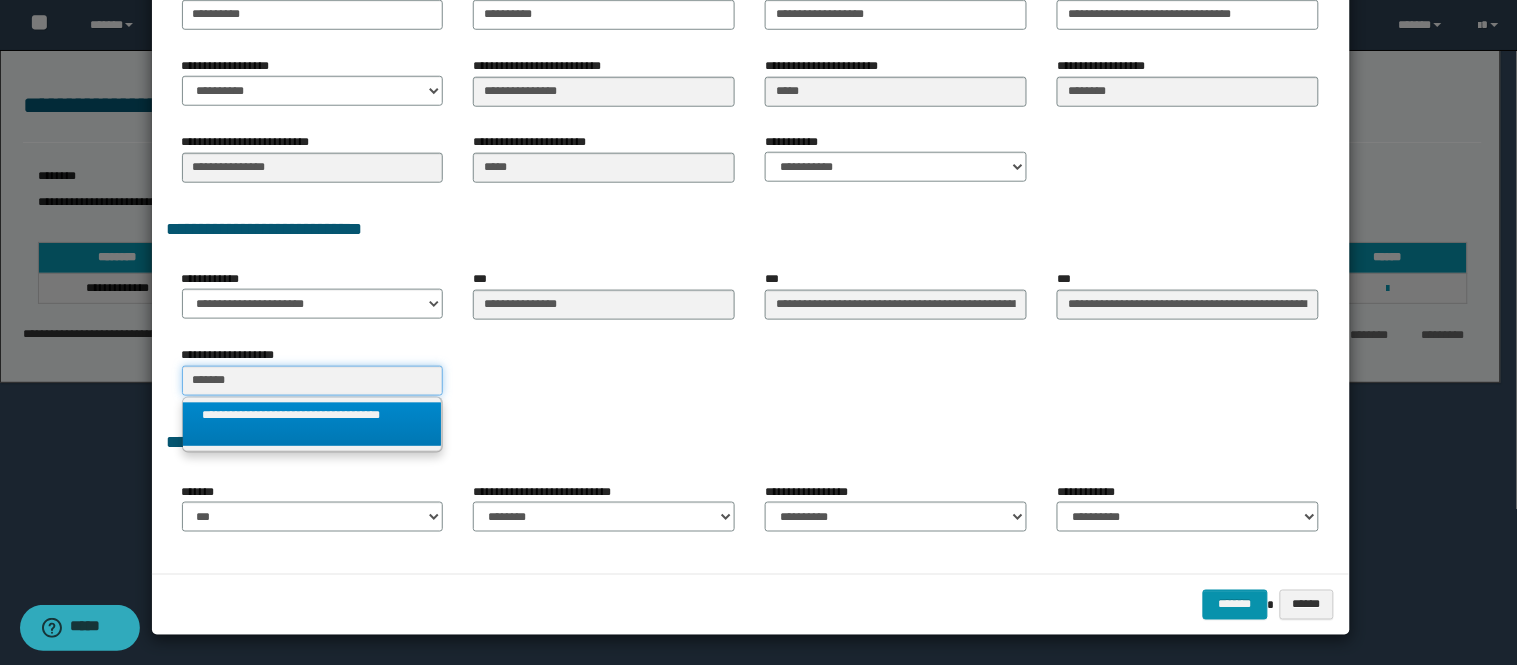 type on "*******" 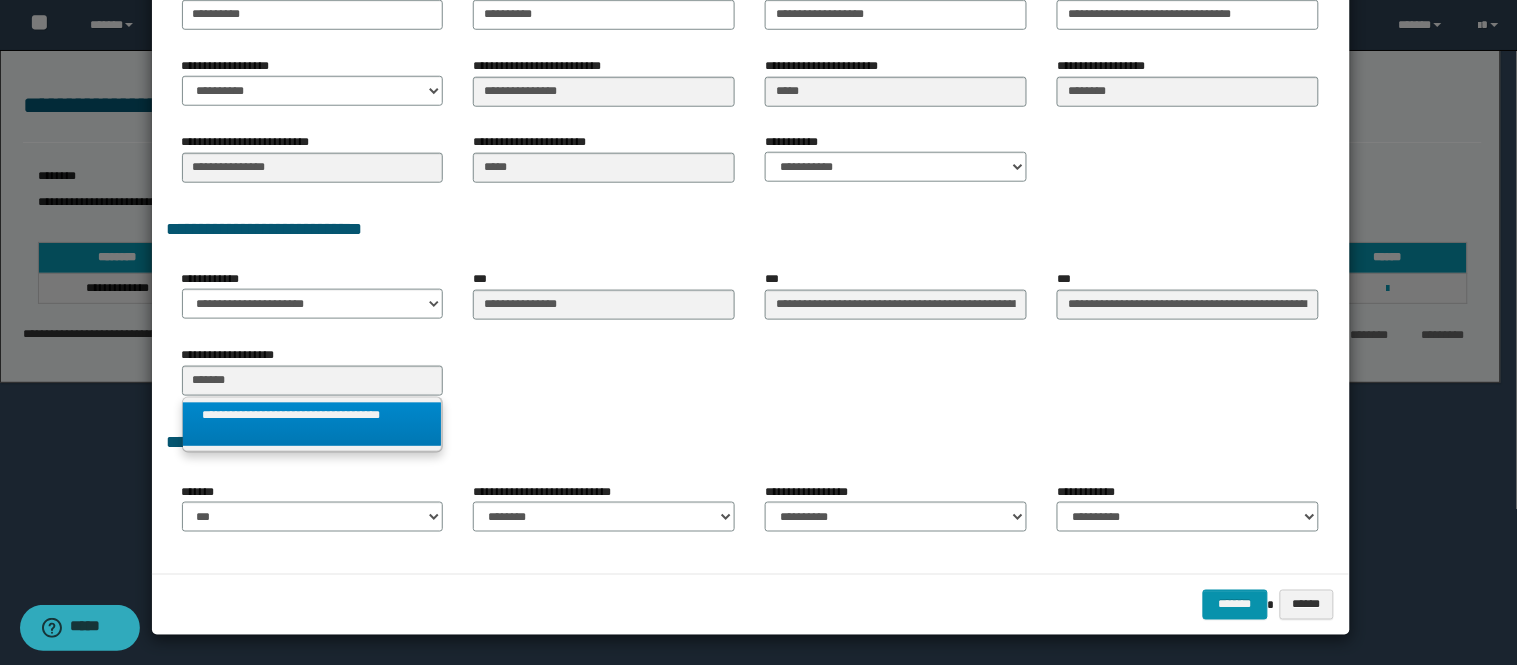 click on "**********" at bounding box center (313, 425) 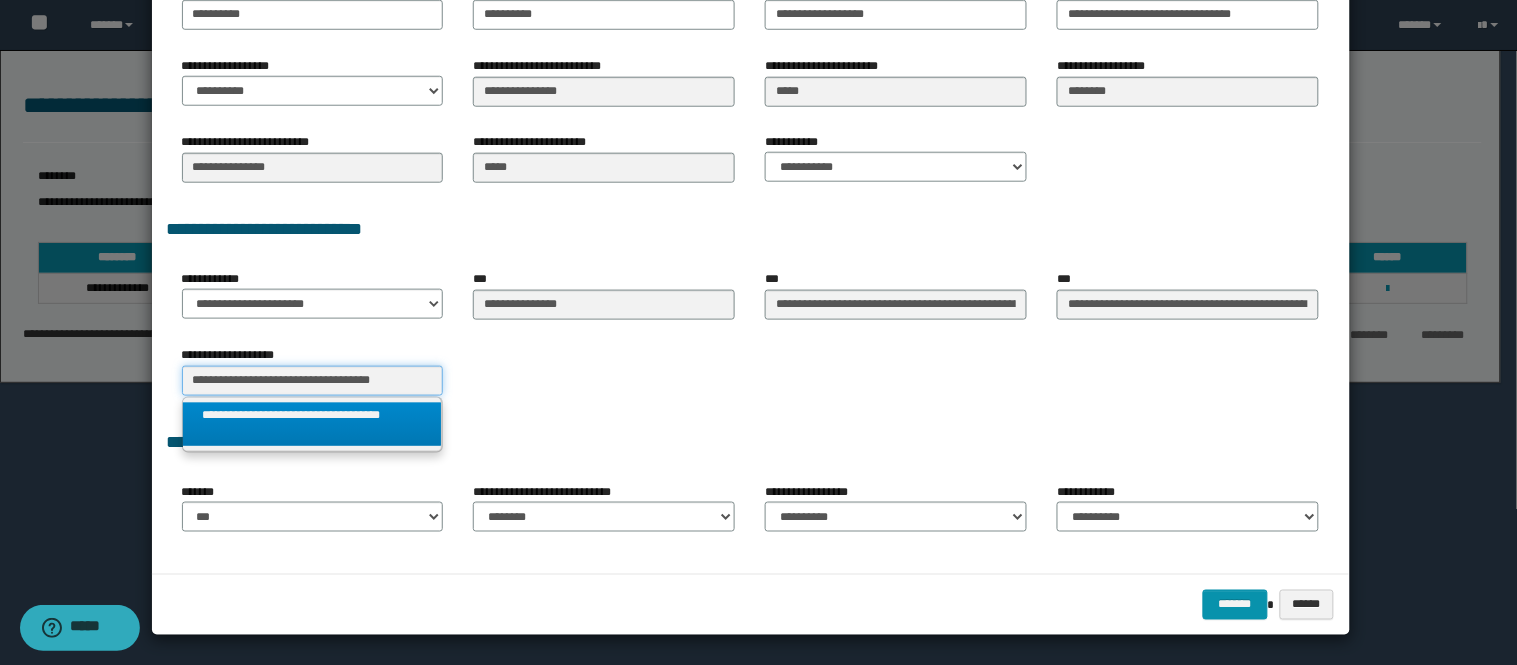 scroll, scrollTop: 0, scrollLeft: 0, axis: both 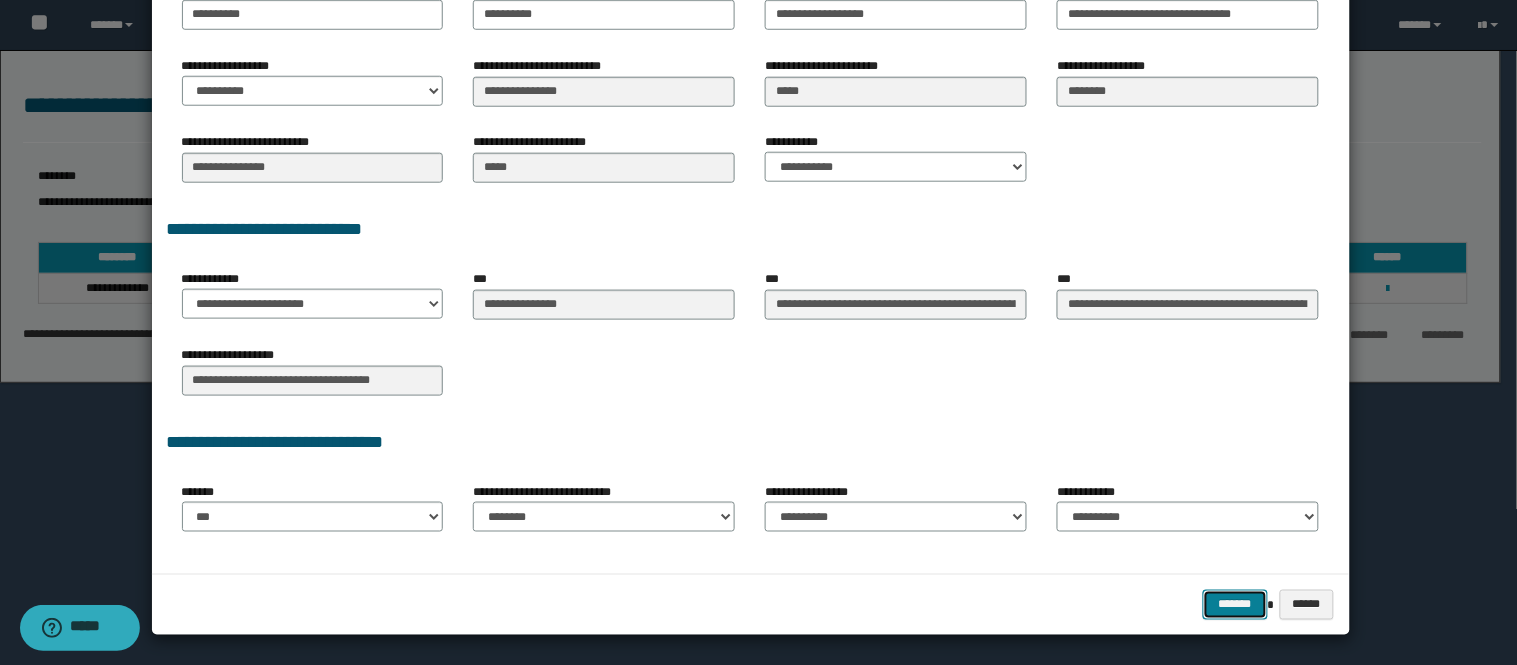 click on "*******" at bounding box center [1235, 605] 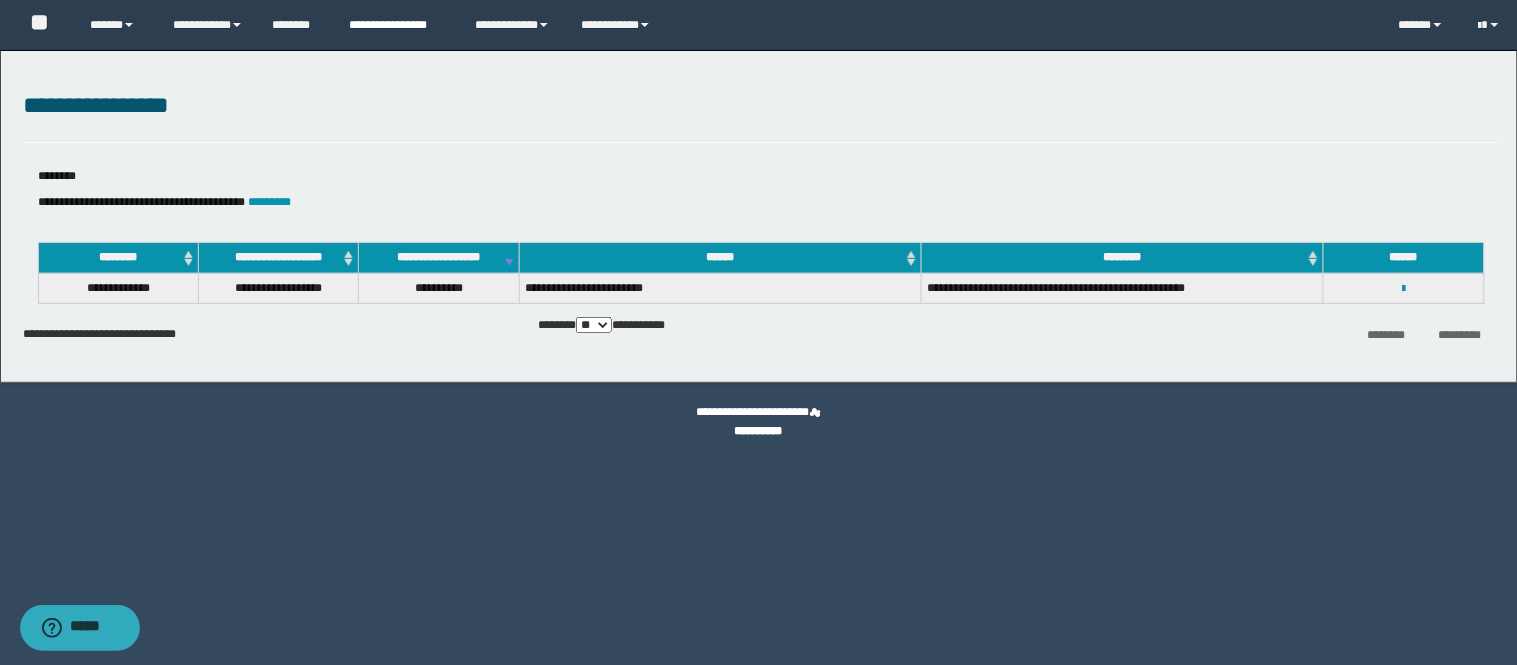 click on "**********" at bounding box center [397, 25] 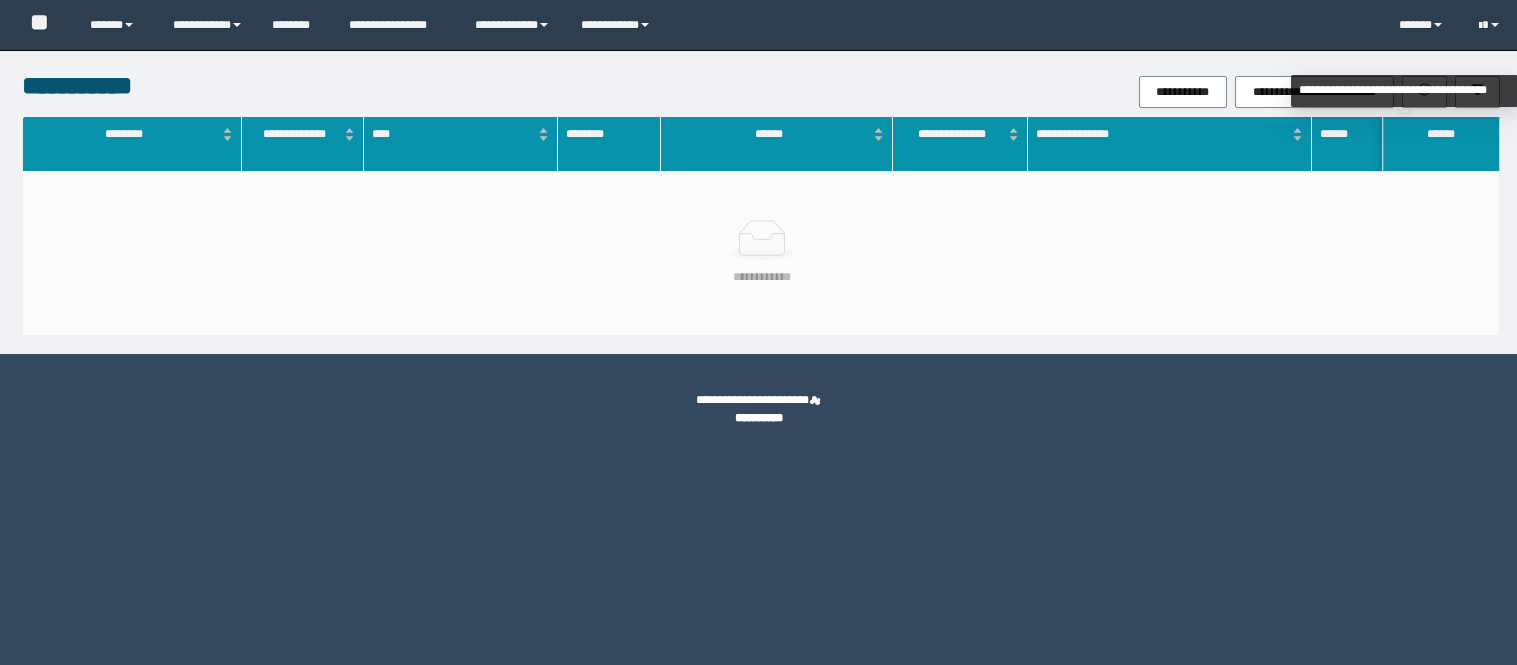 scroll, scrollTop: 0, scrollLeft: 0, axis: both 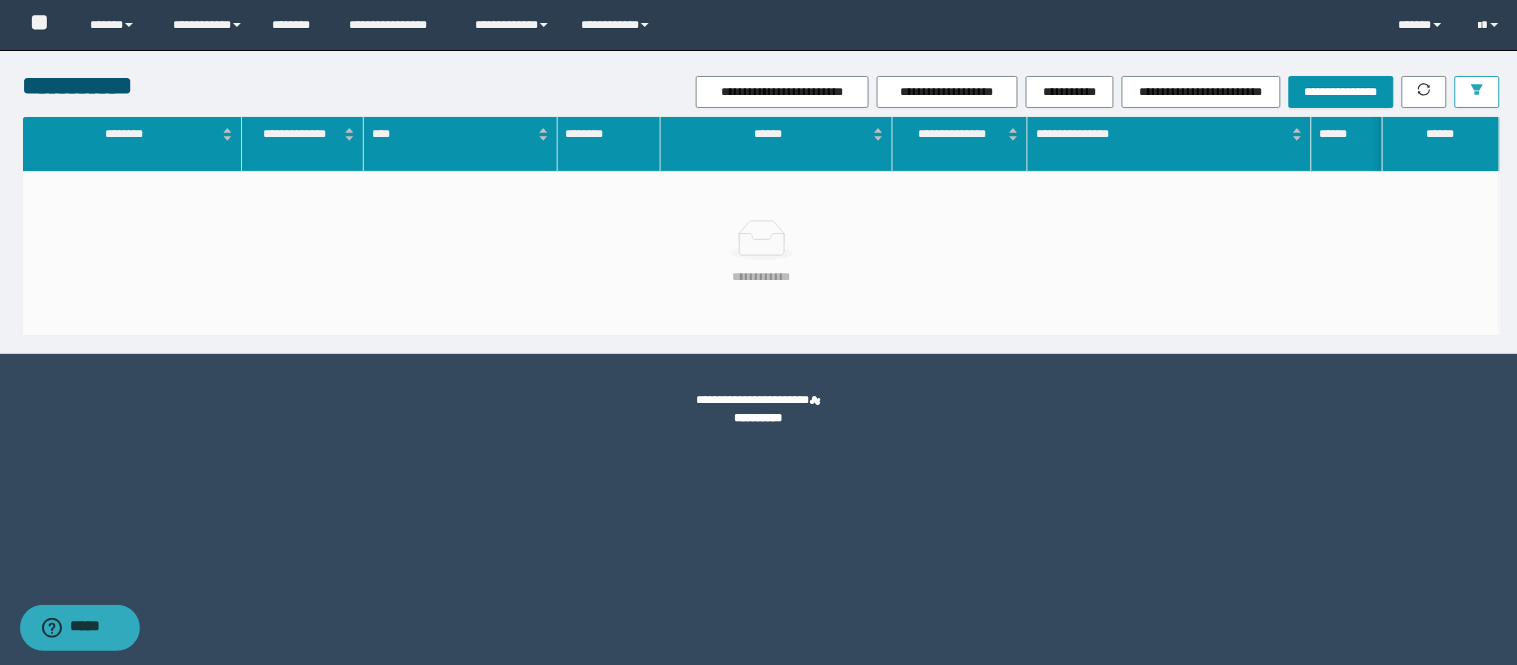 click at bounding box center (1477, 89) 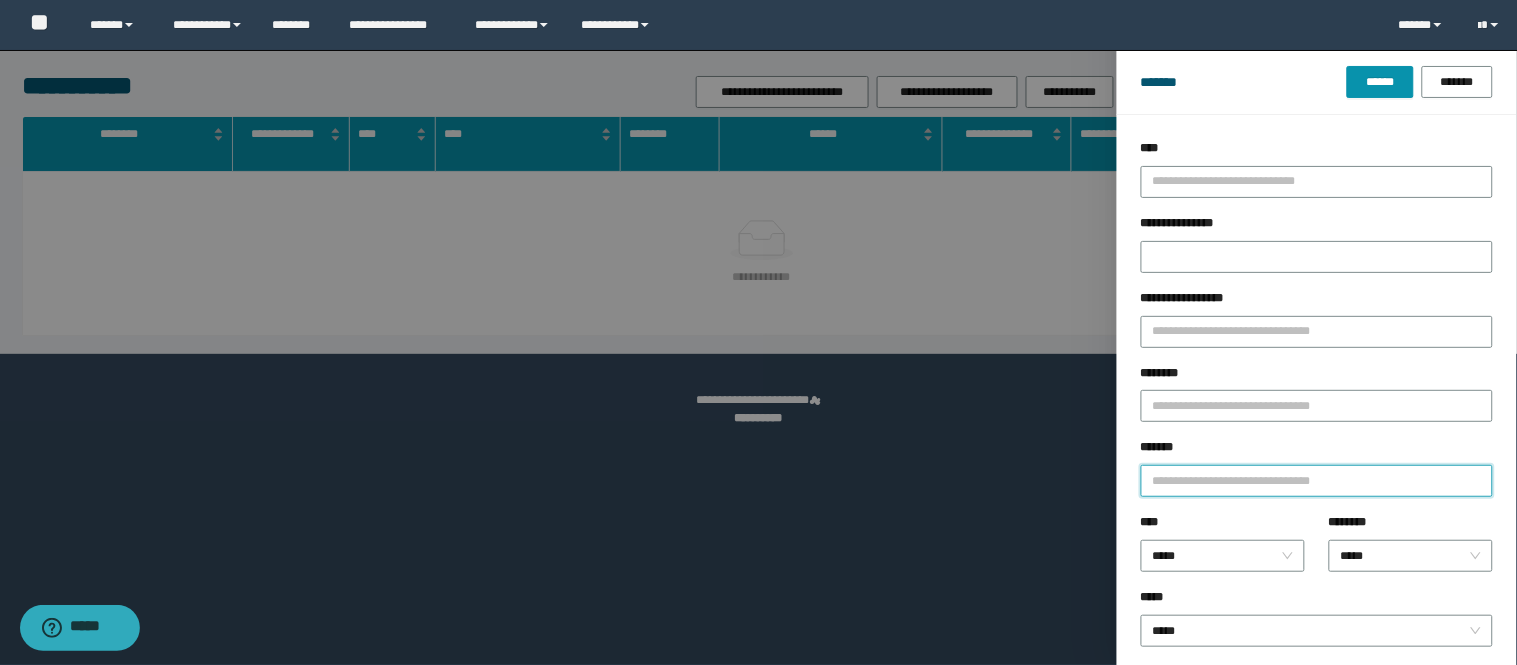 click on "*******" at bounding box center [1317, 481] 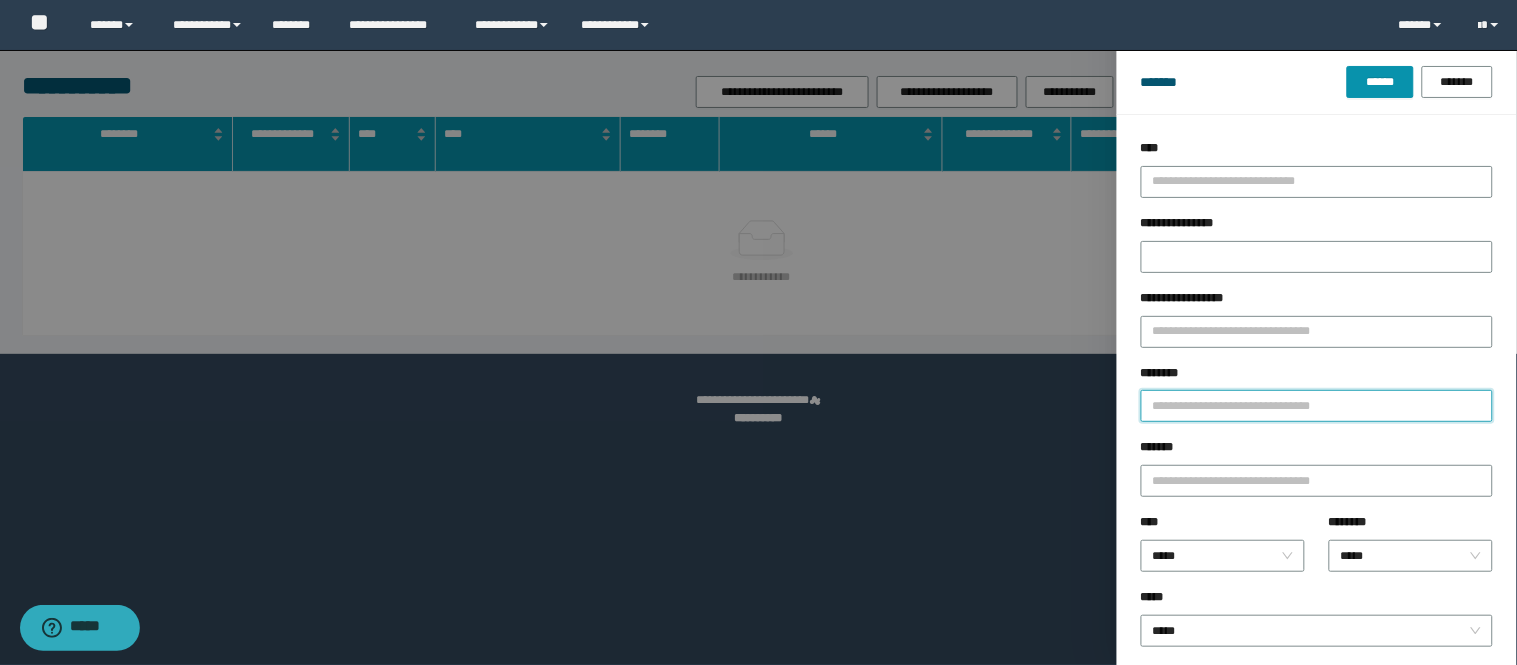 click on "********" at bounding box center (1317, 406) 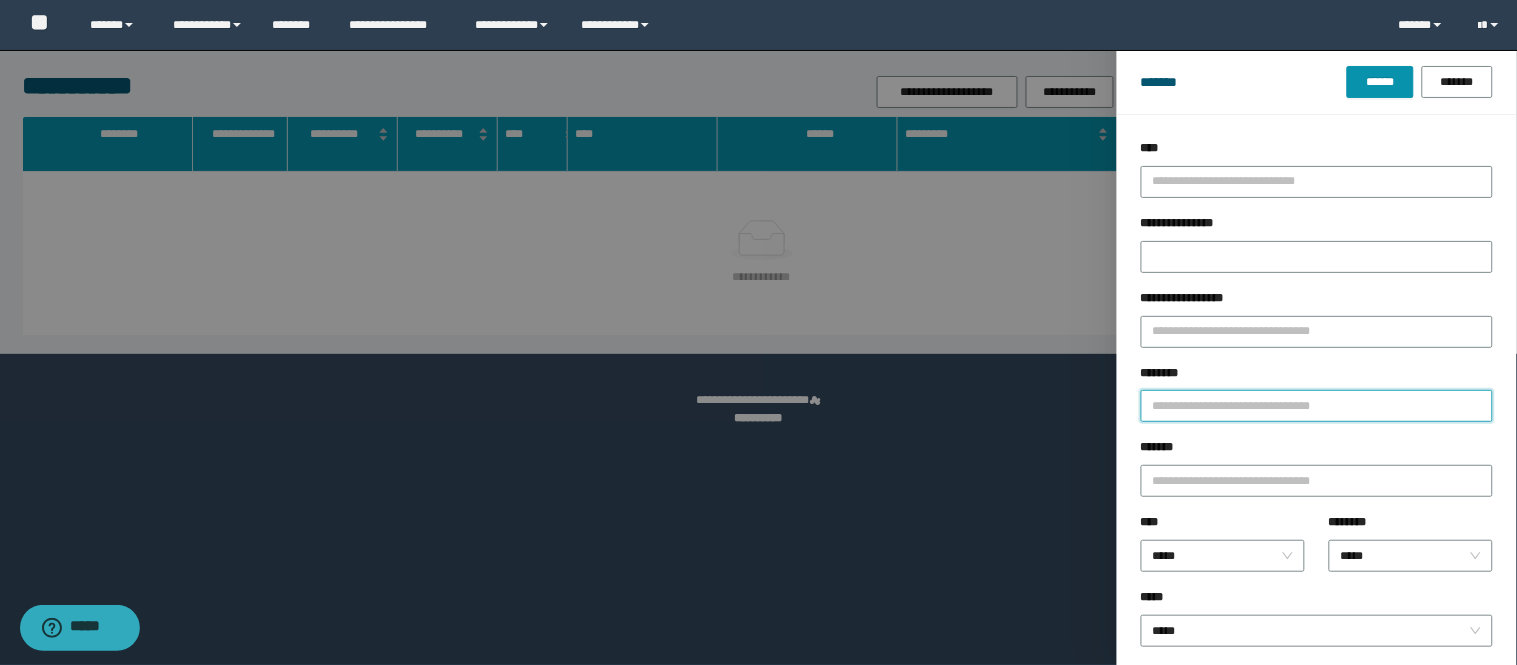 paste on "**********" 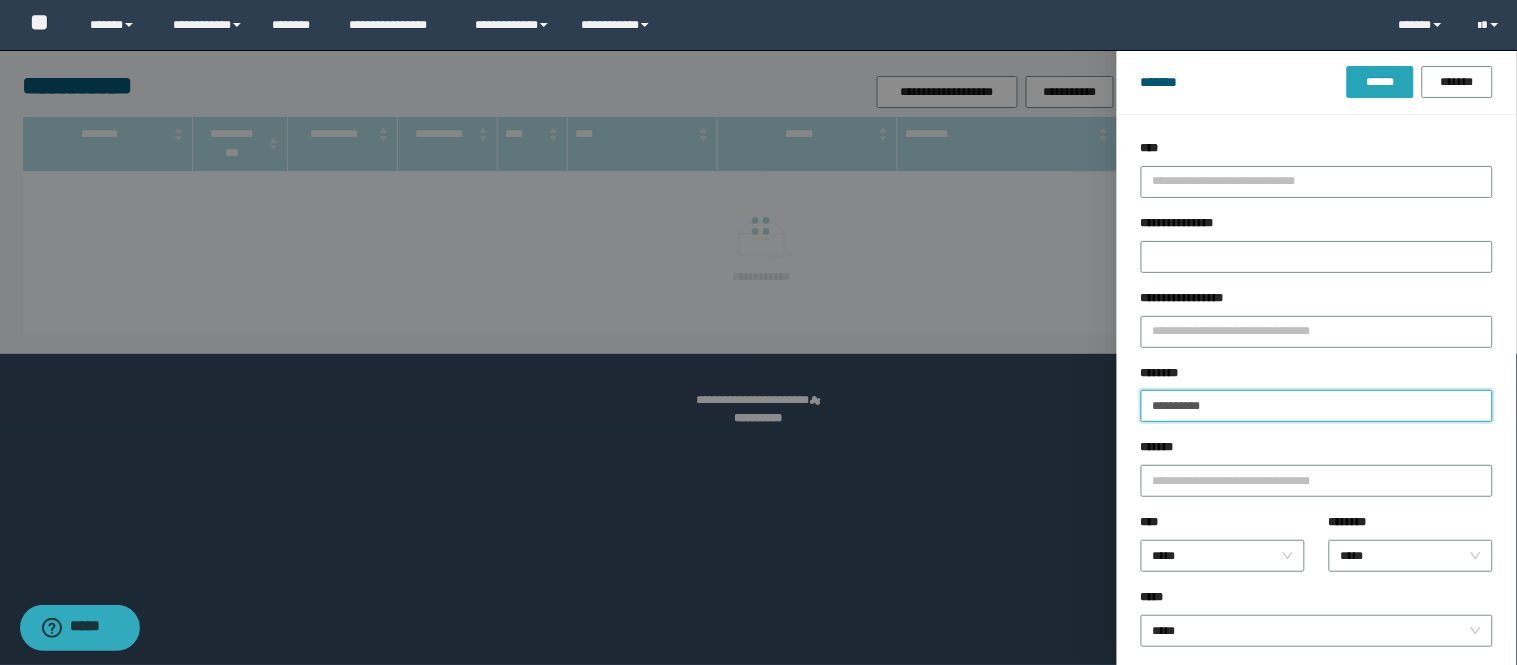 type on "**********" 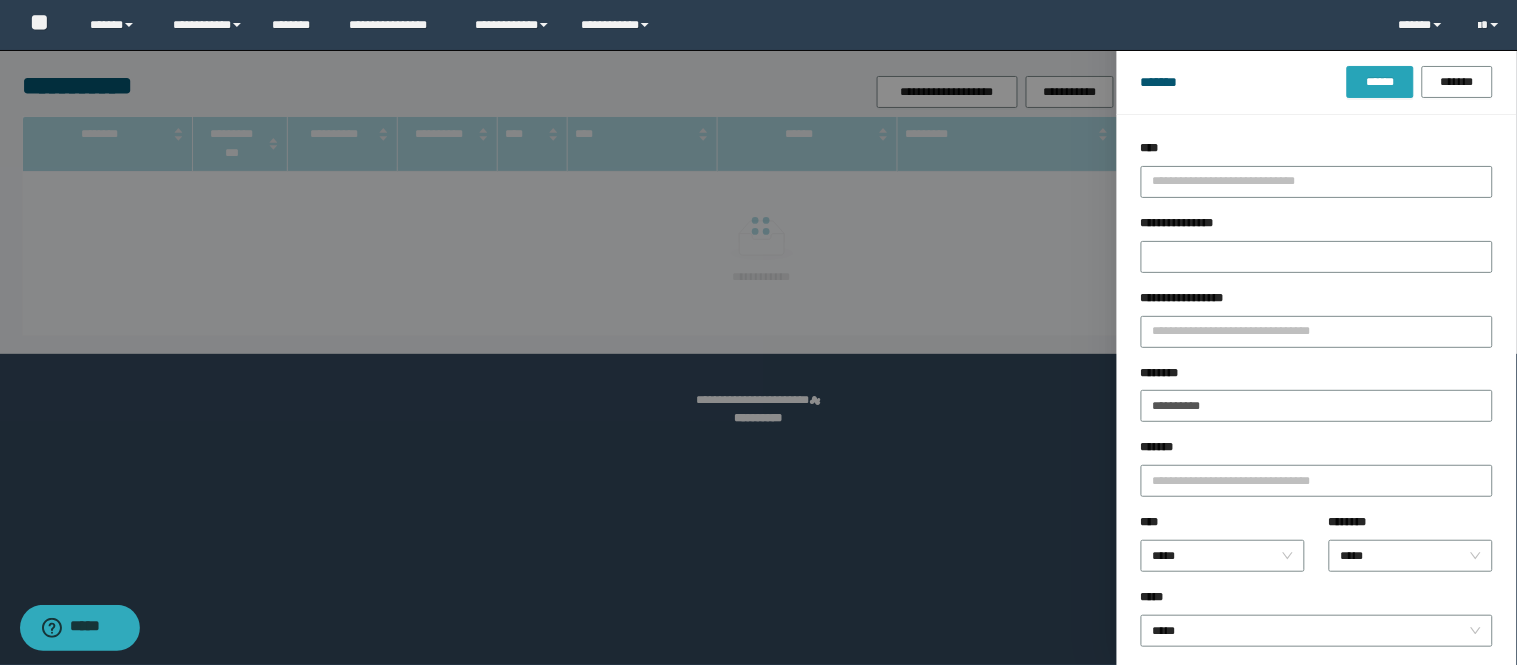 click on "******" at bounding box center (1380, 82) 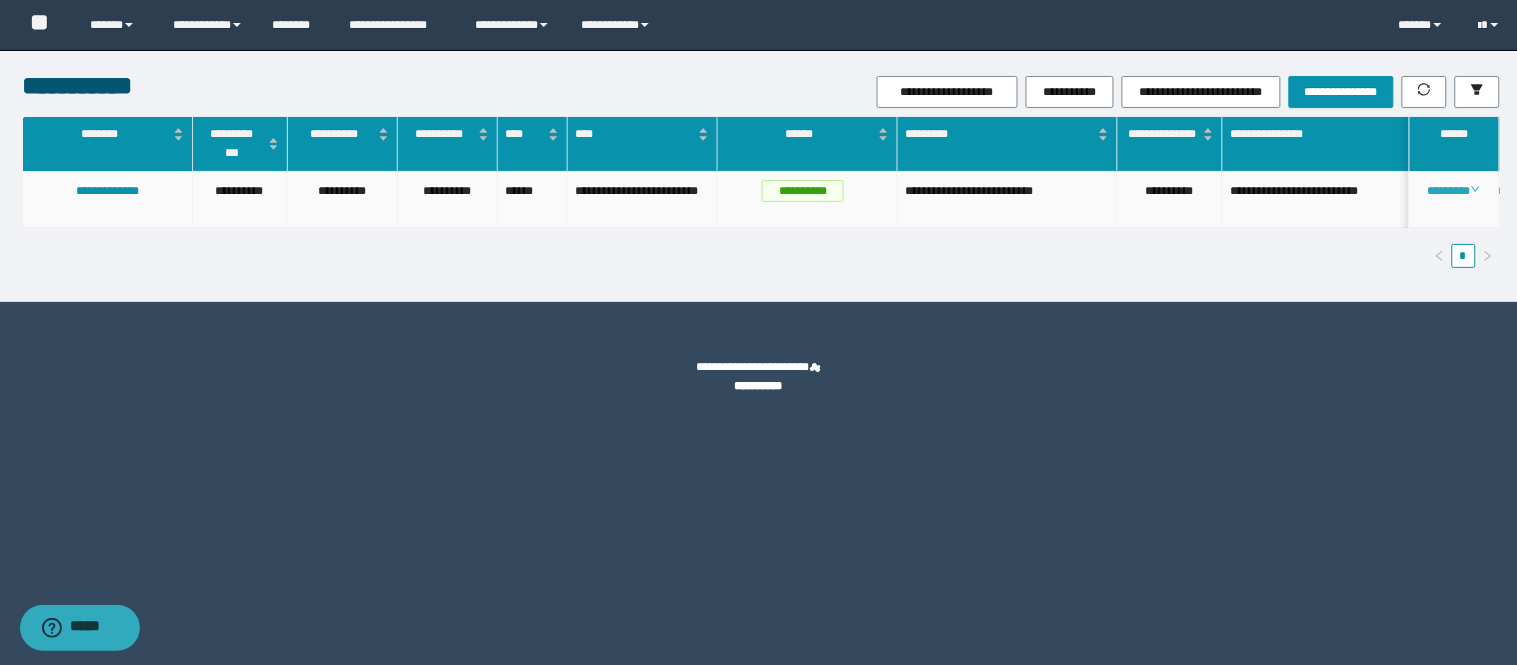 click on "********" at bounding box center (1454, 191) 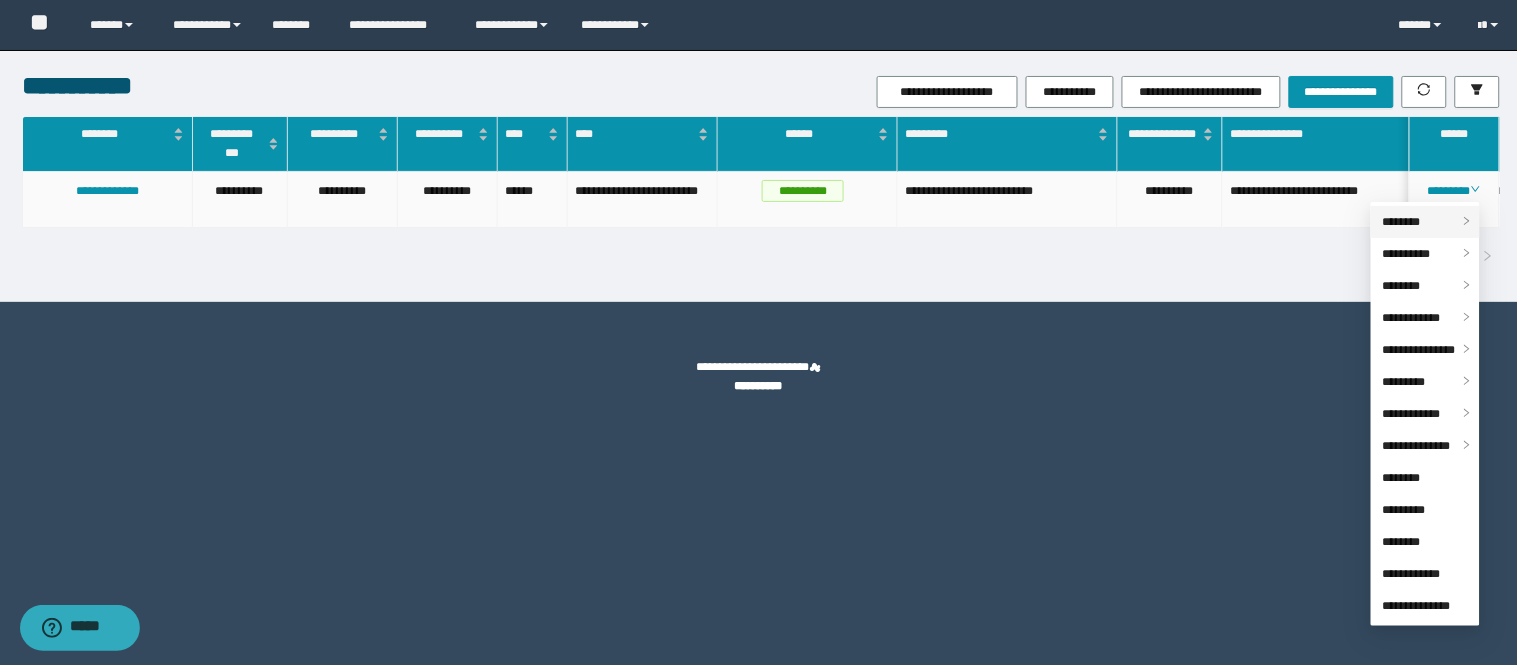 click on "********" at bounding box center [1402, 222] 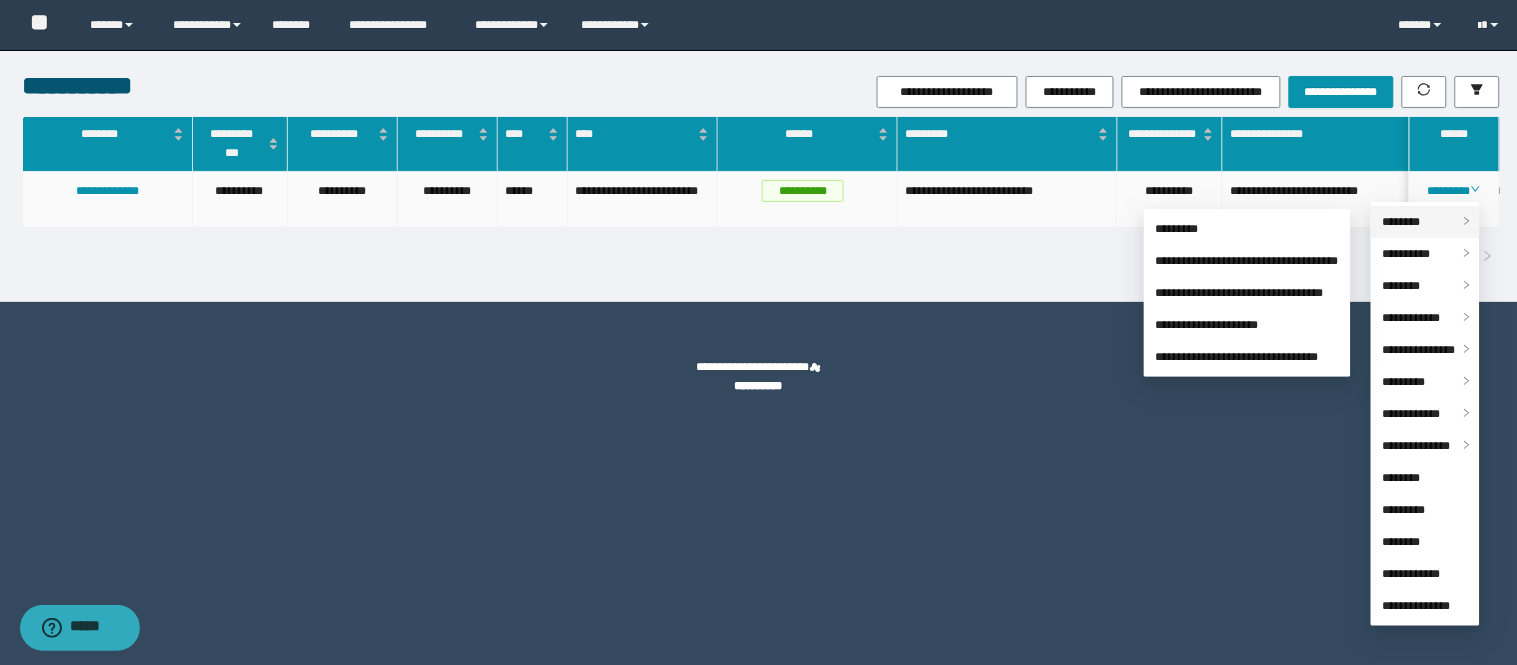 click on "********" at bounding box center (1402, 222) 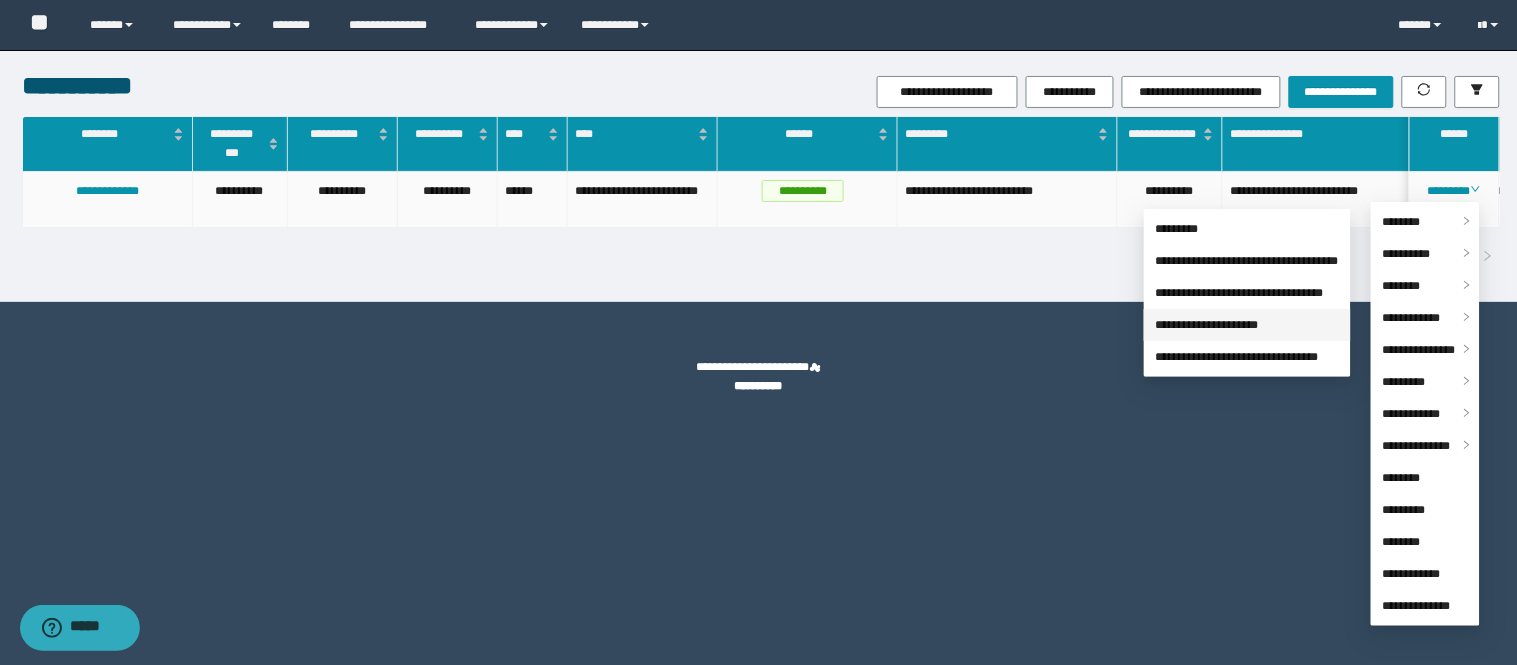 click on "**********" at bounding box center (1207, 325) 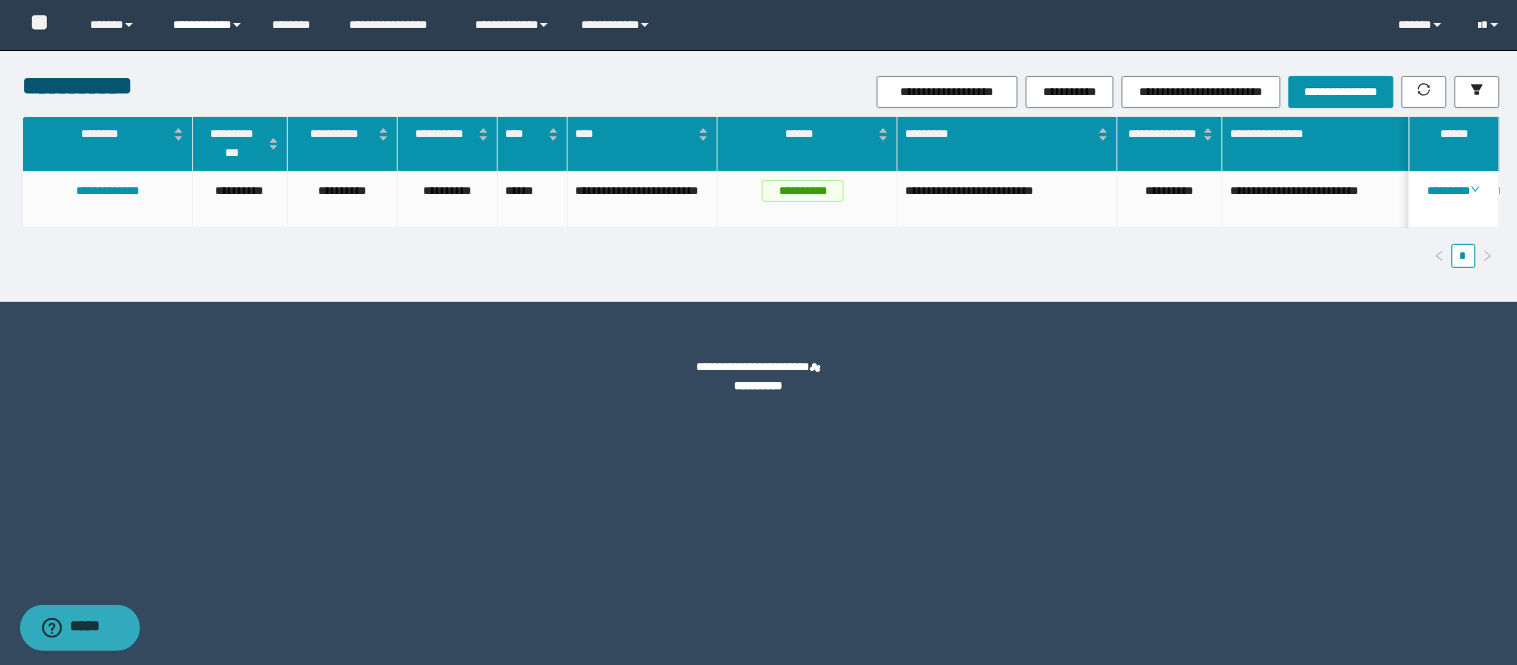 click on "**********" at bounding box center [116, 25] 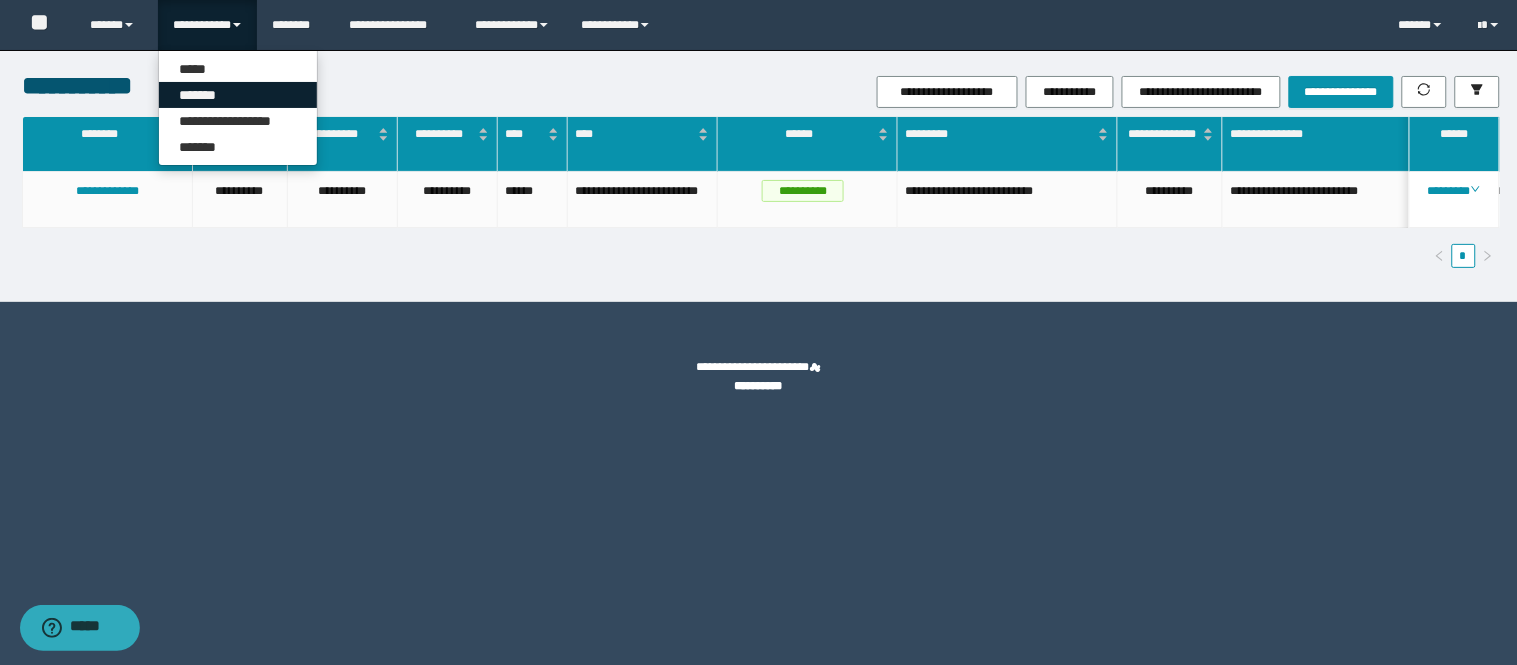 click on "*******" at bounding box center (238, 95) 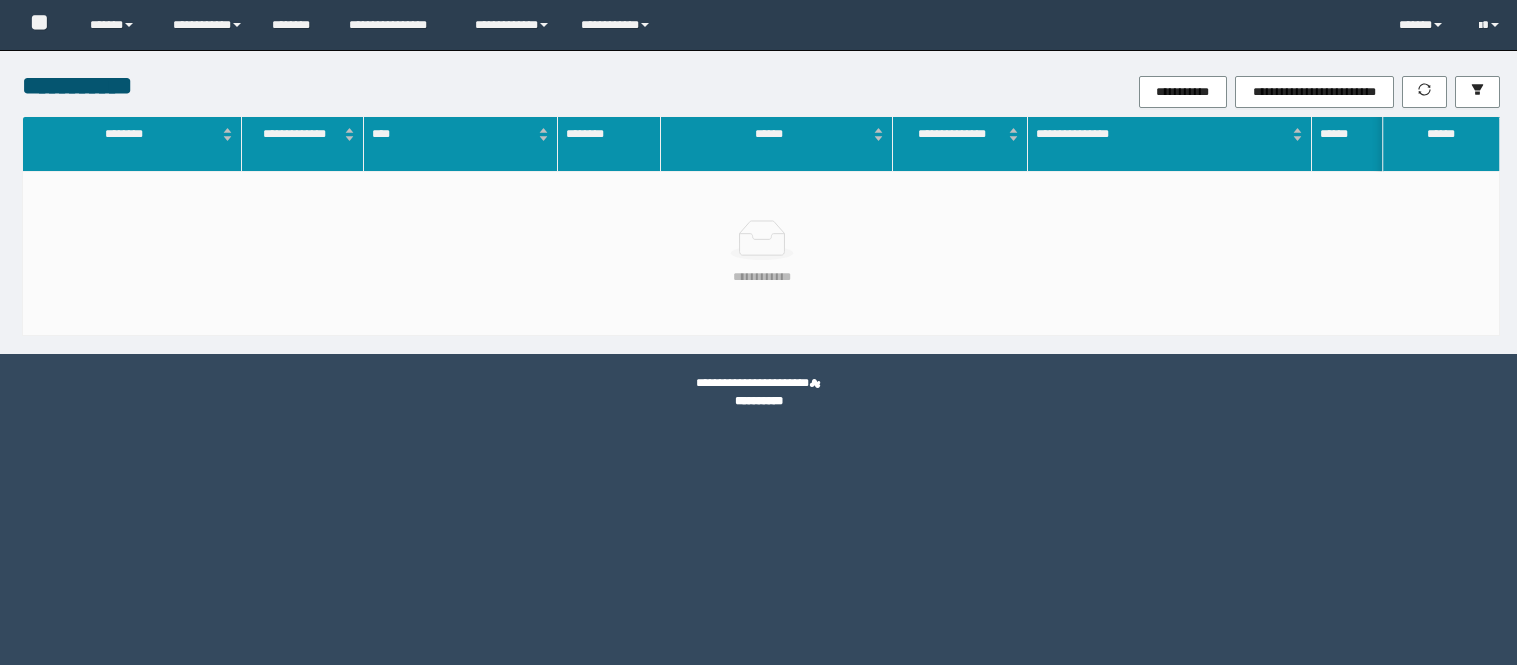 scroll, scrollTop: 0, scrollLeft: 0, axis: both 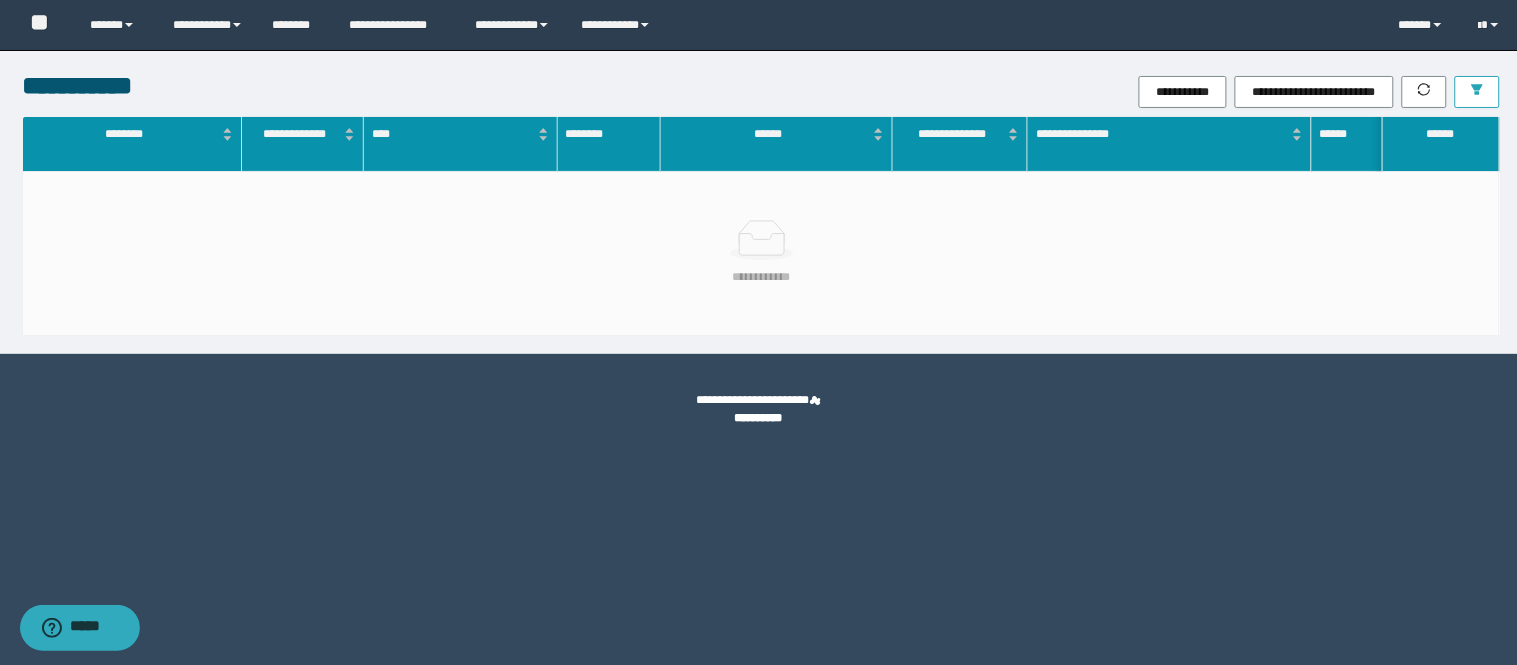 drag, startPoint x: 1481, startPoint y: 70, endPoint x: 1475, endPoint y: 90, distance: 20.880613 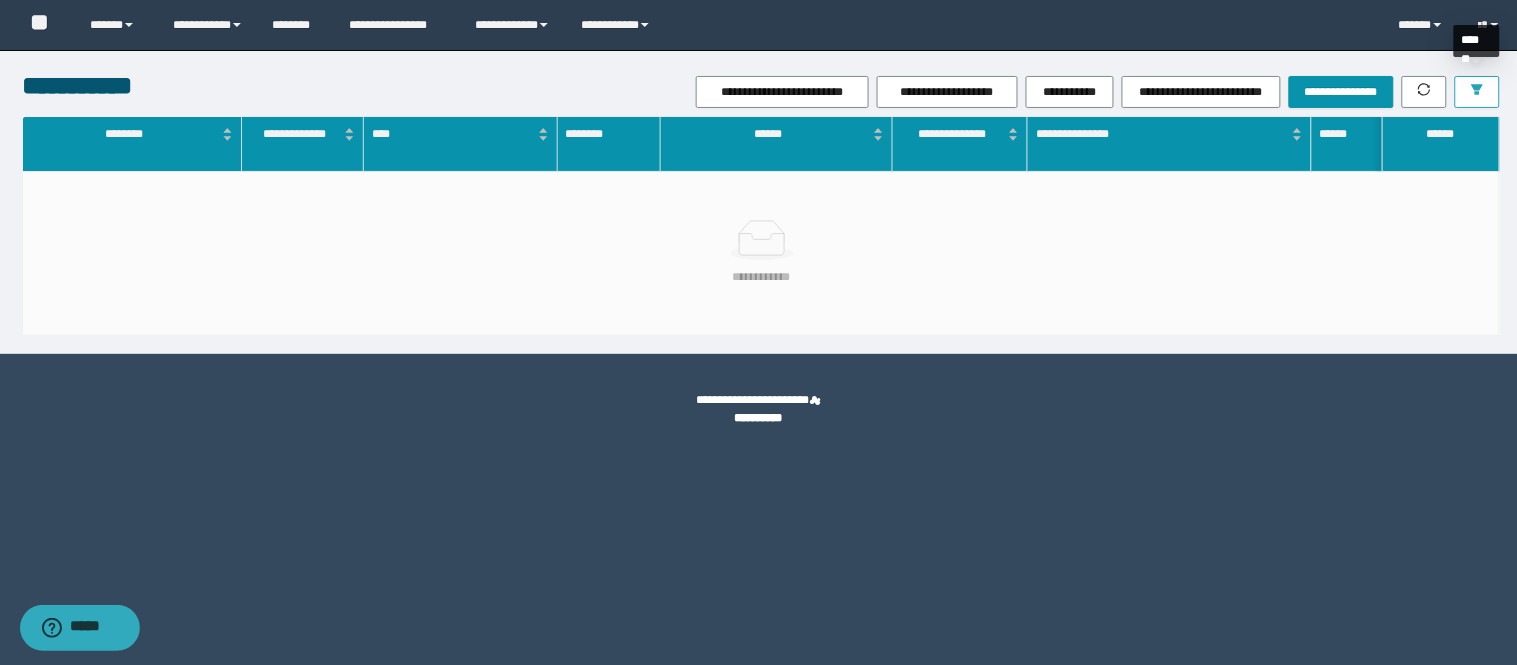 click at bounding box center [1477, 90] 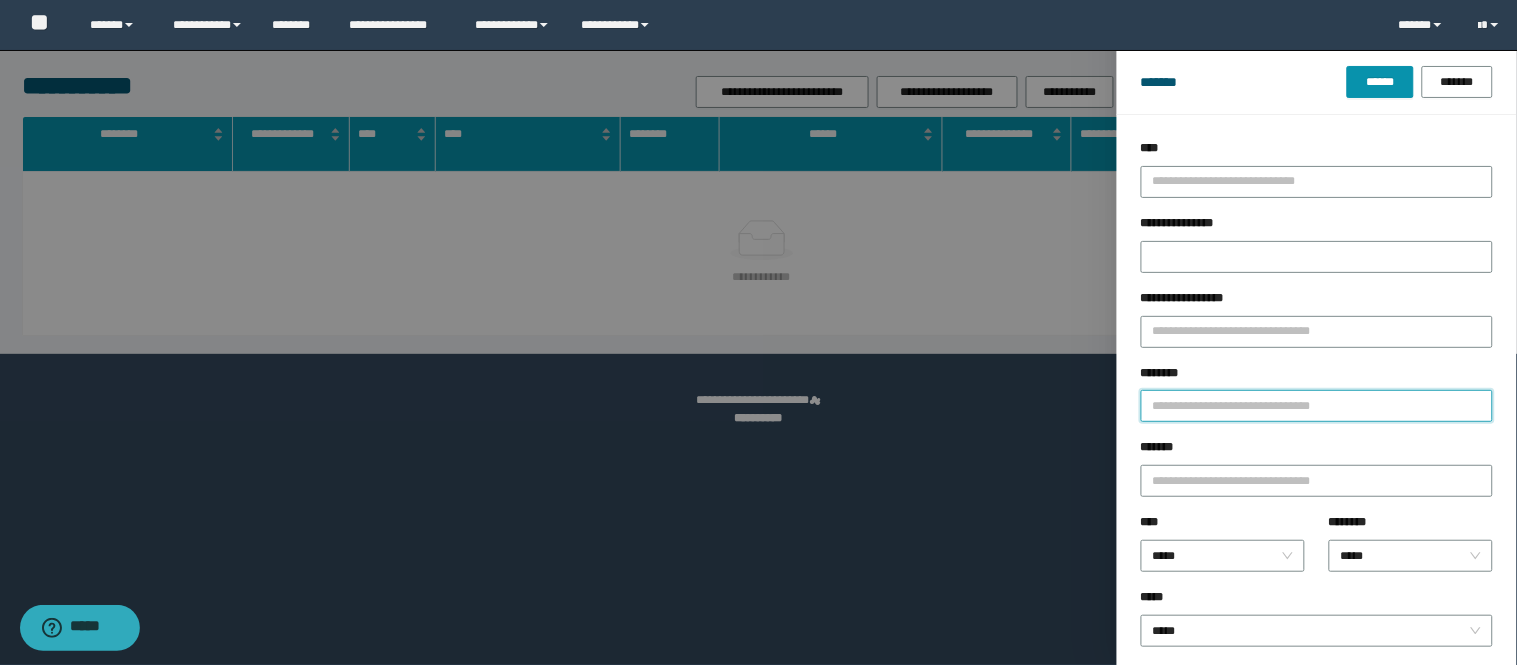 click on "********" at bounding box center [1317, 406] 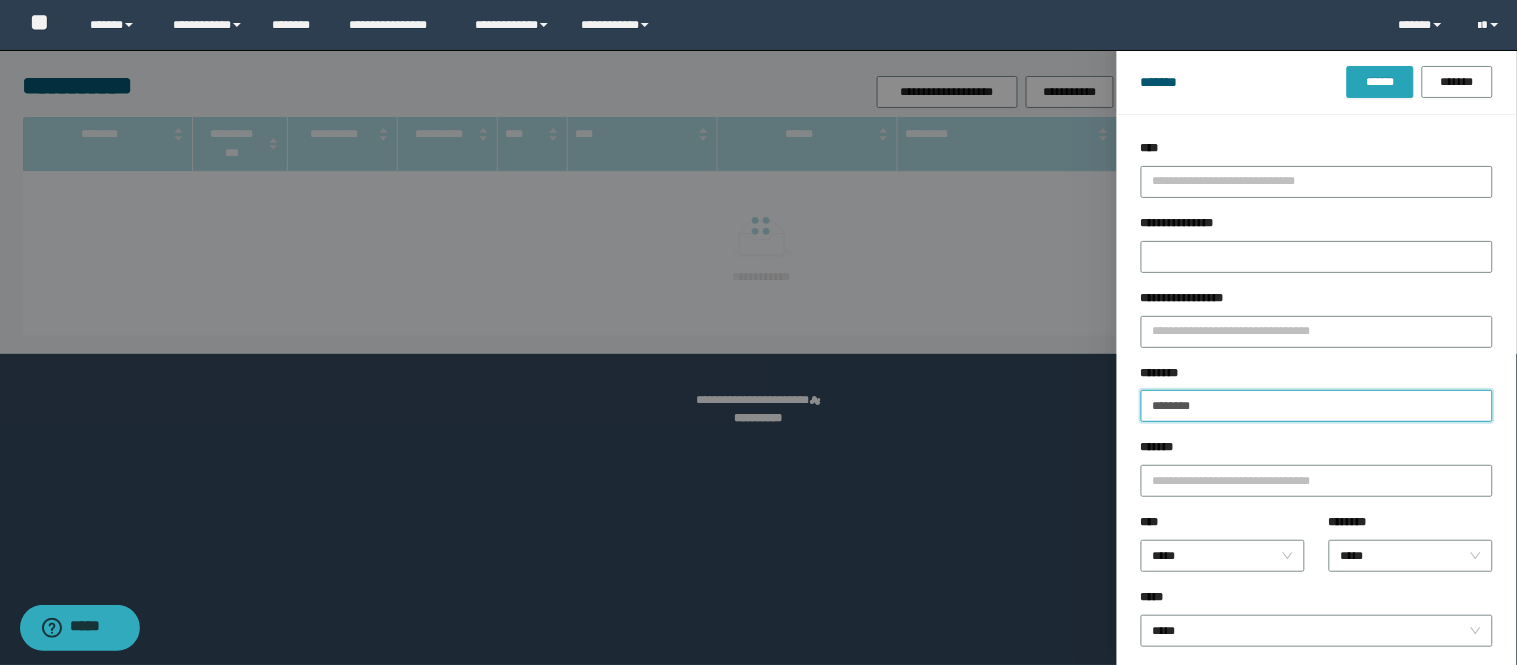 type on "********" 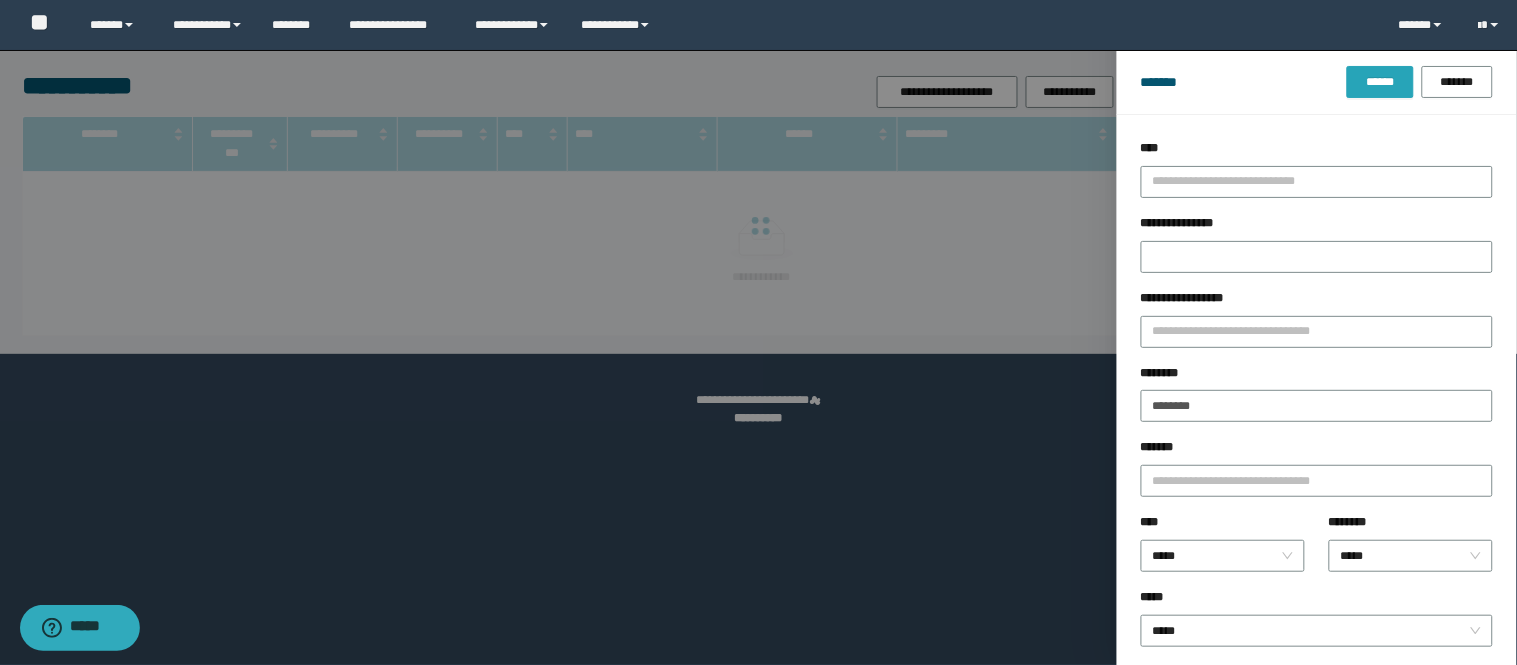 click on "******" at bounding box center (1380, 82) 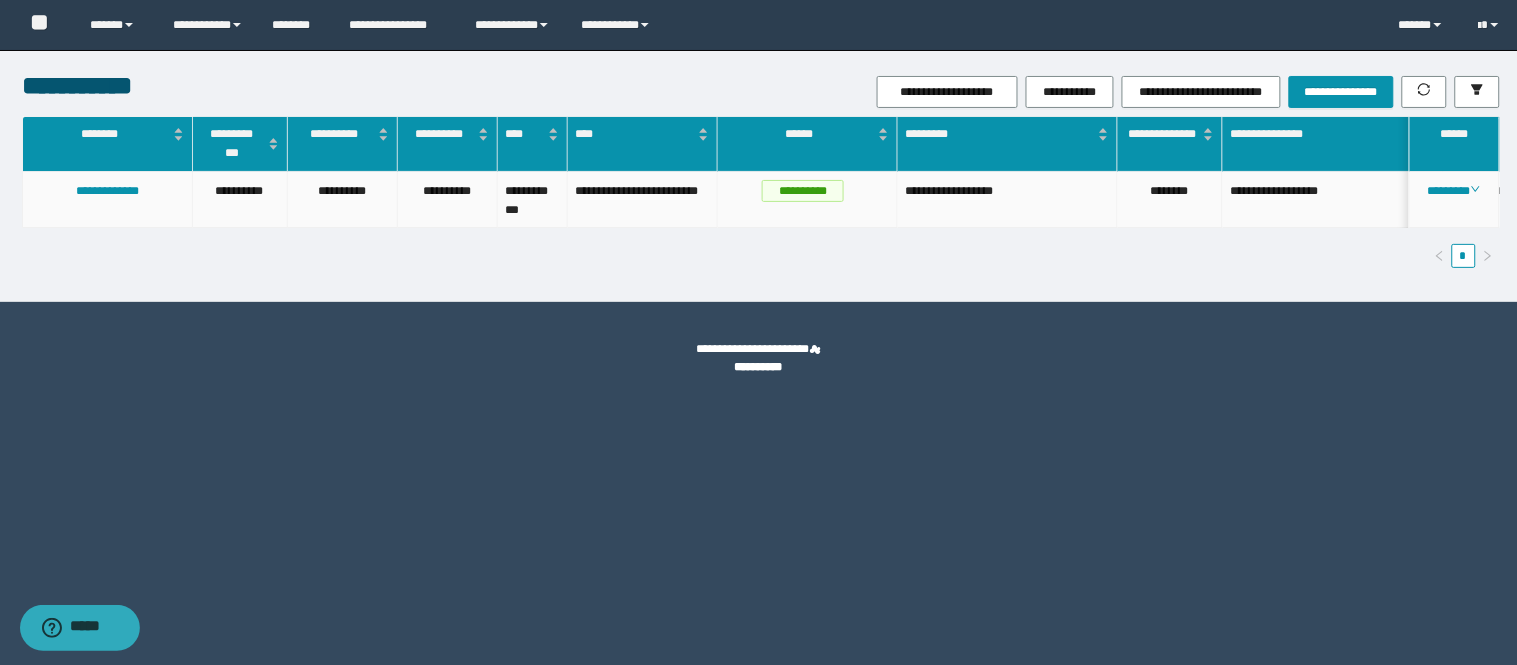 drag, startPoint x: 1463, startPoint y: 190, endPoint x: 1460, endPoint y: 180, distance: 10.440307 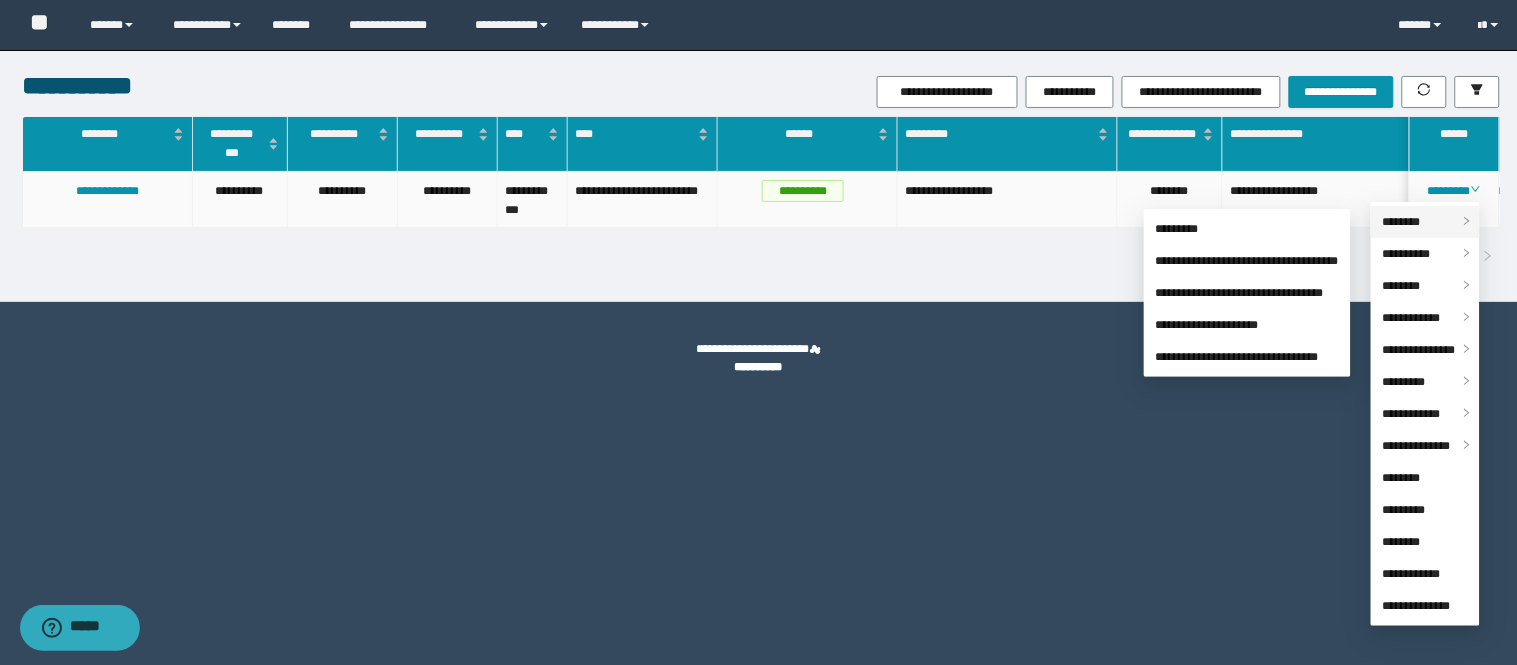 click on "********" at bounding box center [1425, 222] 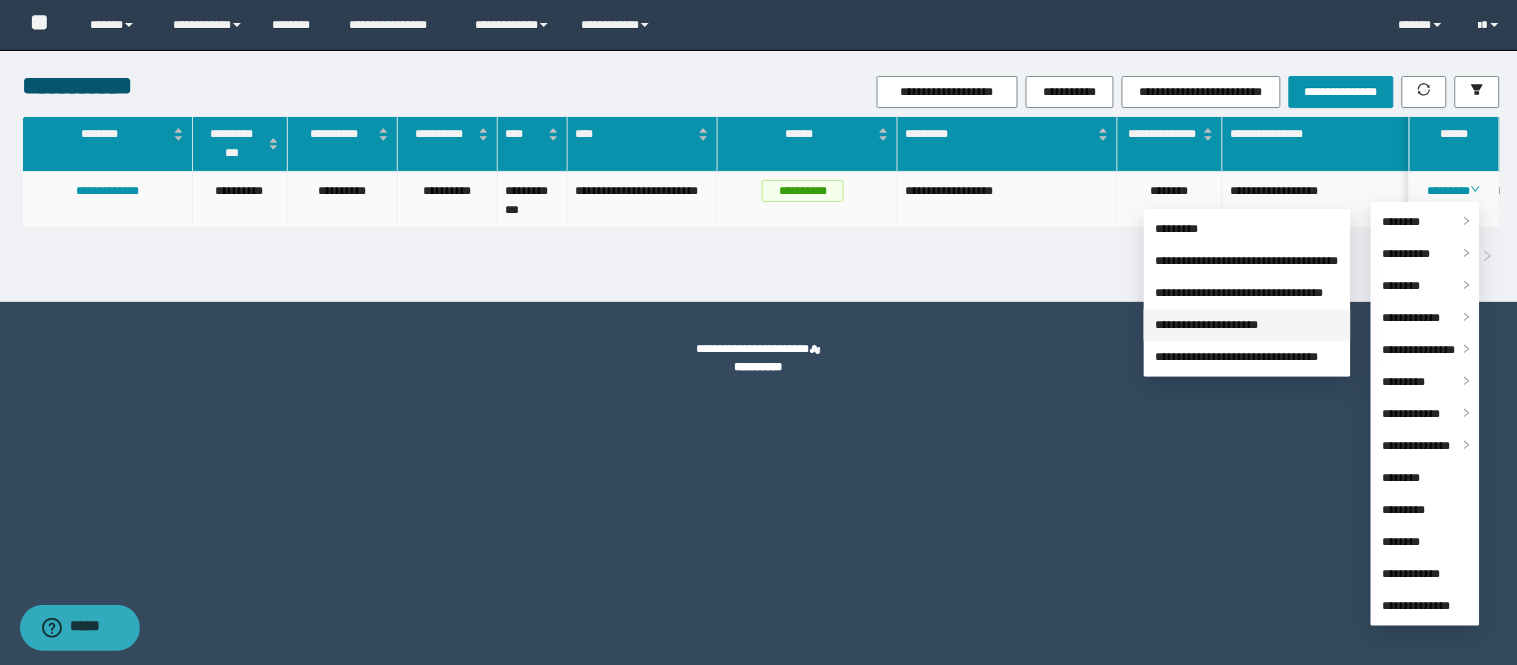 click on "**********" at bounding box center [1207, 325] 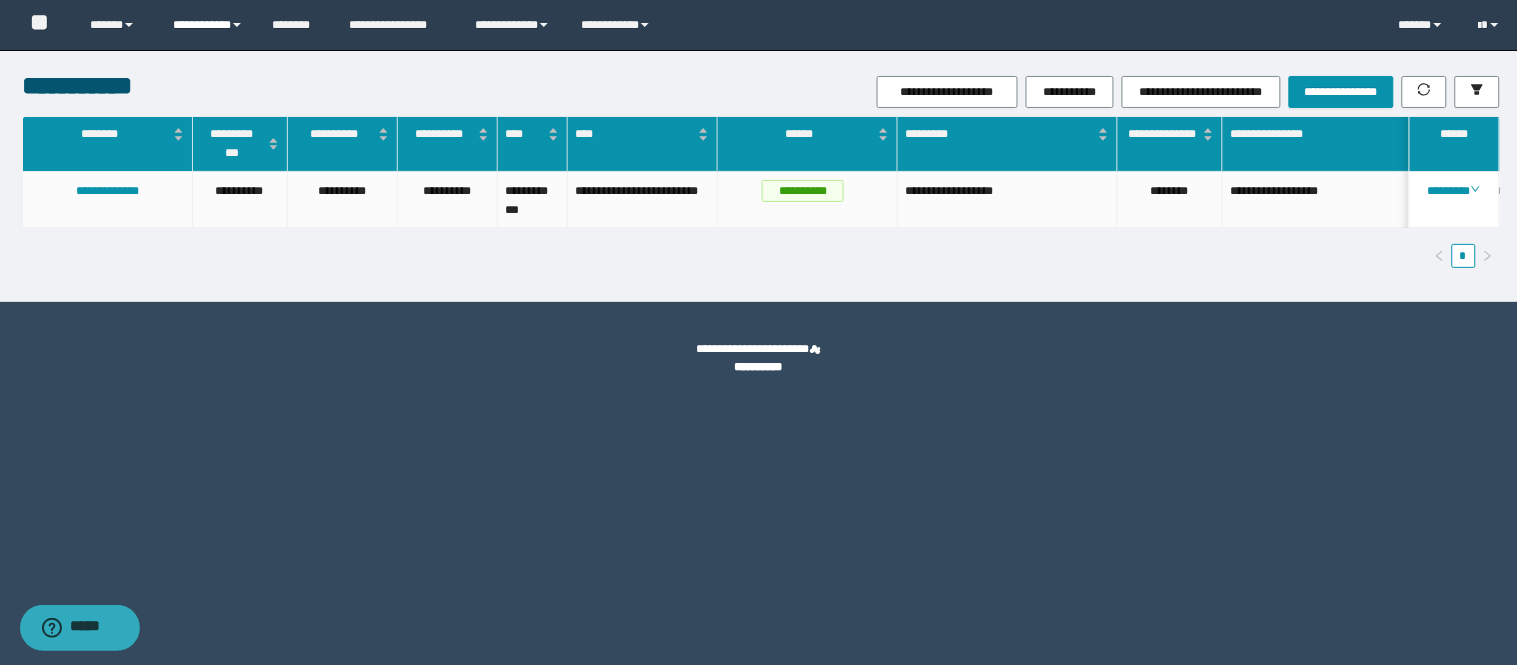 click on "**********" at bounding box center (116, 25) 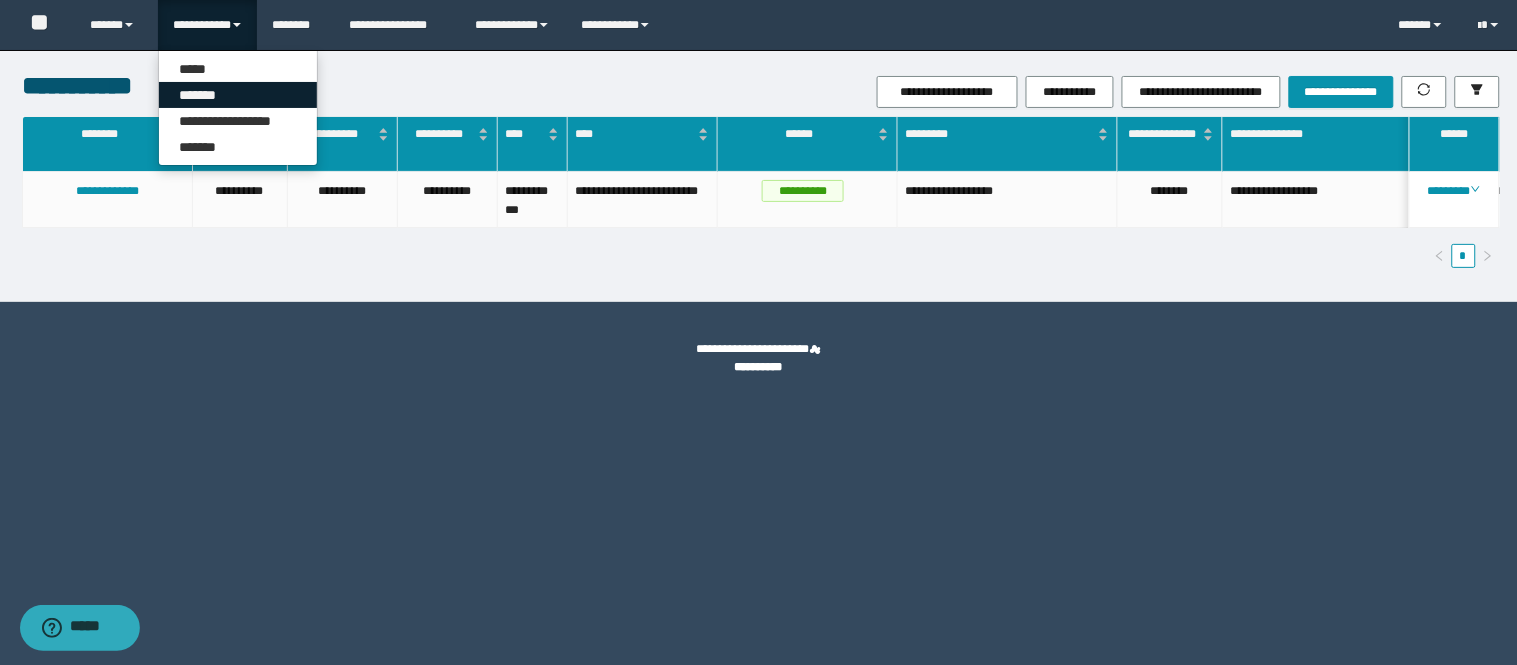 click on "*******" at bounding box center [238, 95] 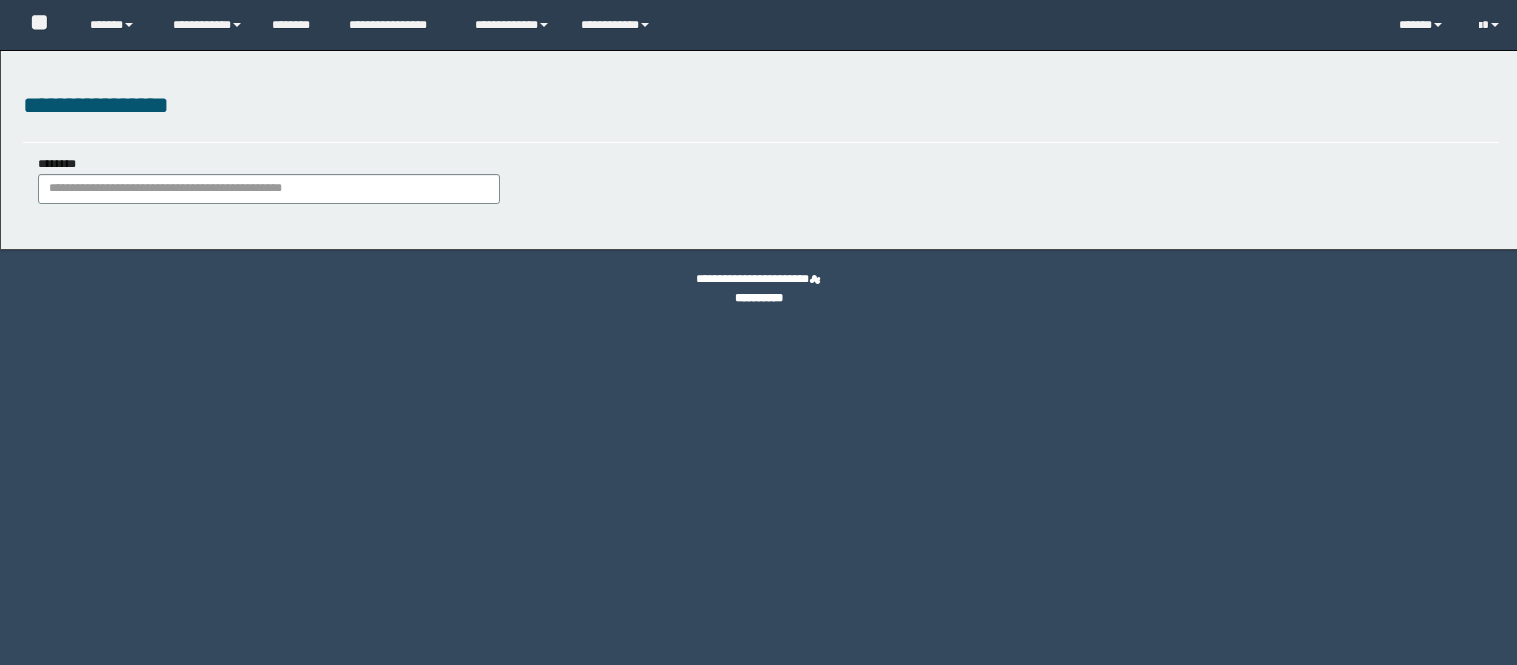 scroll, scrollTop: 0, scrollLeft: 0, axis: both 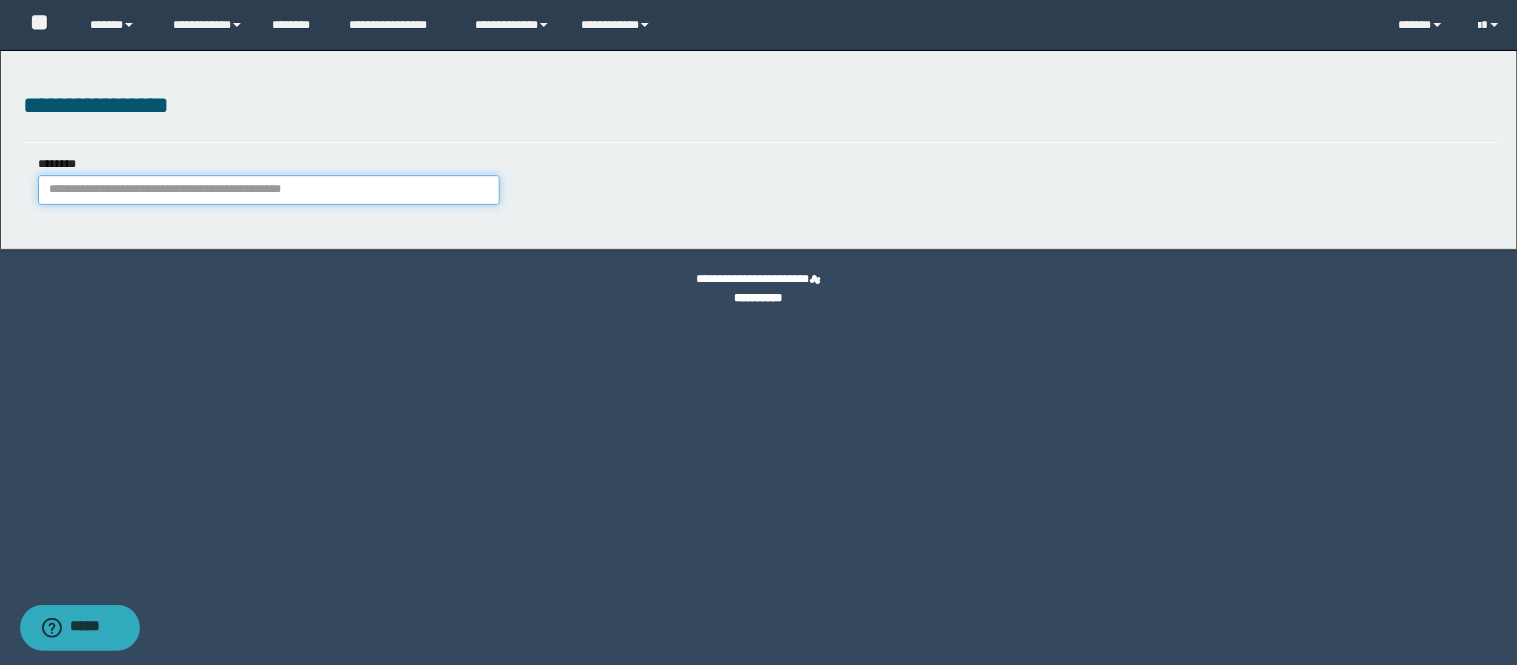 click on "********" at bounding box center (269, 190) 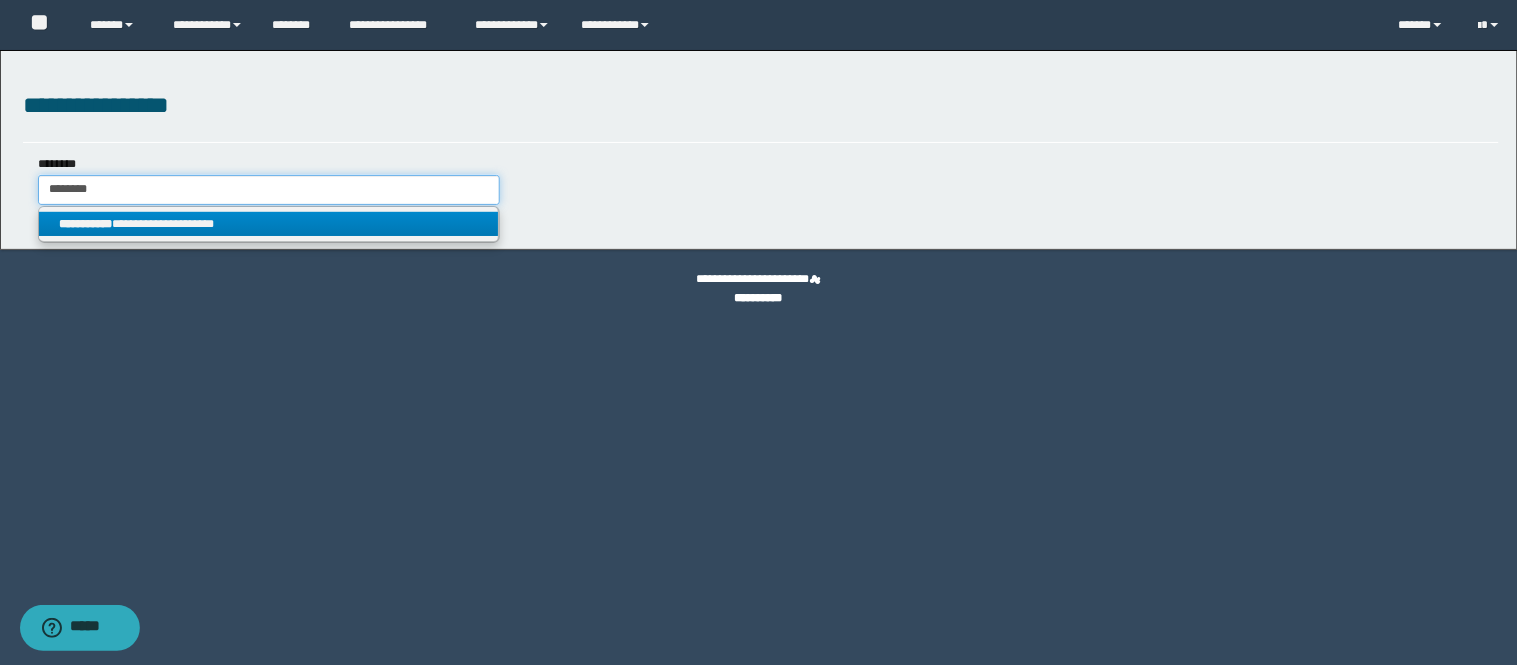 type on "********" 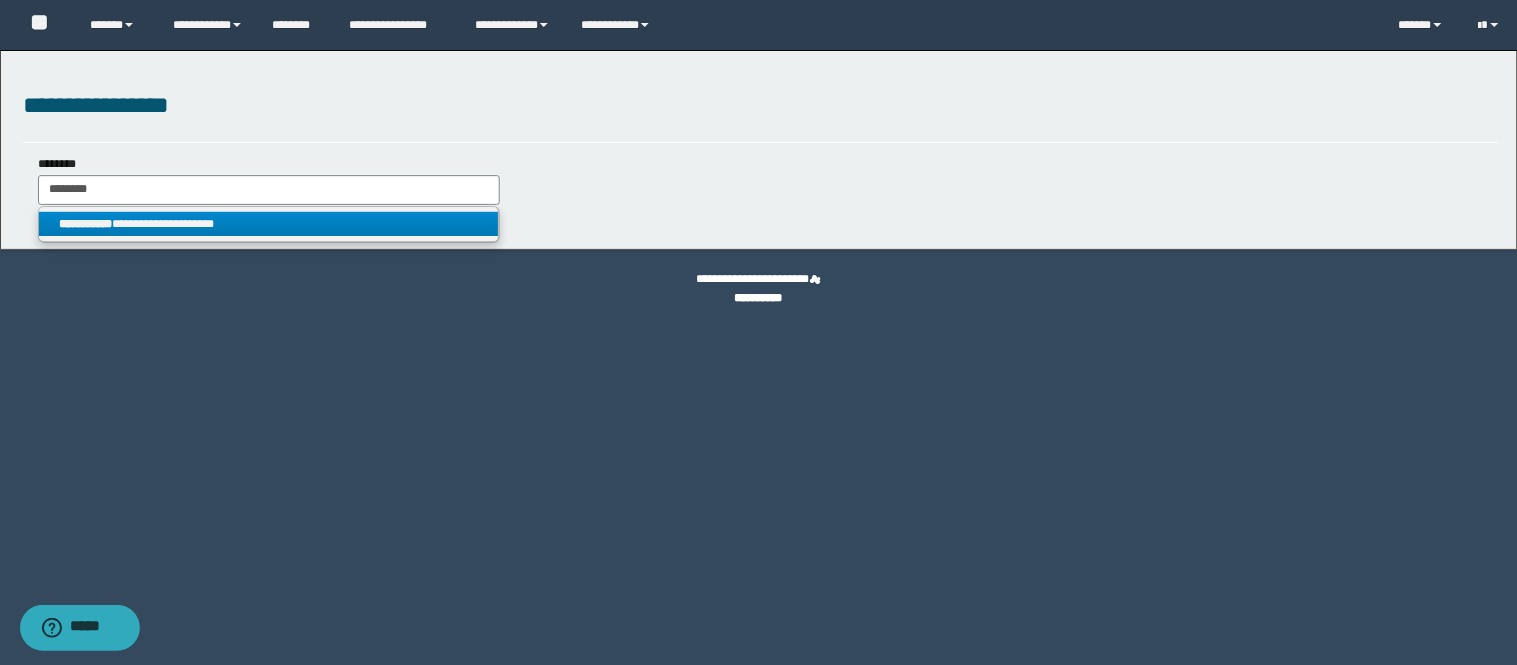click on "**********" at bounding box center [269, 224] 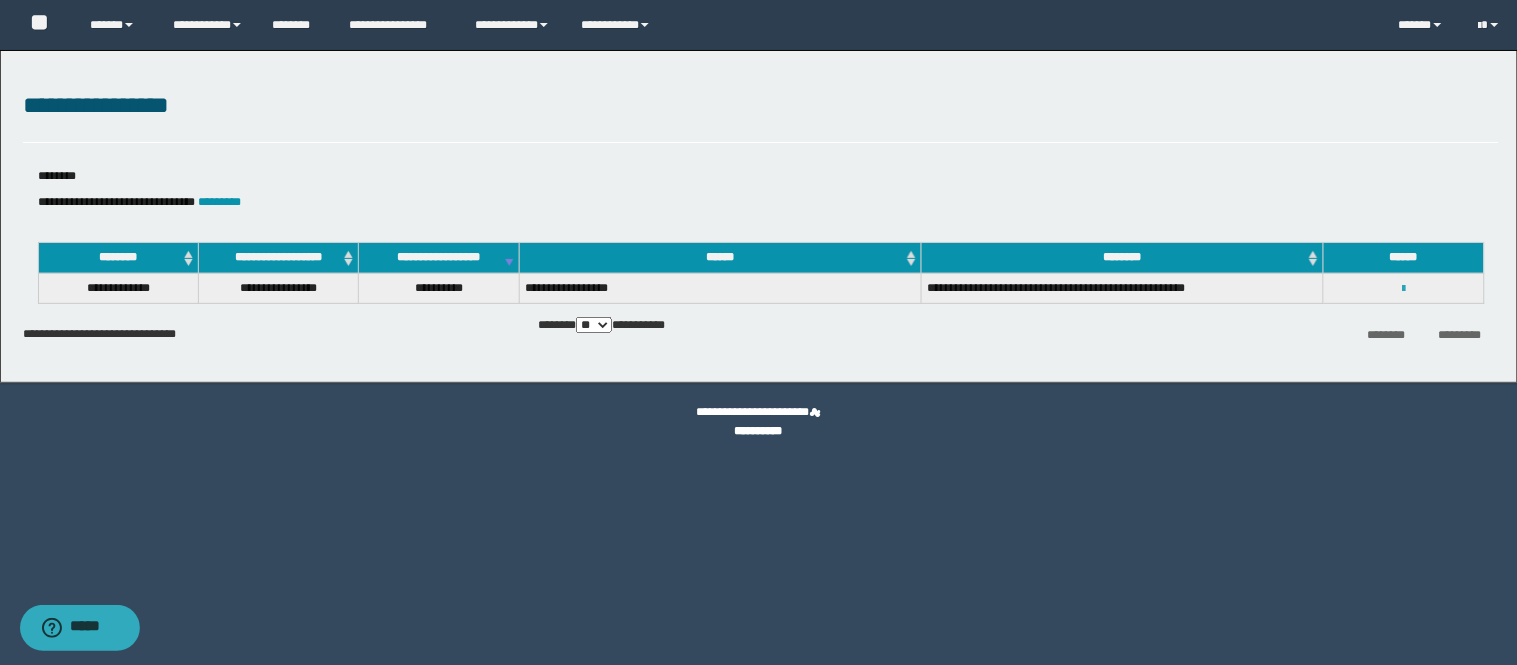 click at bounding box center [1403, 289] 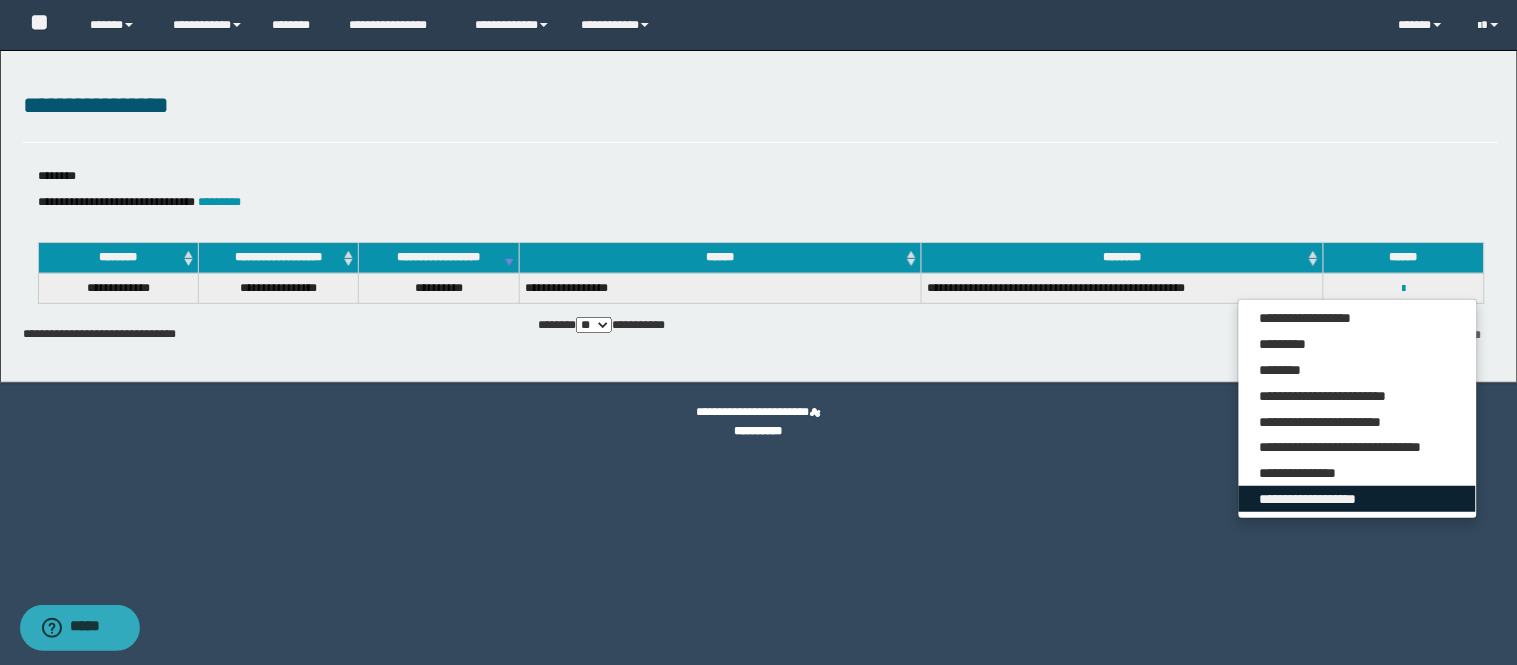 click on "**********" at bounding box center [1357, 499] 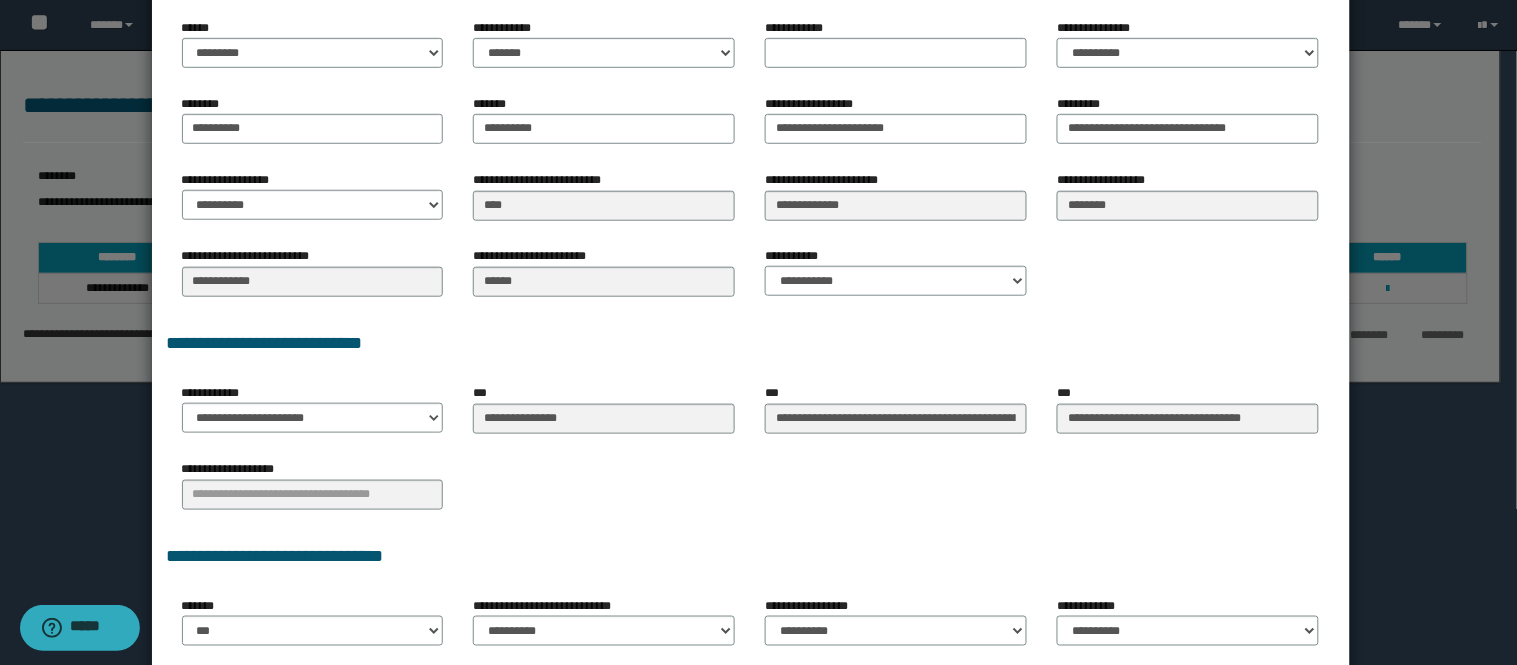 scroll, scrollTop: 333, scrollLeft: 0, axis: vertical 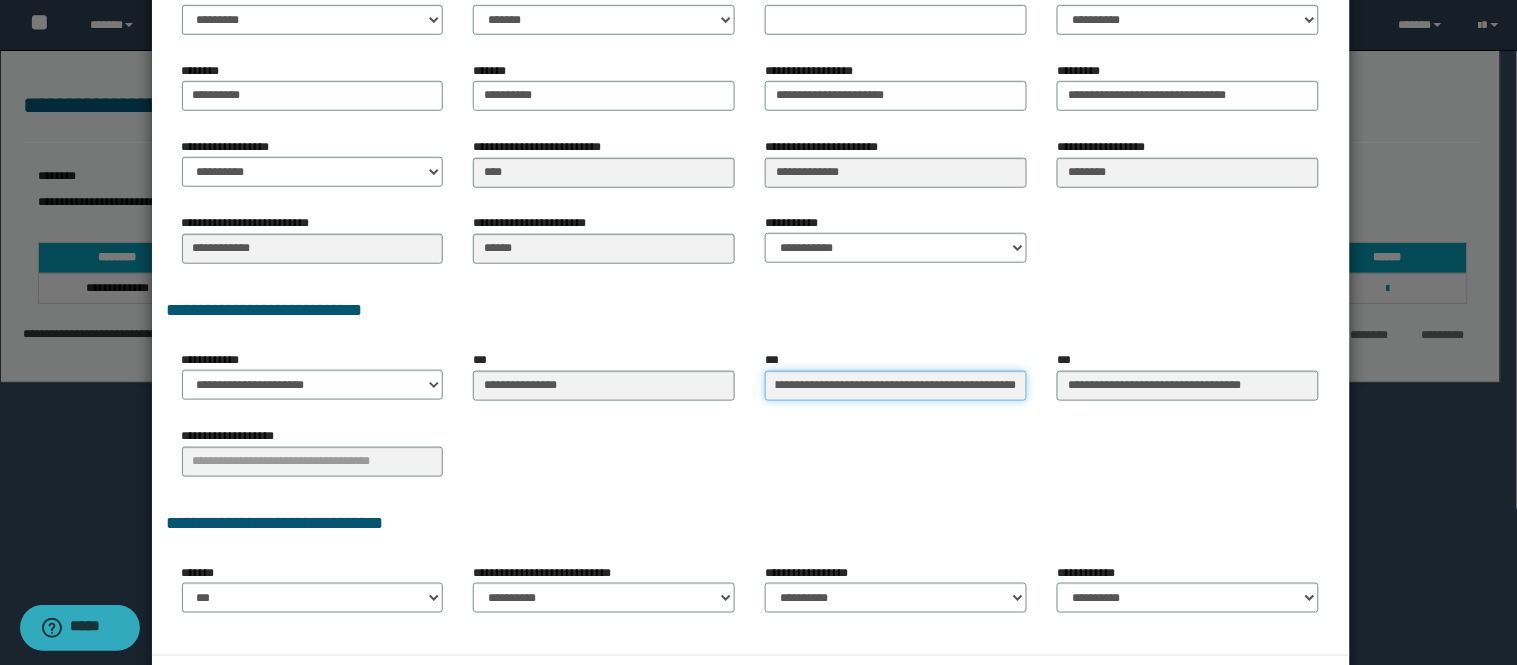 drag, startPoint x: 771, startPoint y: 393, endPoint x: 1098, endPoint y: 423, distance: 328.37326 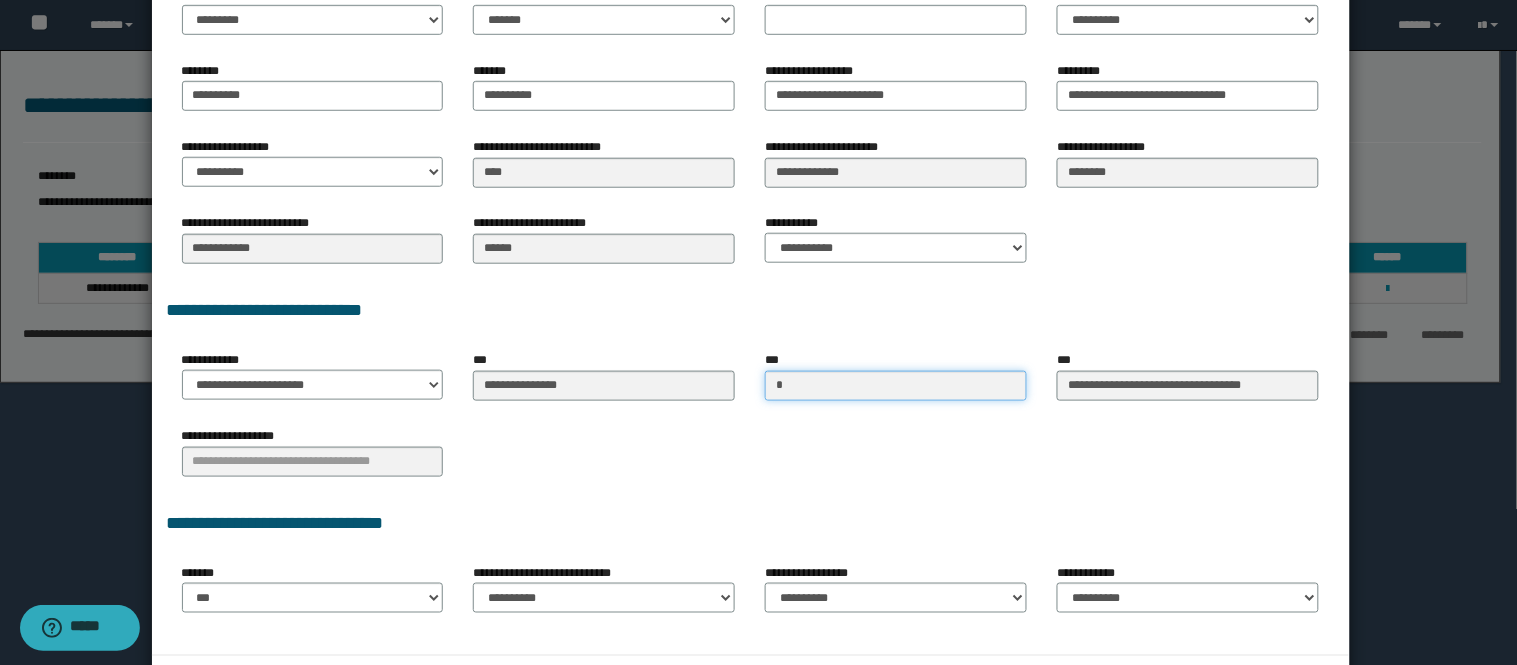 scroll, scrollTop: 0, scrollLeft: 0, axis: both 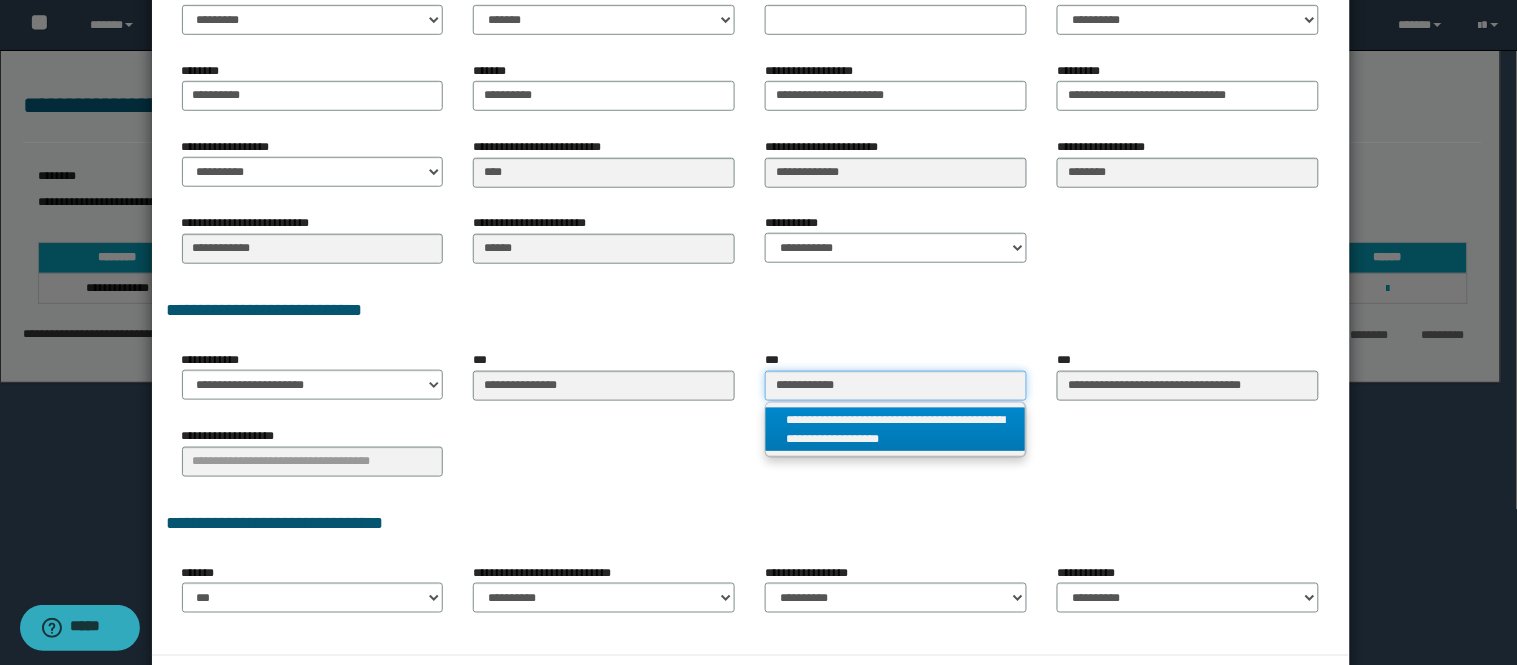 type on "**********" 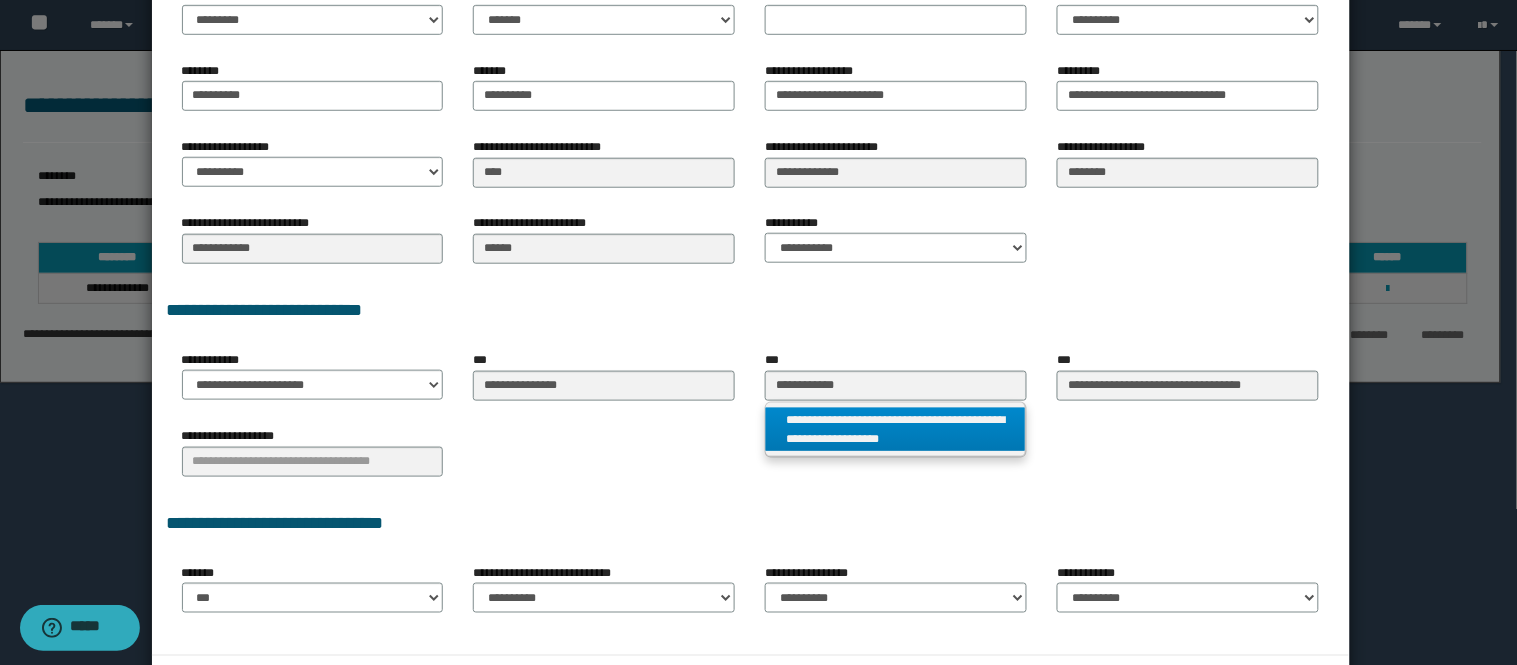 click on "**********" at bounding box center [896, 430] 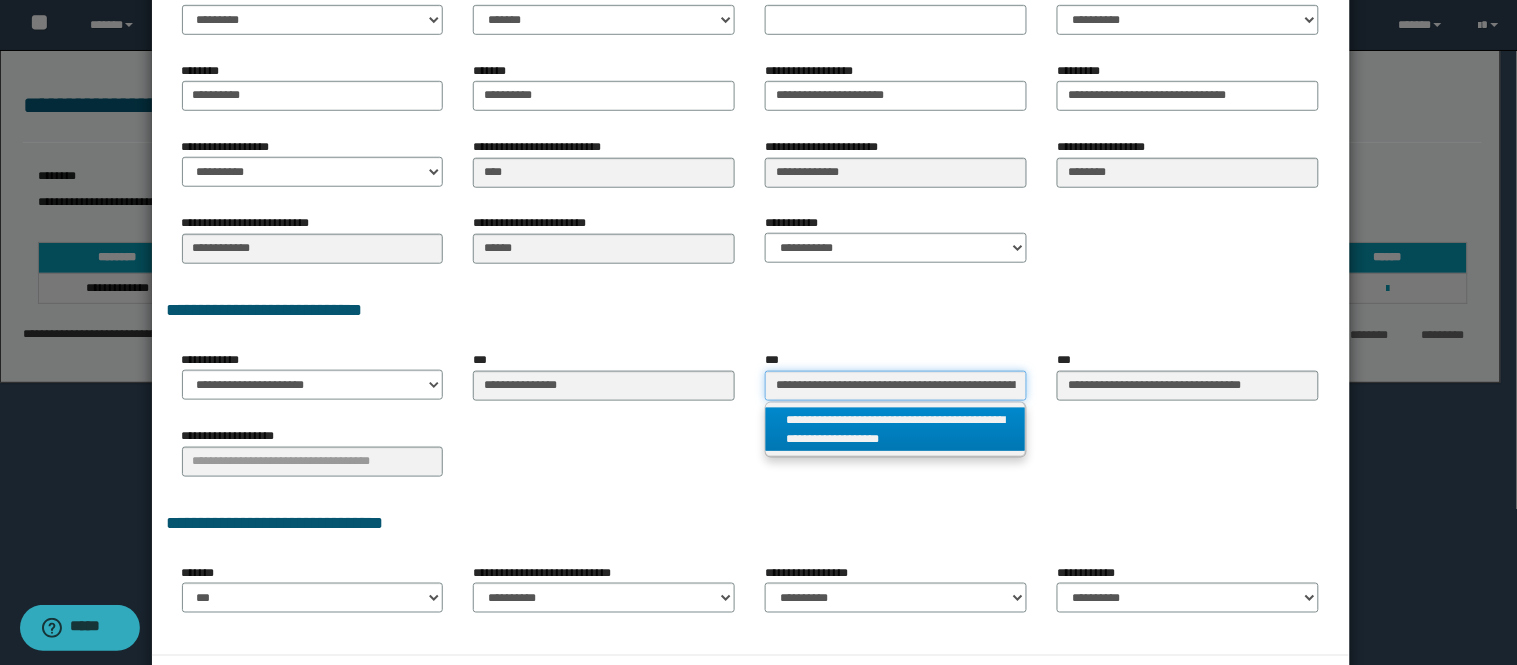 scroll, scrollTop: 0, scrollLeft: 187, axis: horizontal 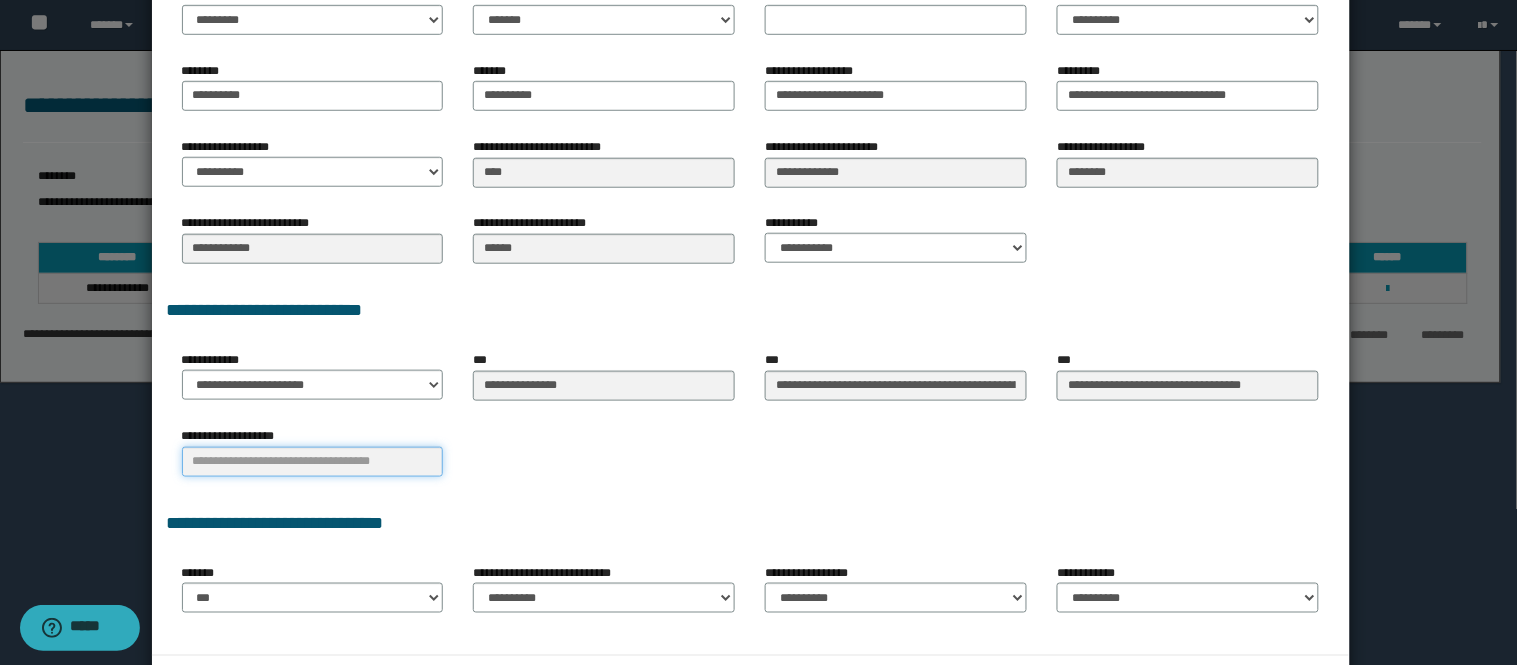 click at bounding box center (313, 462) 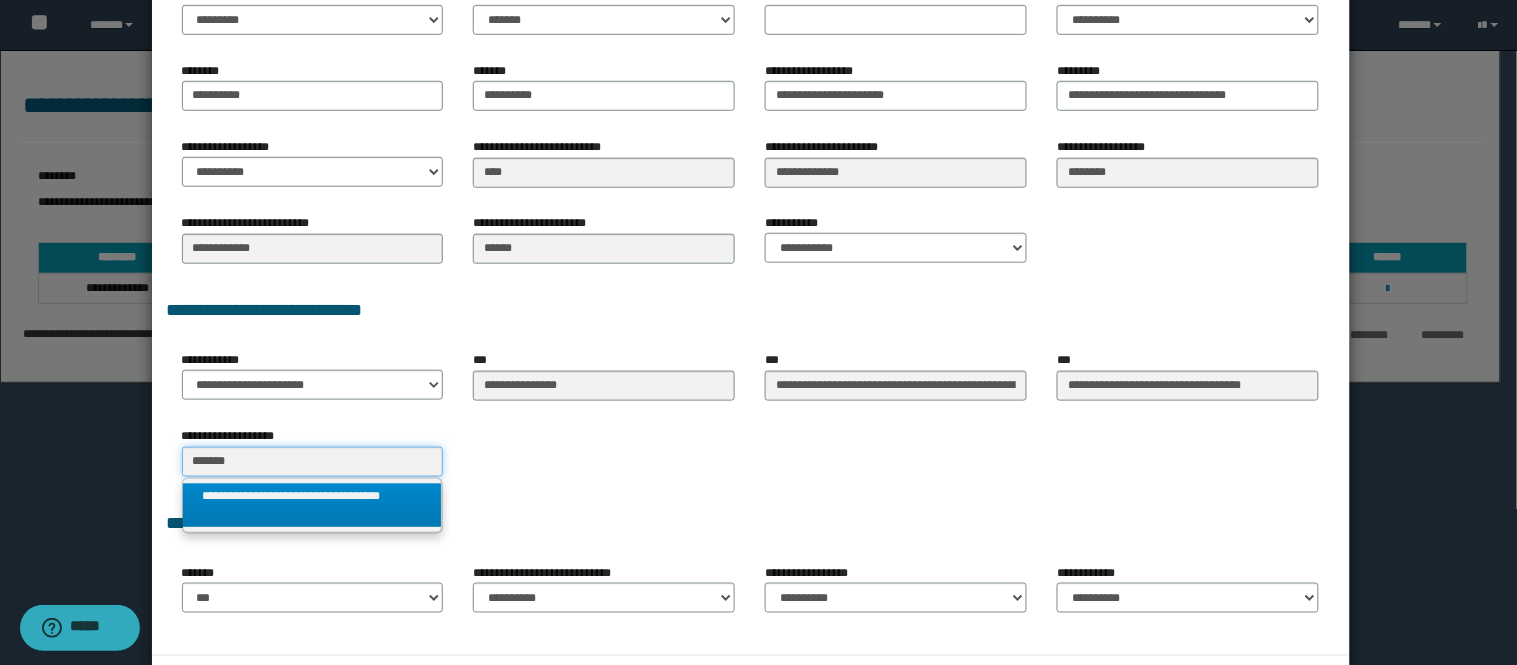 type on "*******" 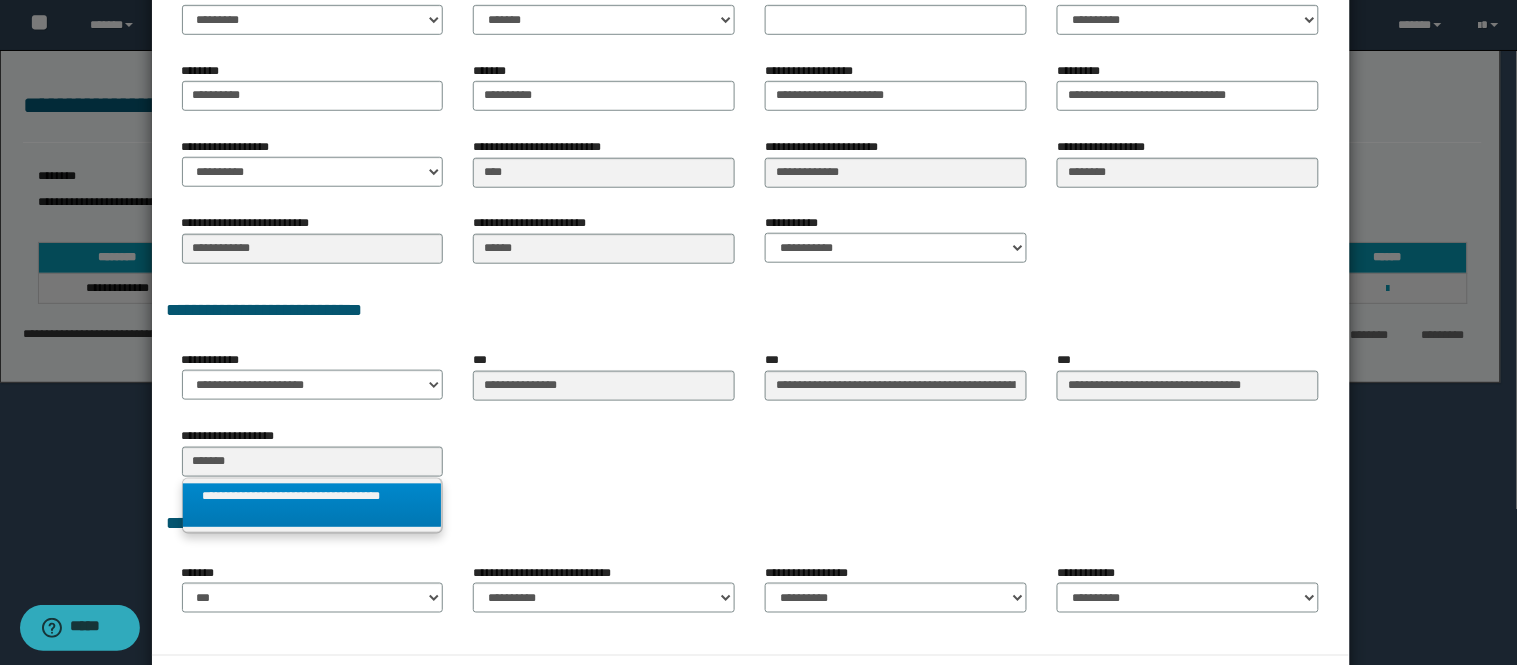 click on "**********" at bounding box center (313, 506) 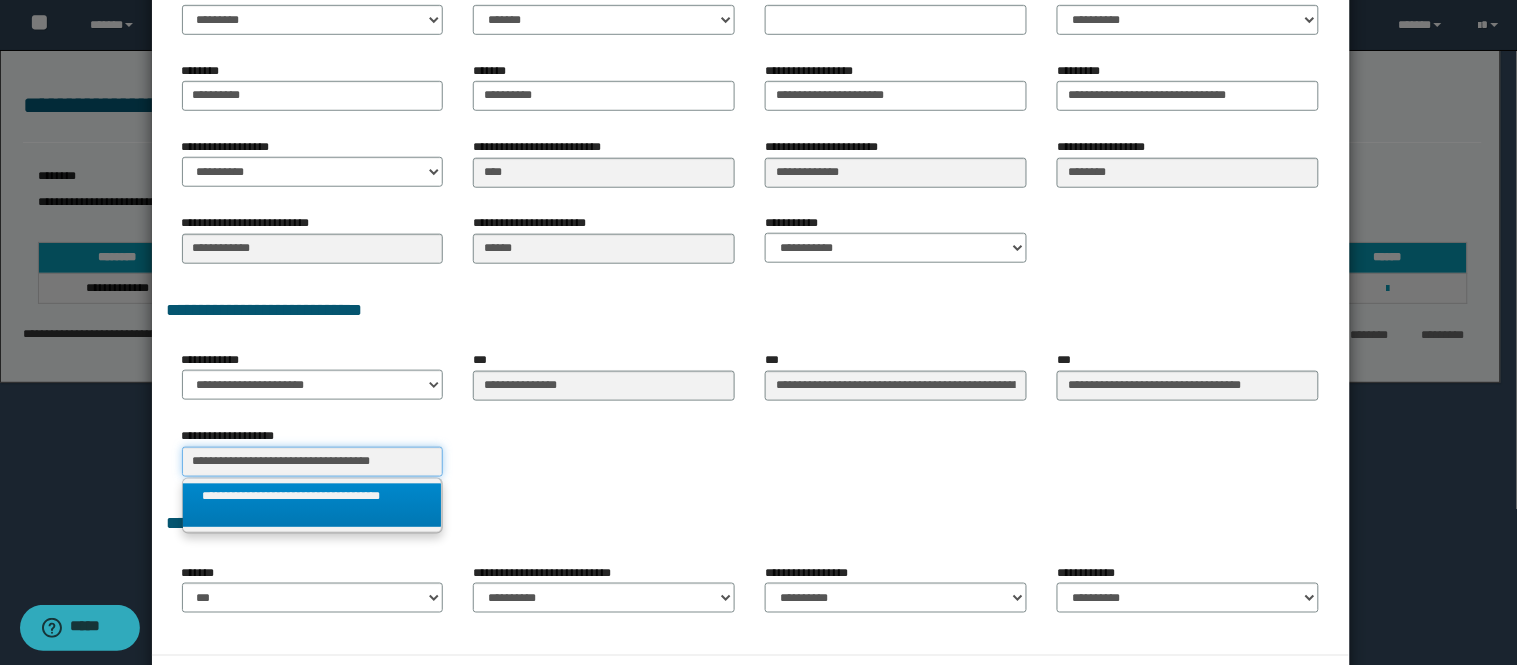 scroll, scrollTop: 0, scrollLeft: 0, axis: both 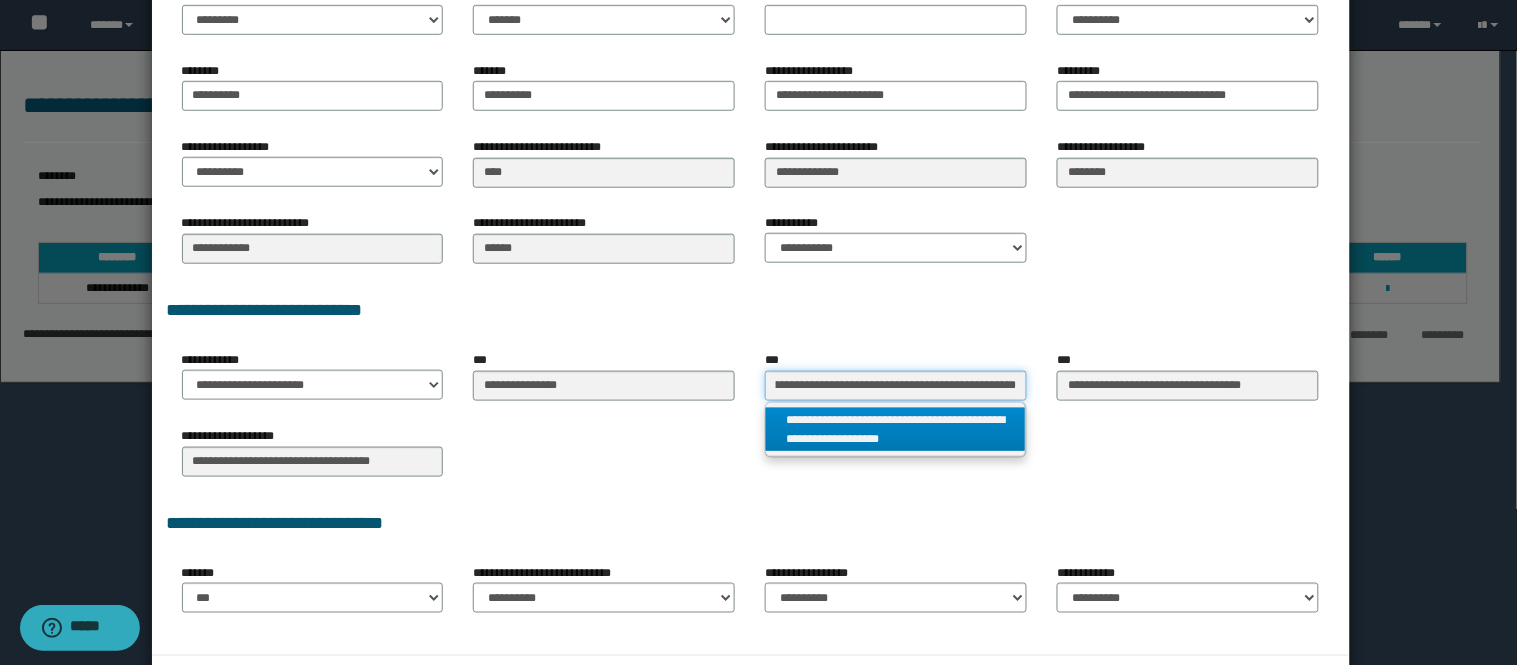 drag, startPoint x: 780, startPoint y: 384, endPoint x: 1082, endPoint y: 421, distance: 304.25812 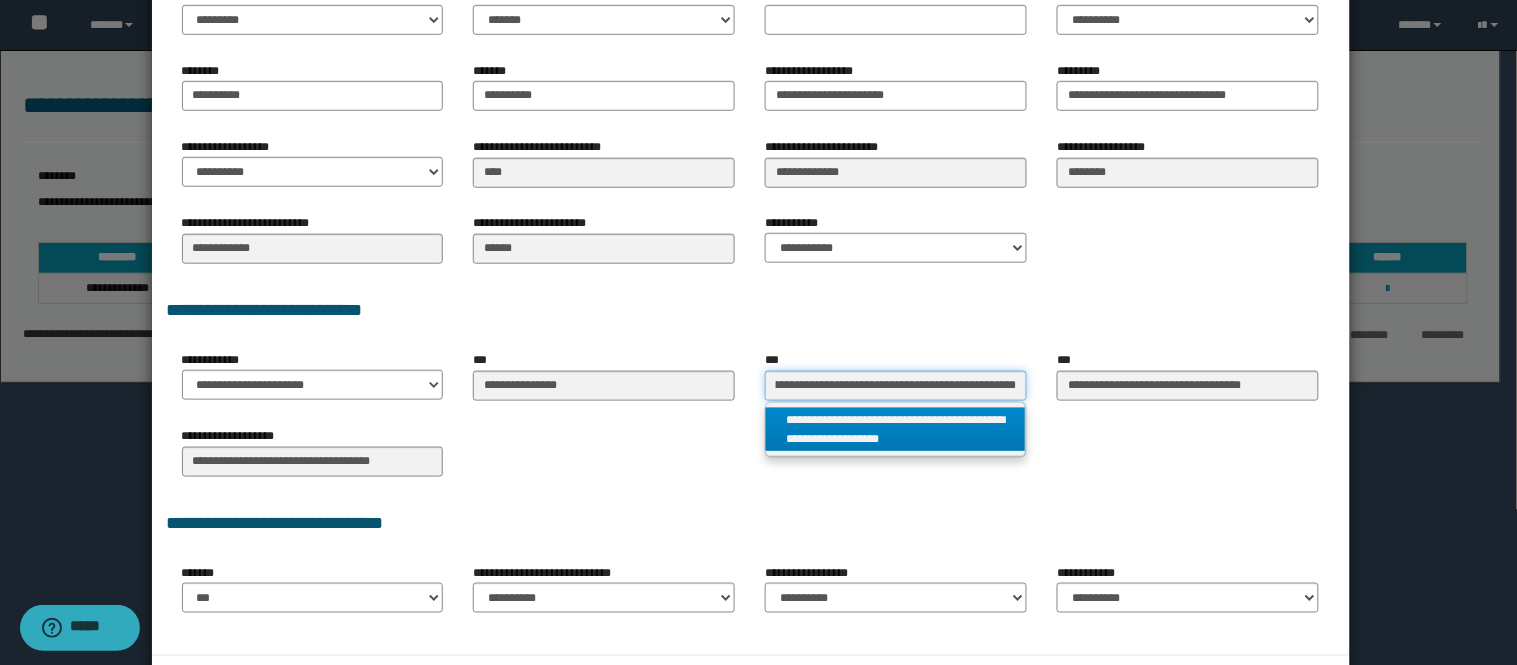 click on "**********" at bounding box center [751, 200] 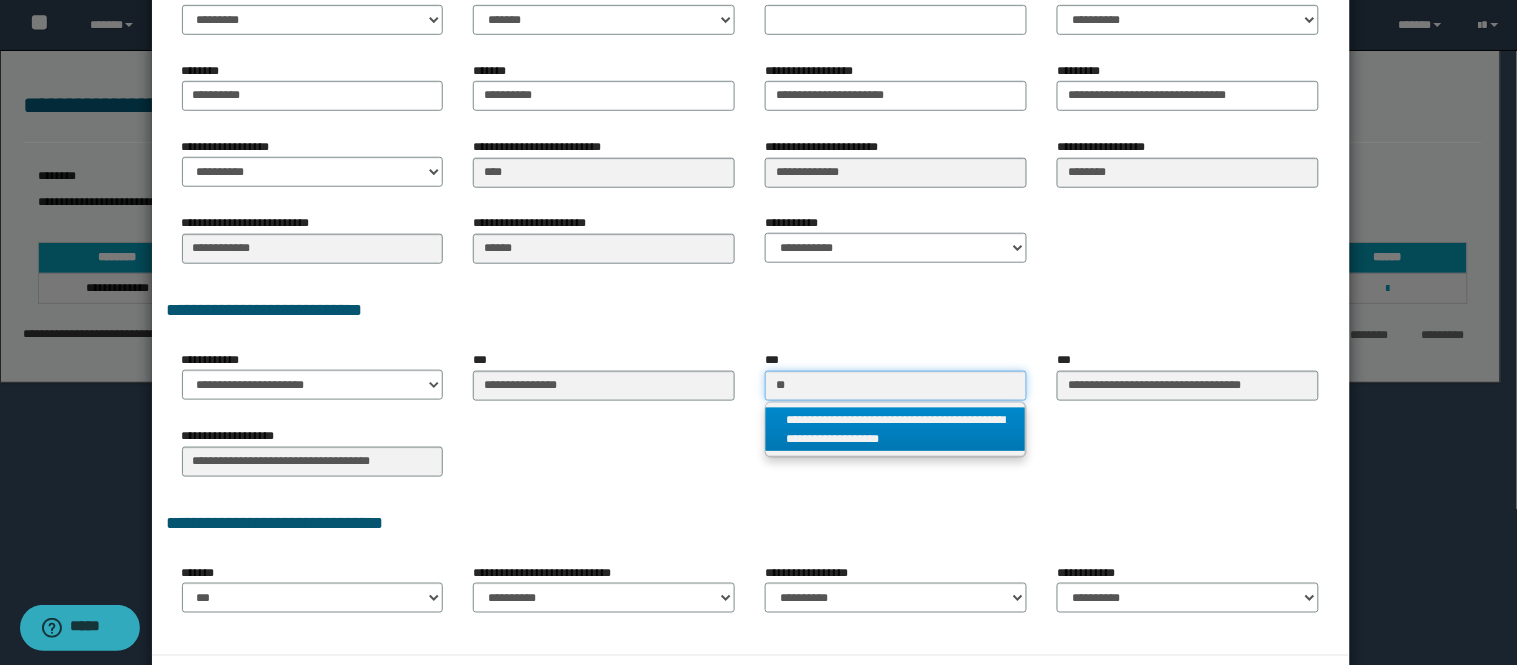 scroll, scrollTop: 0, scrollLeft: 0, axis: both 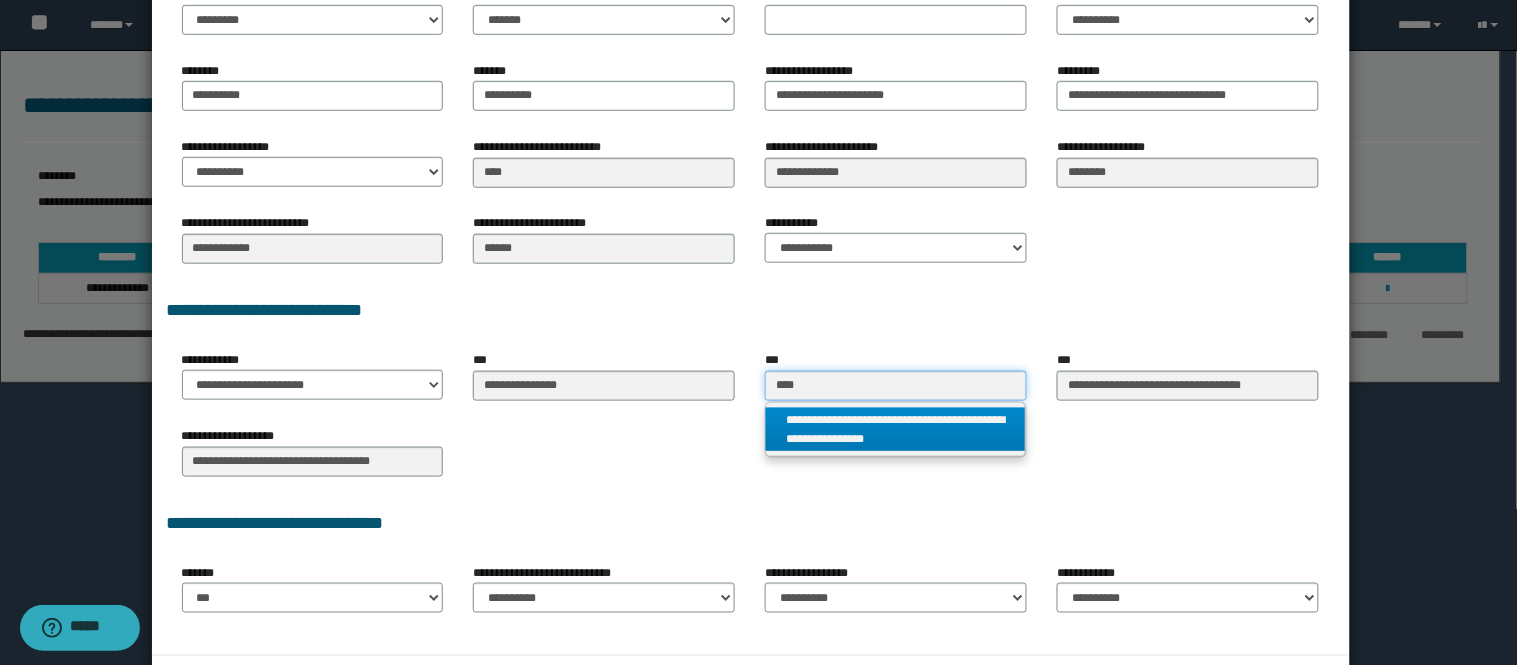 type on "****" 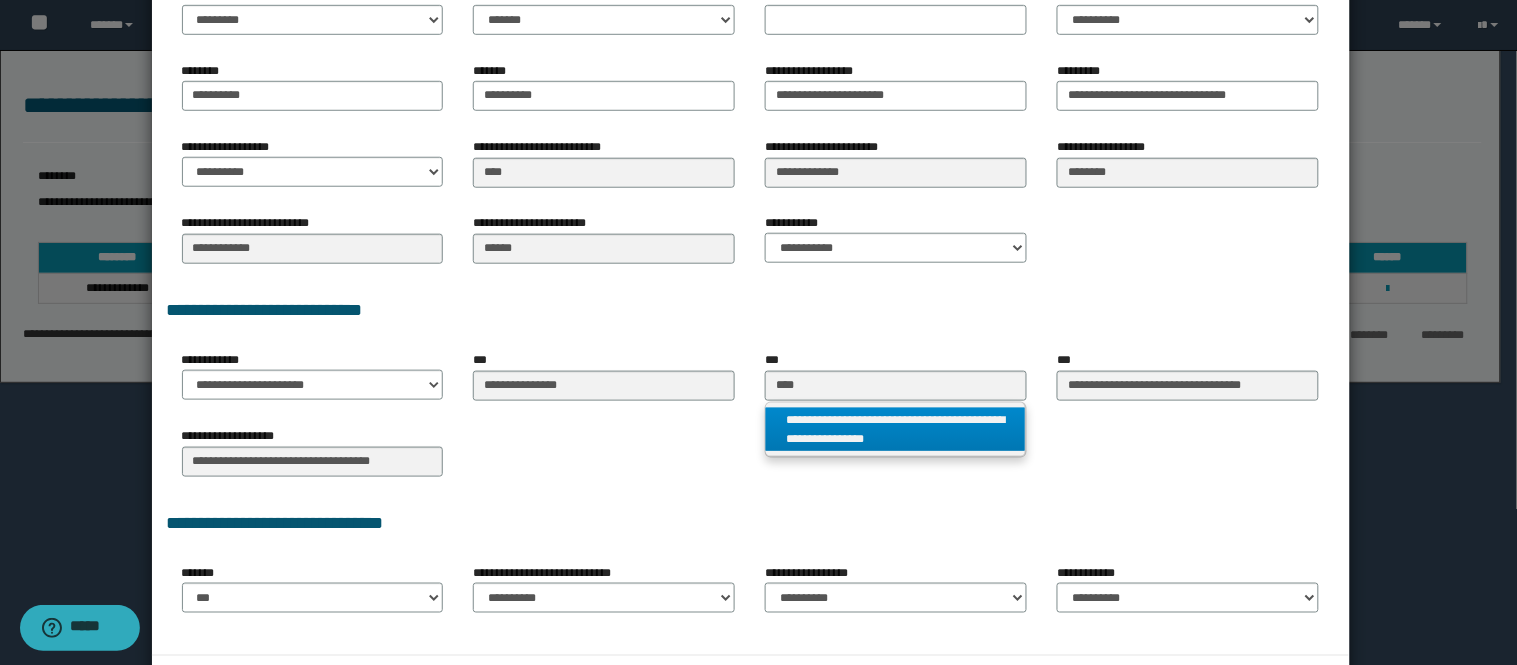 click on "**********" at bounding box center [896, 430] 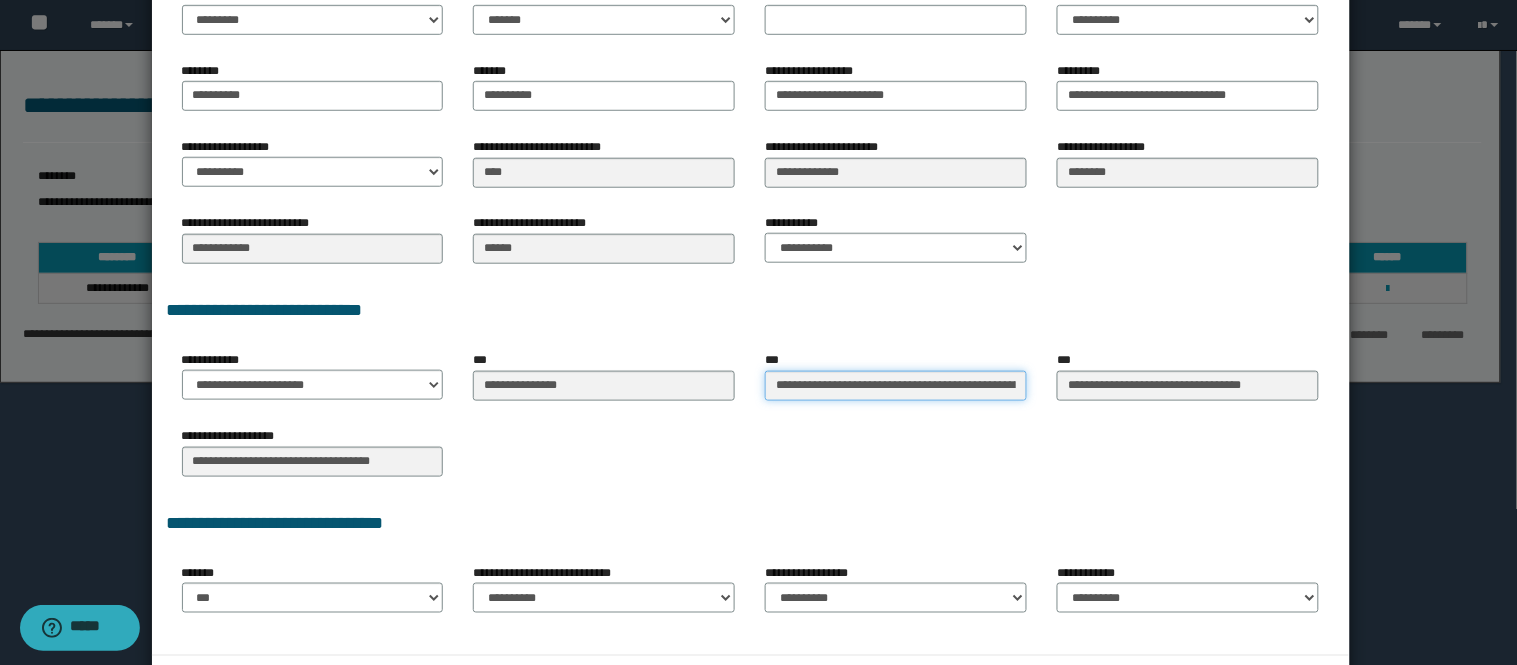 scroll, scrollTop: 0, scrollLeft: 173, axis: horizontal 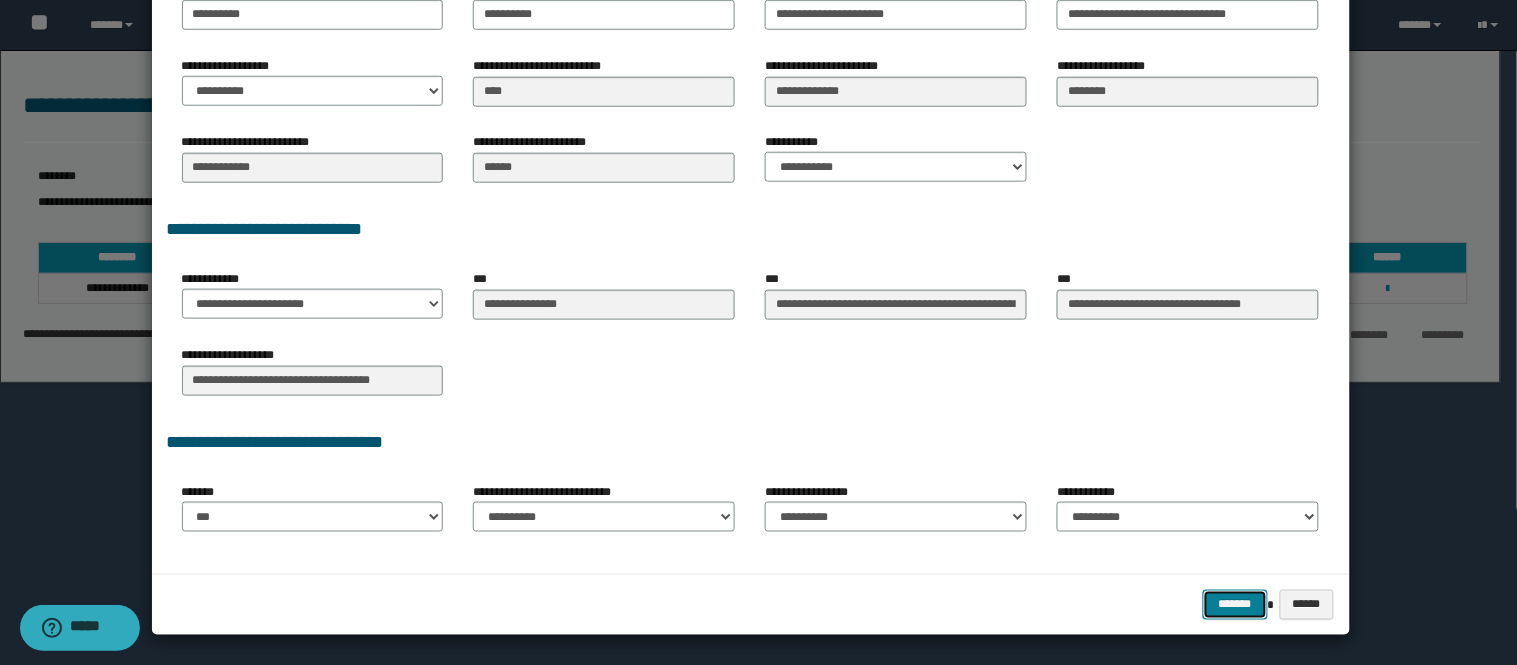 click on "*******" at bounding box center [1235, 605] 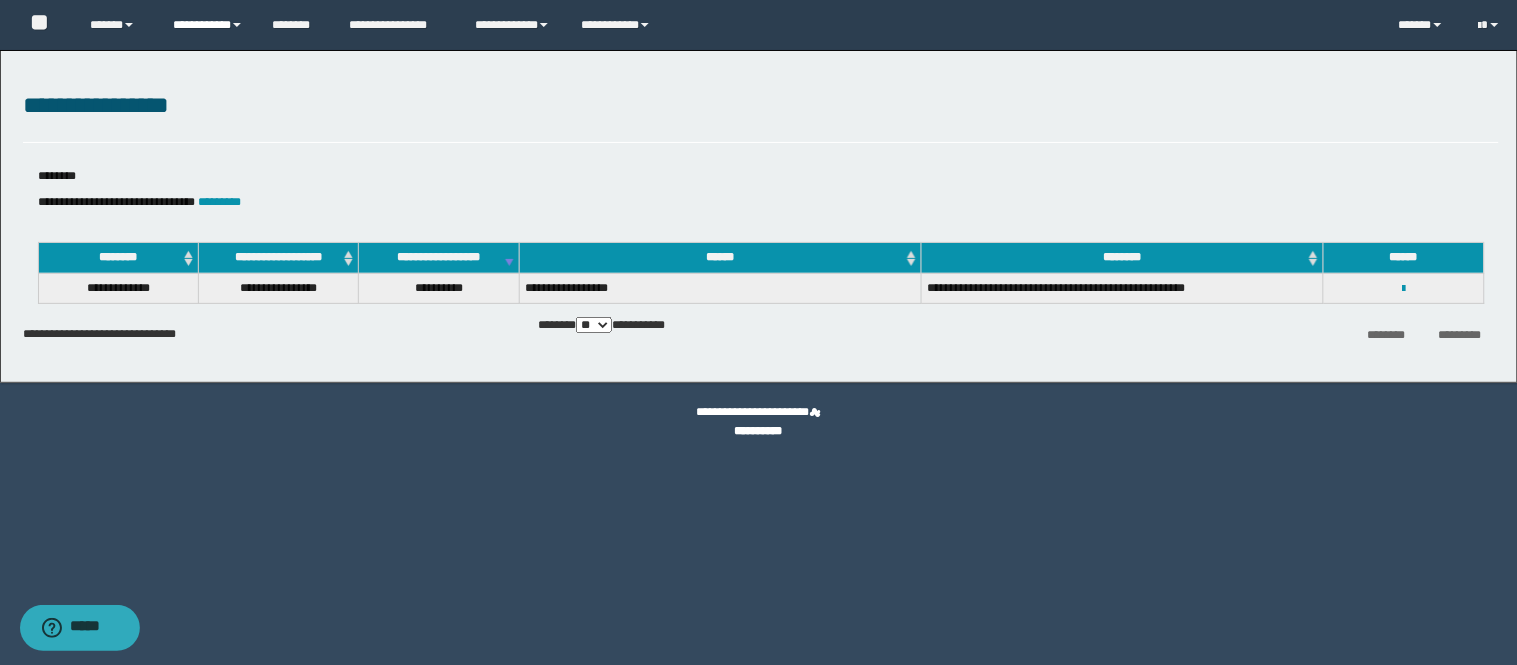 click on "**********" at bounding box center (116, 25) 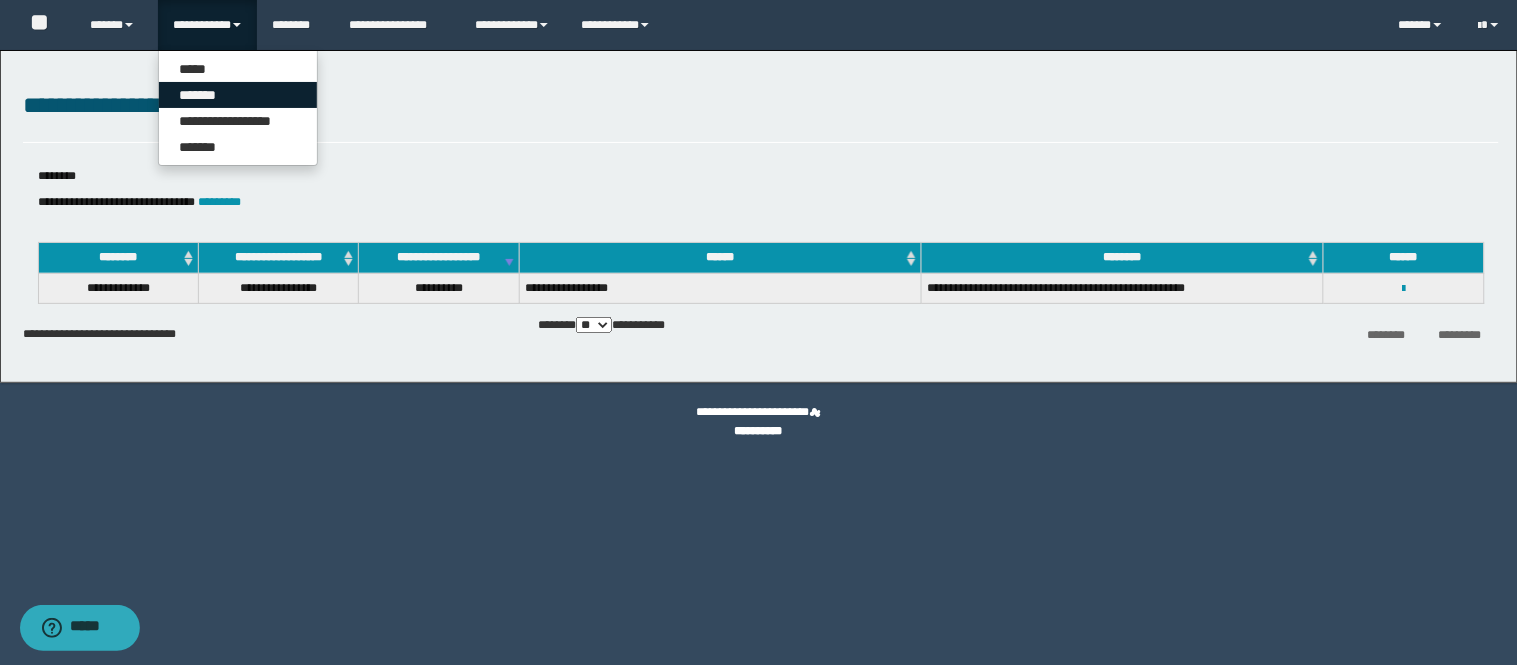 click on "*******" at bounding box center [238, 95] 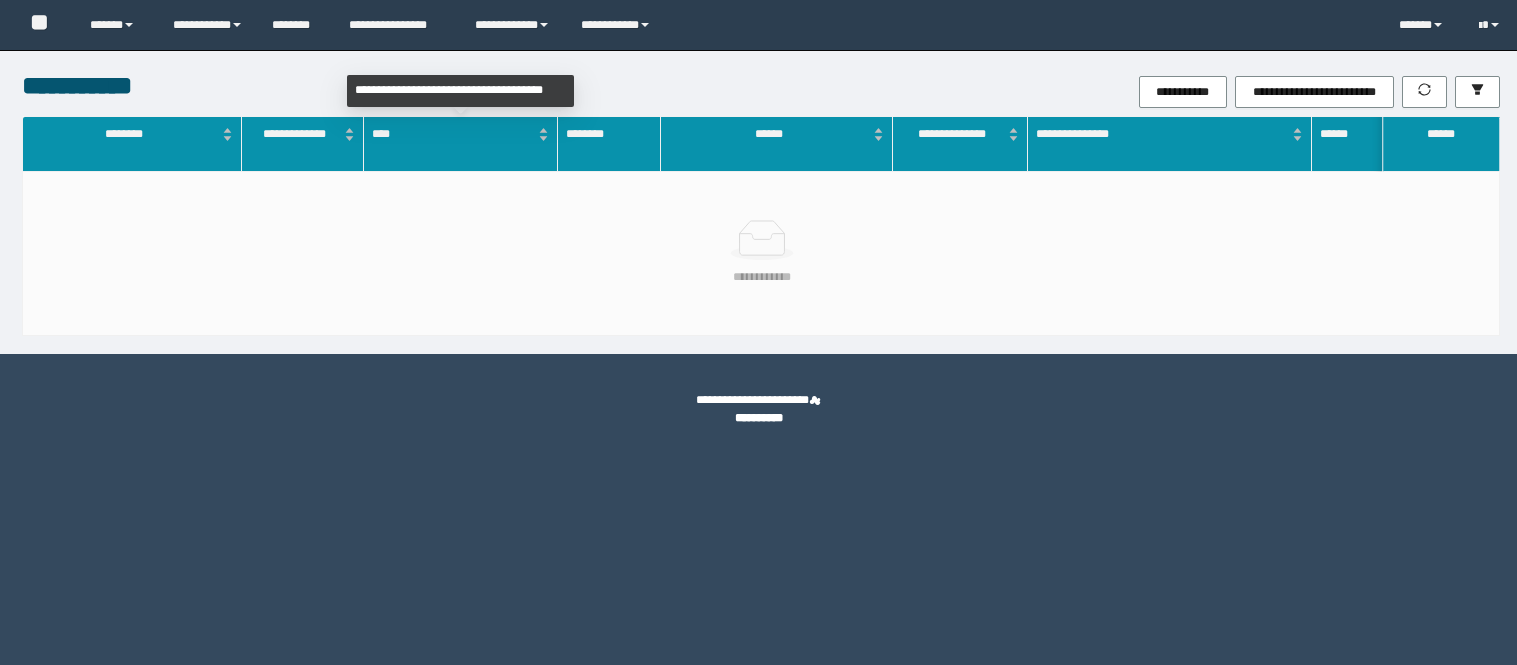 scroll, scrollTop: 0, scrollLeft: 0, axis: both 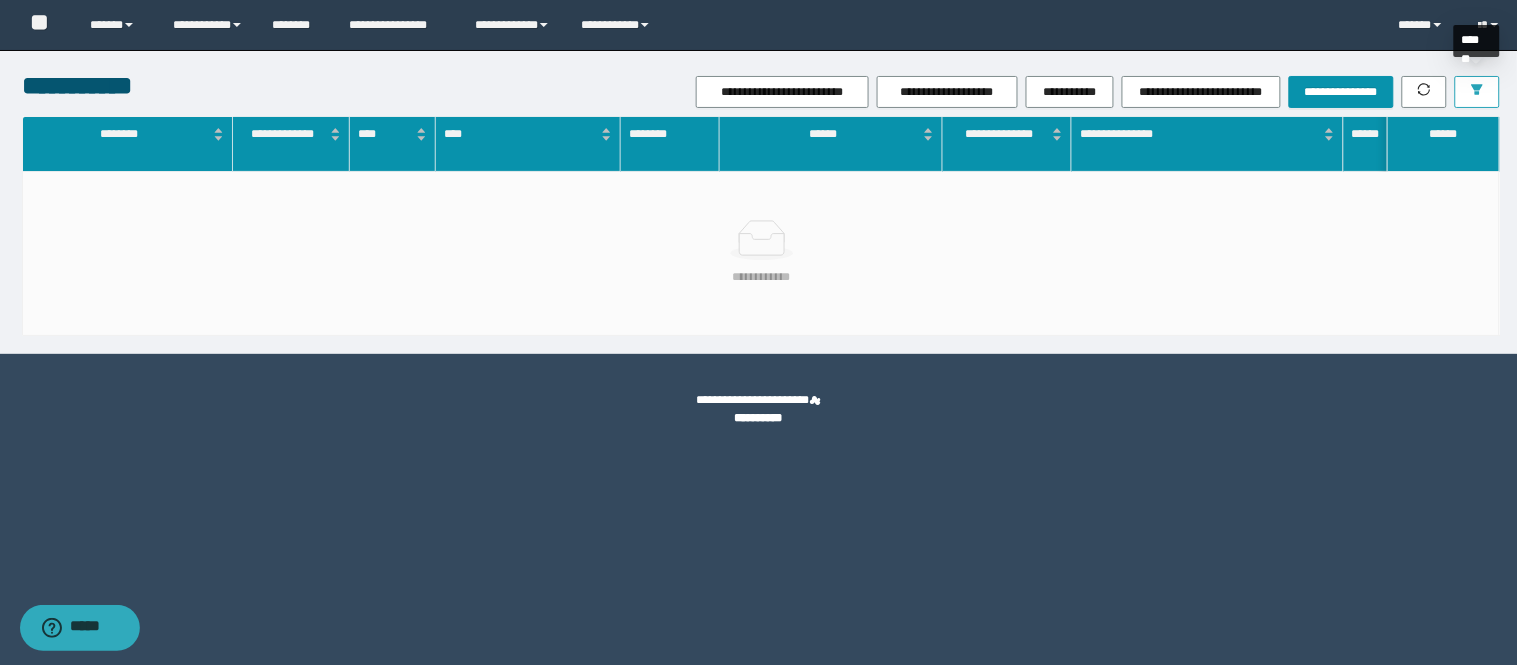 click at bounding box center (1477, 91) 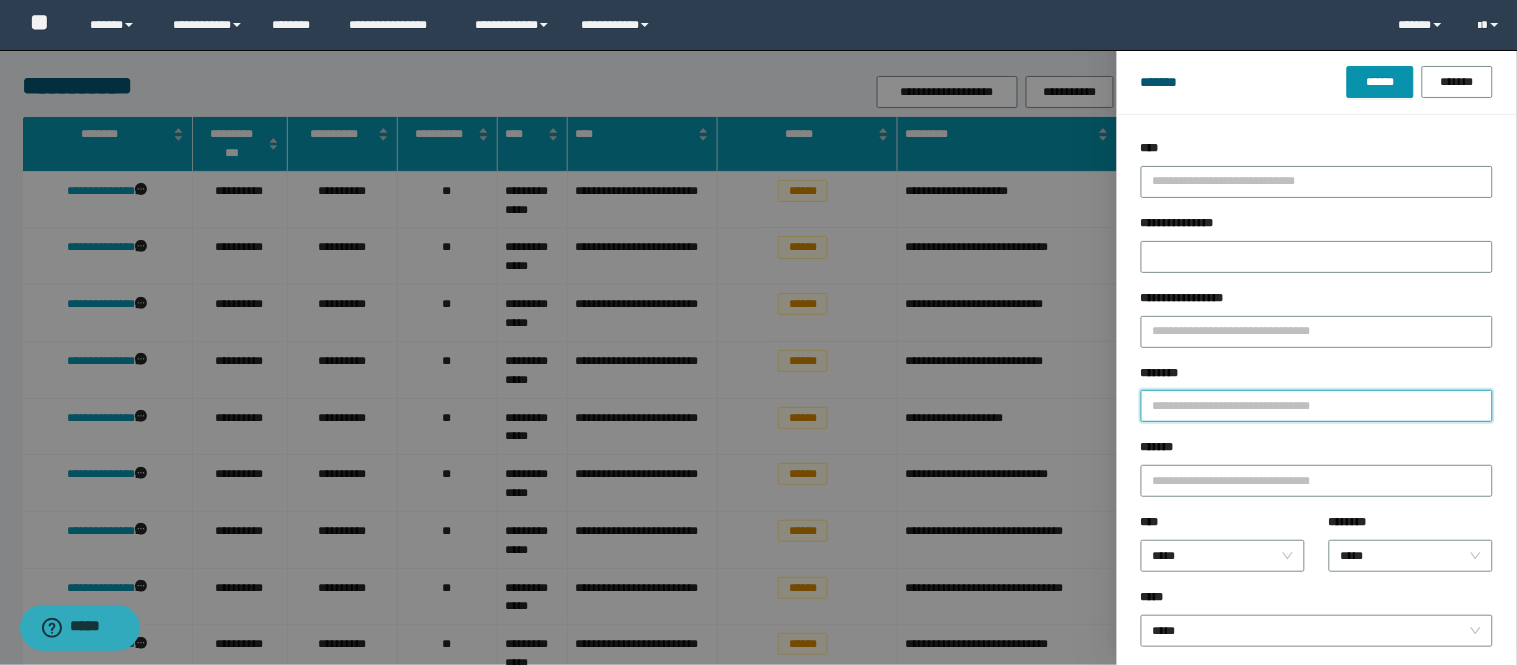click on "********" at bounding box center (1317, 406) 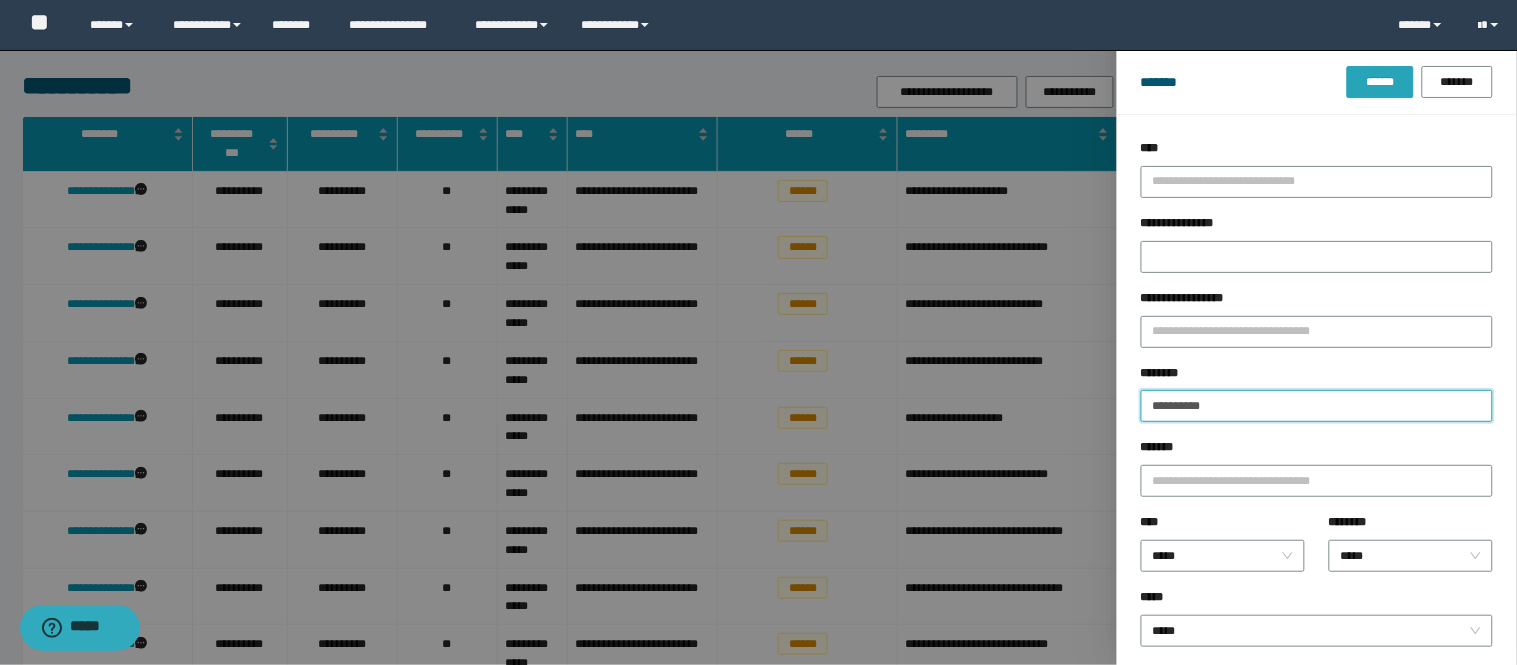type on "**********" 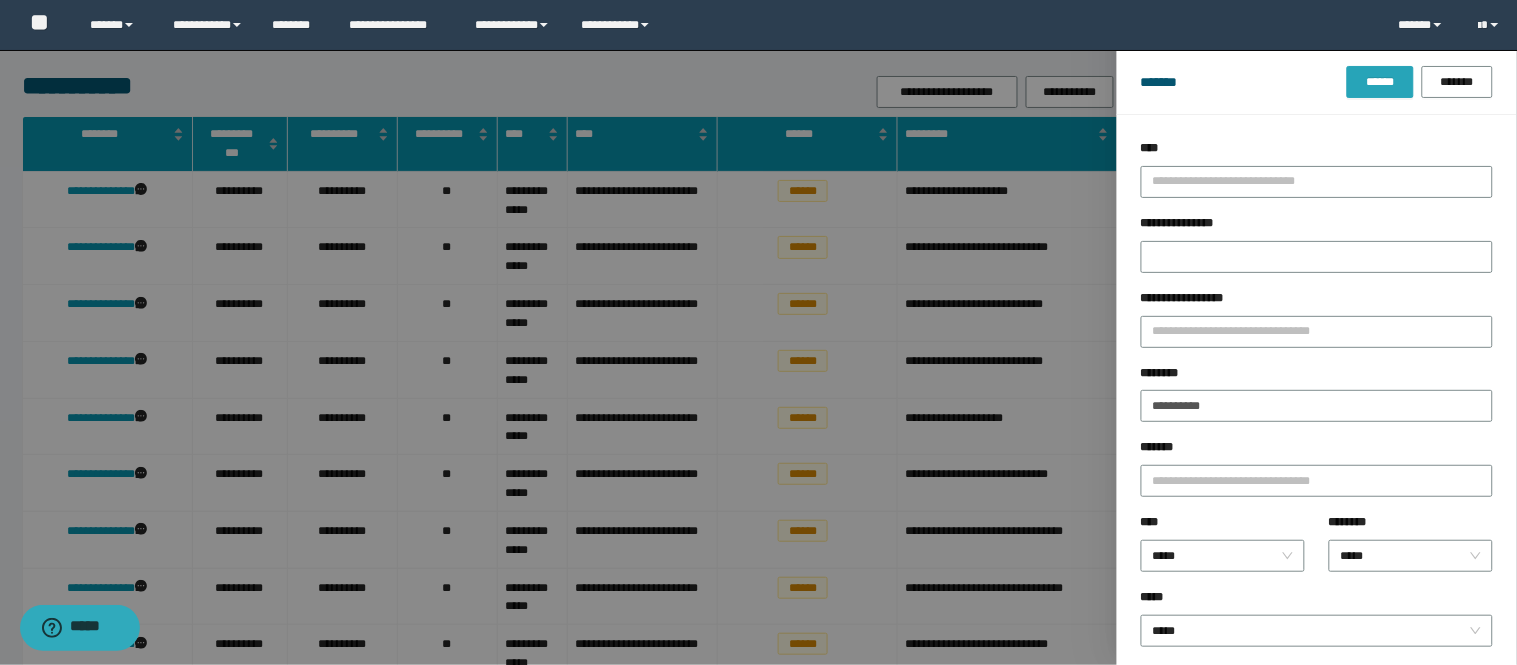 drag, startPoint x: 1385, startPoint y: 90, endPoint x: 1130, endPoint y: 244, distance: 297.8943 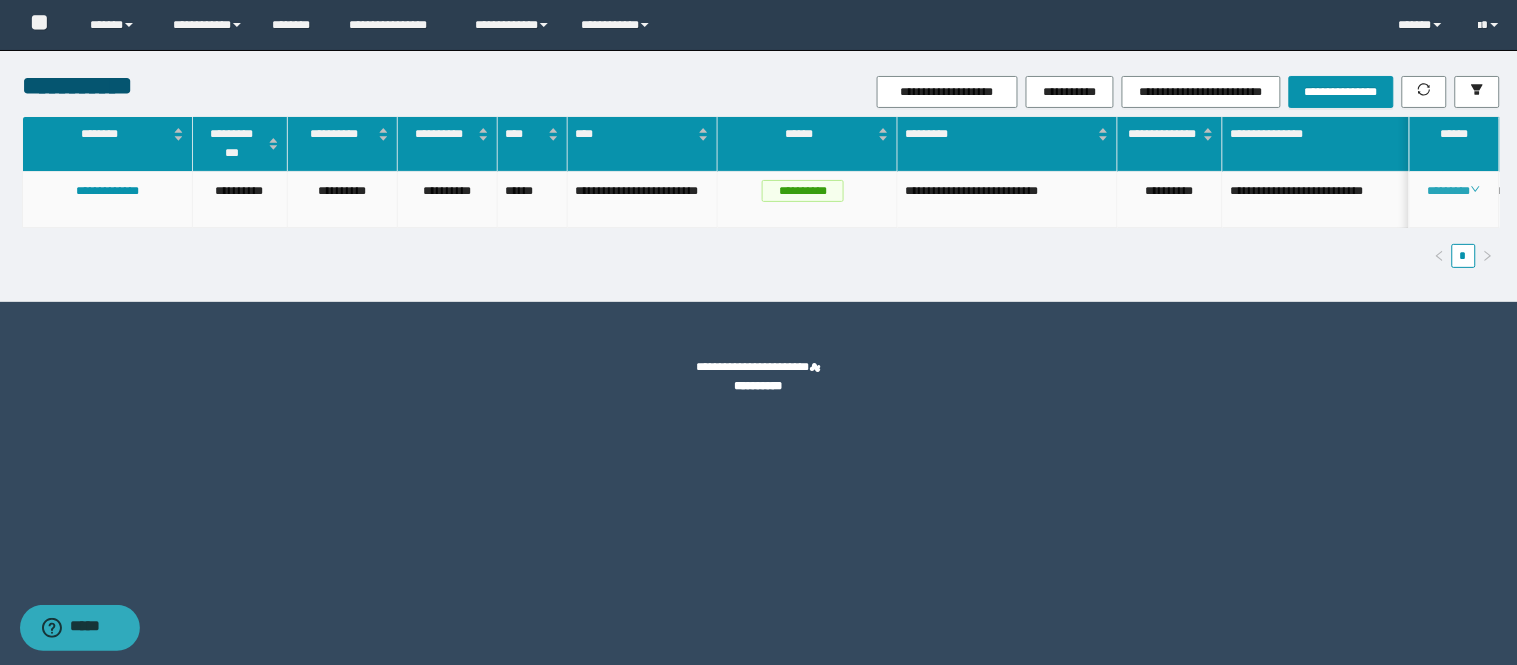 click on "********" at bounding box center (1454, 191) 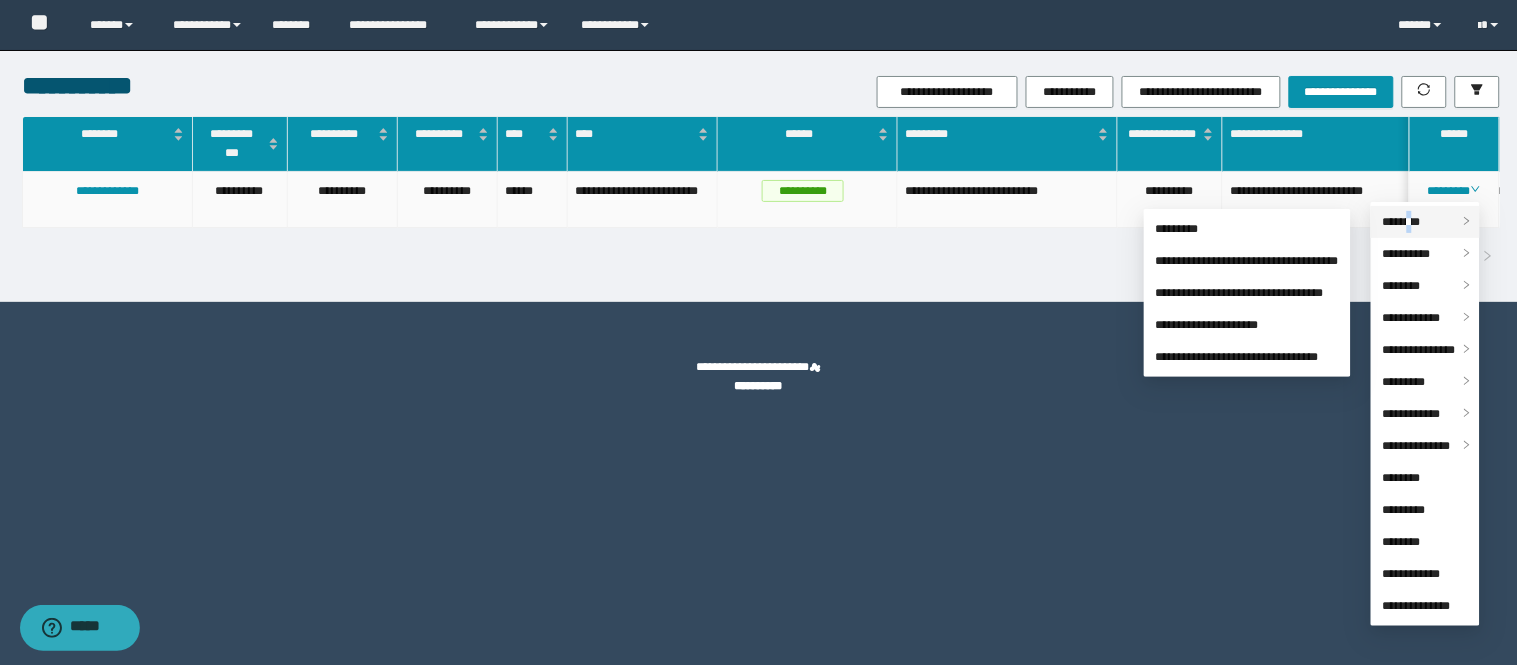 click on "********" at bounding box center [1425, 222] 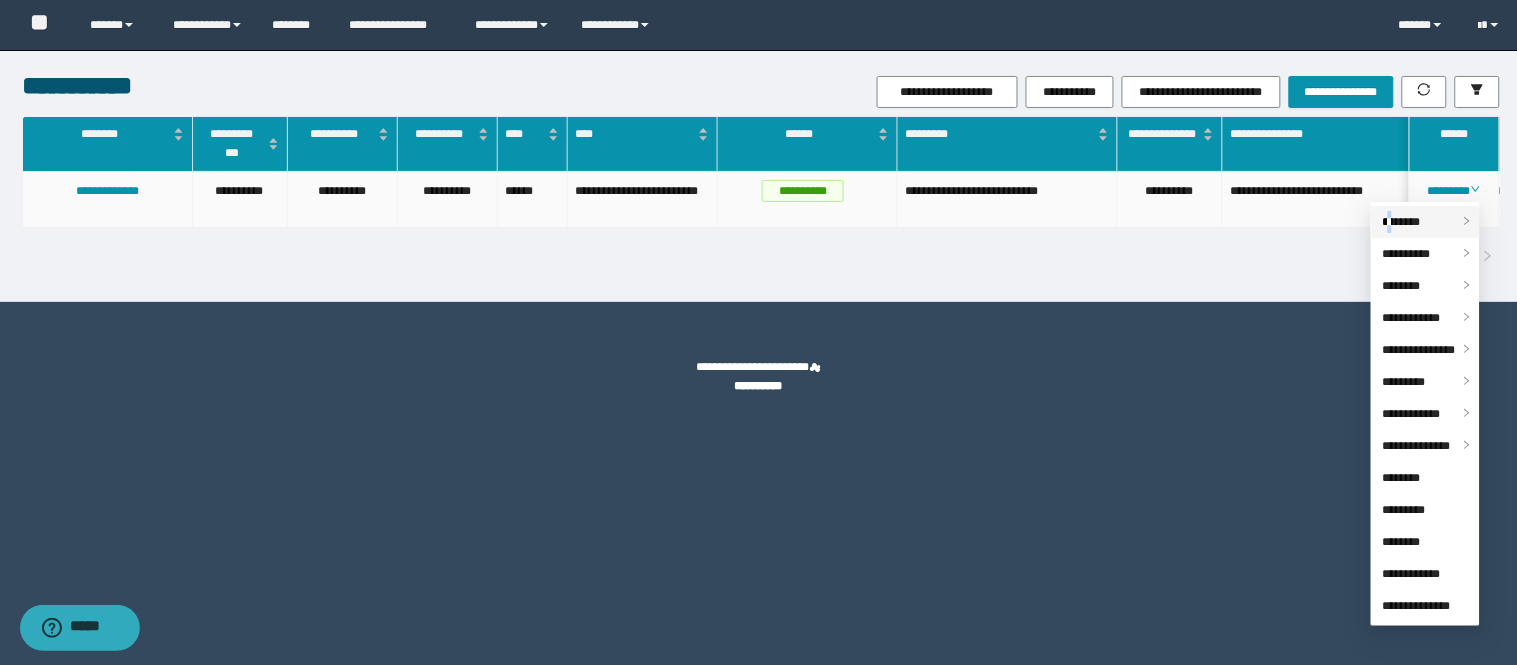 click on "********" at bounding box center (1402, 222) 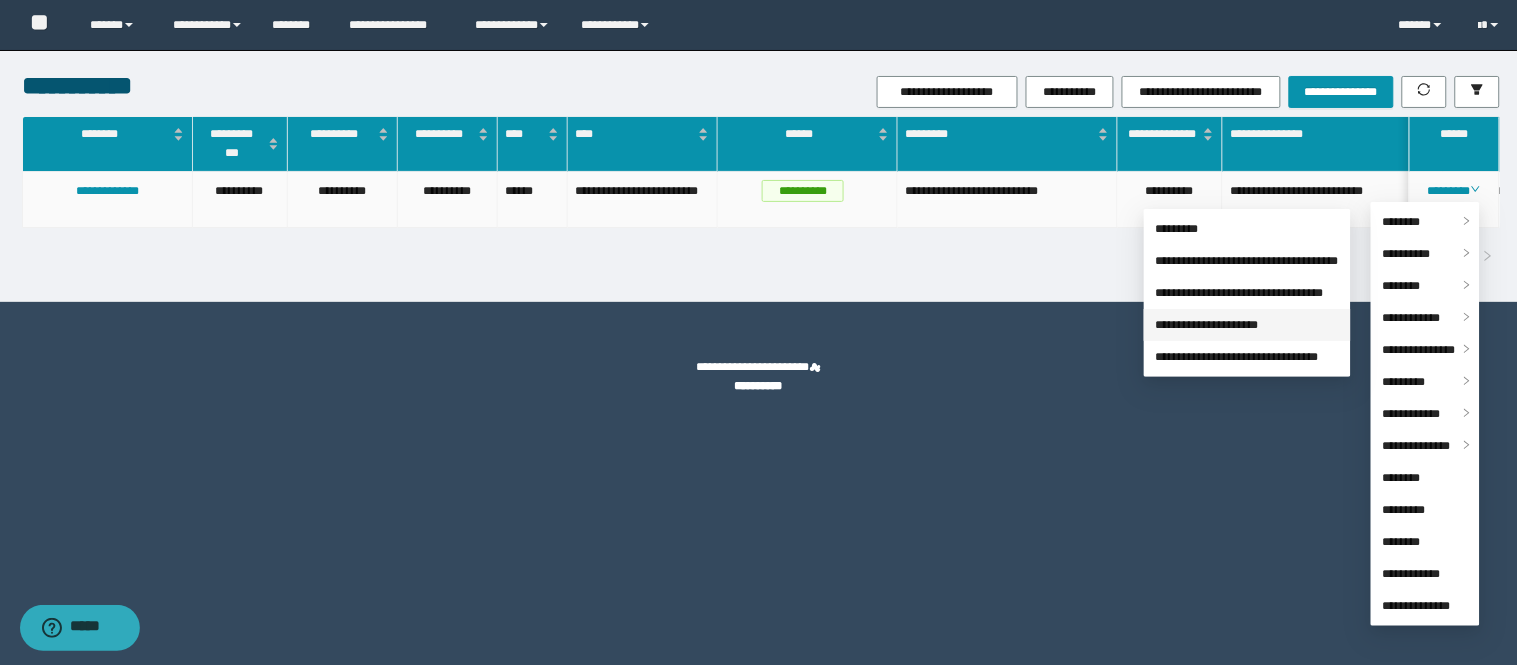 click on "**********" at bounding box center [1207, 325] 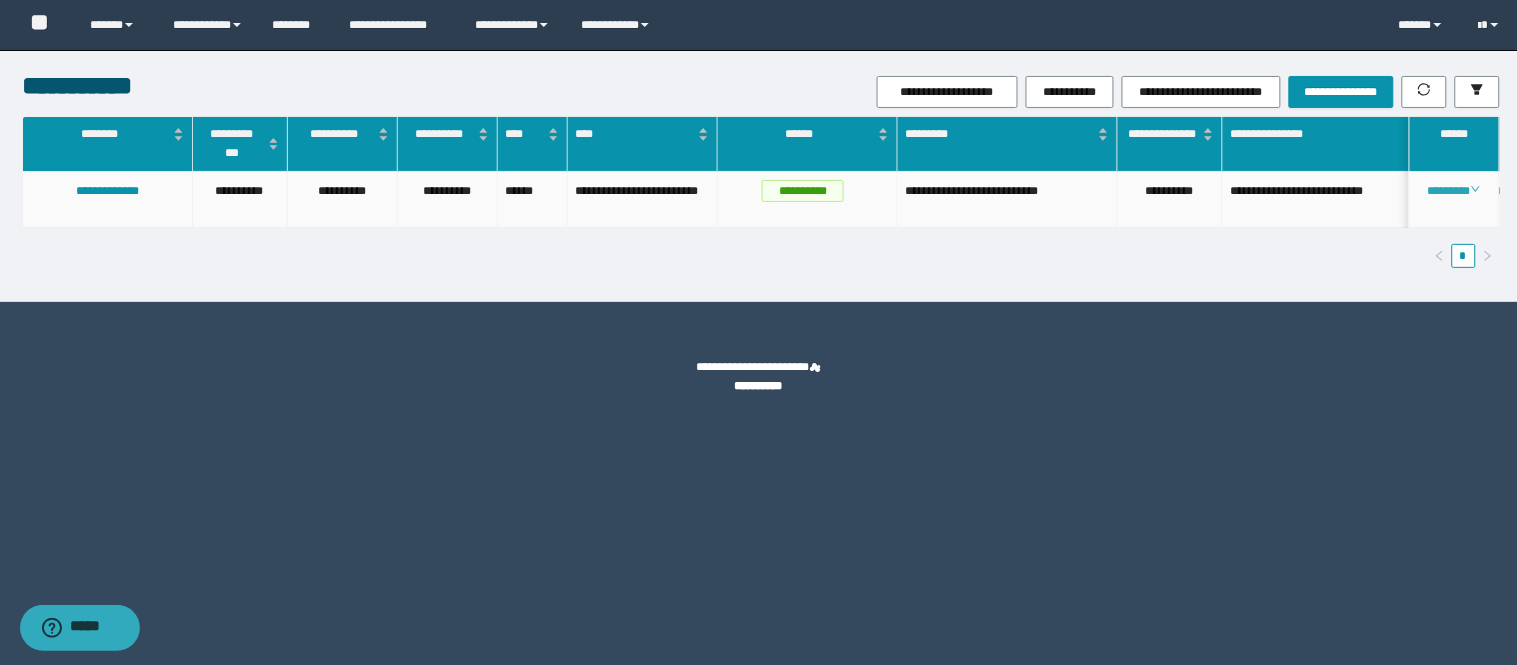 click on "********" at bounding box center (1454, 191) 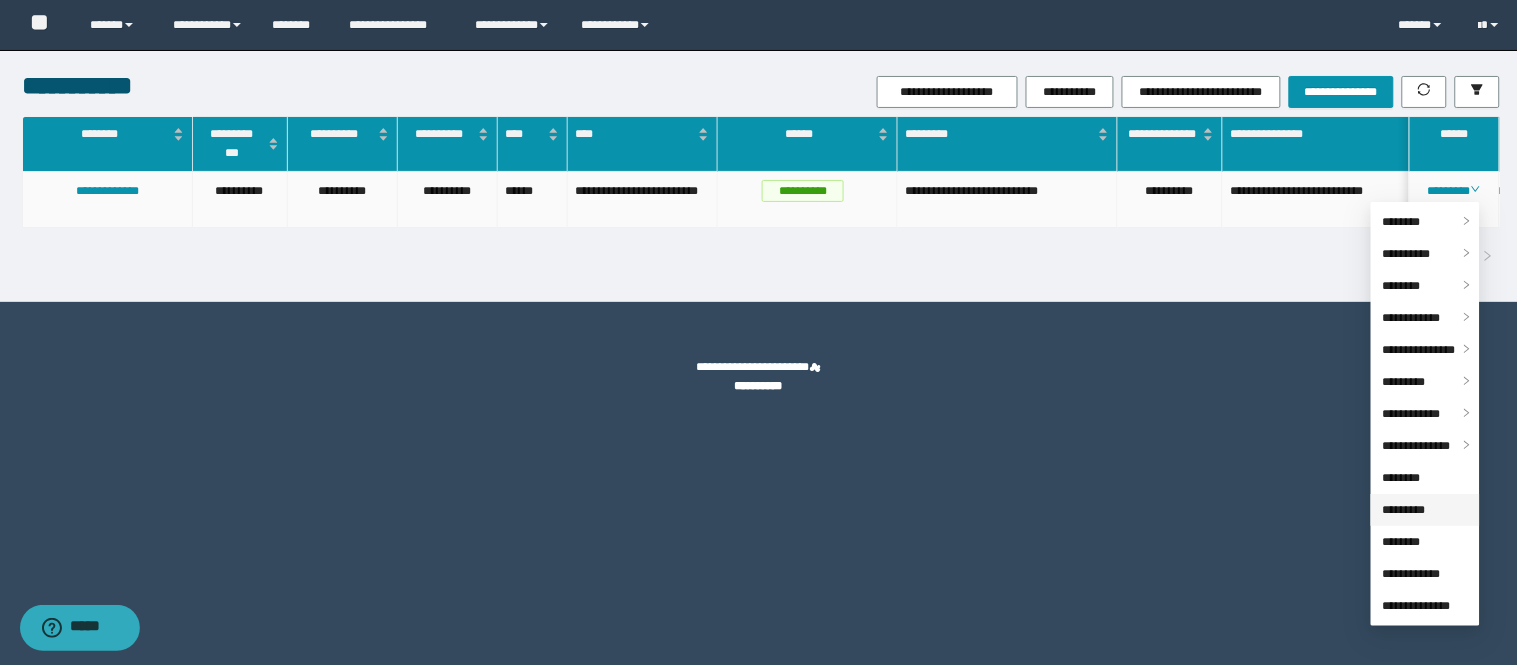 drag, startPoint x: 1417, startPoint y: 512, endPoint x: 1380, endPoint y: 491, distance: 42.544094 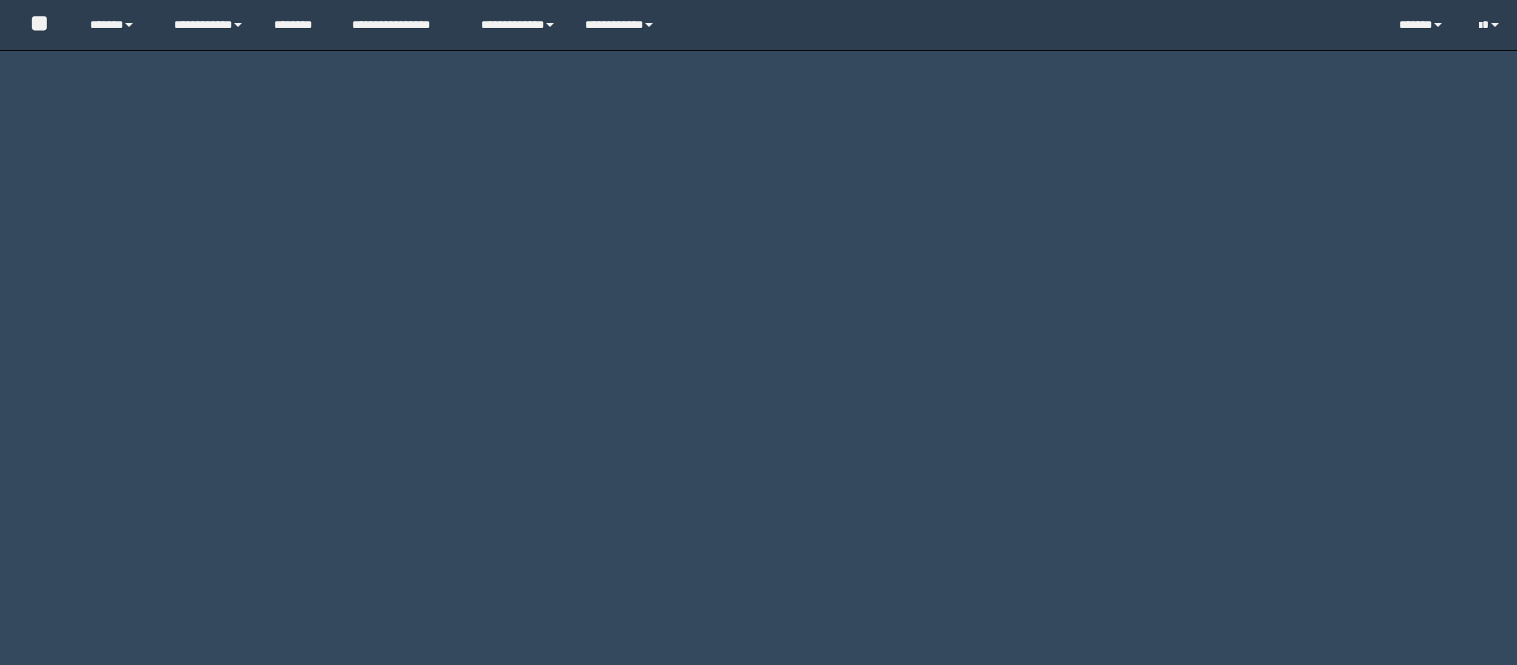 scroll, scrollTop: 0, scrollLeft: 0, axis: both 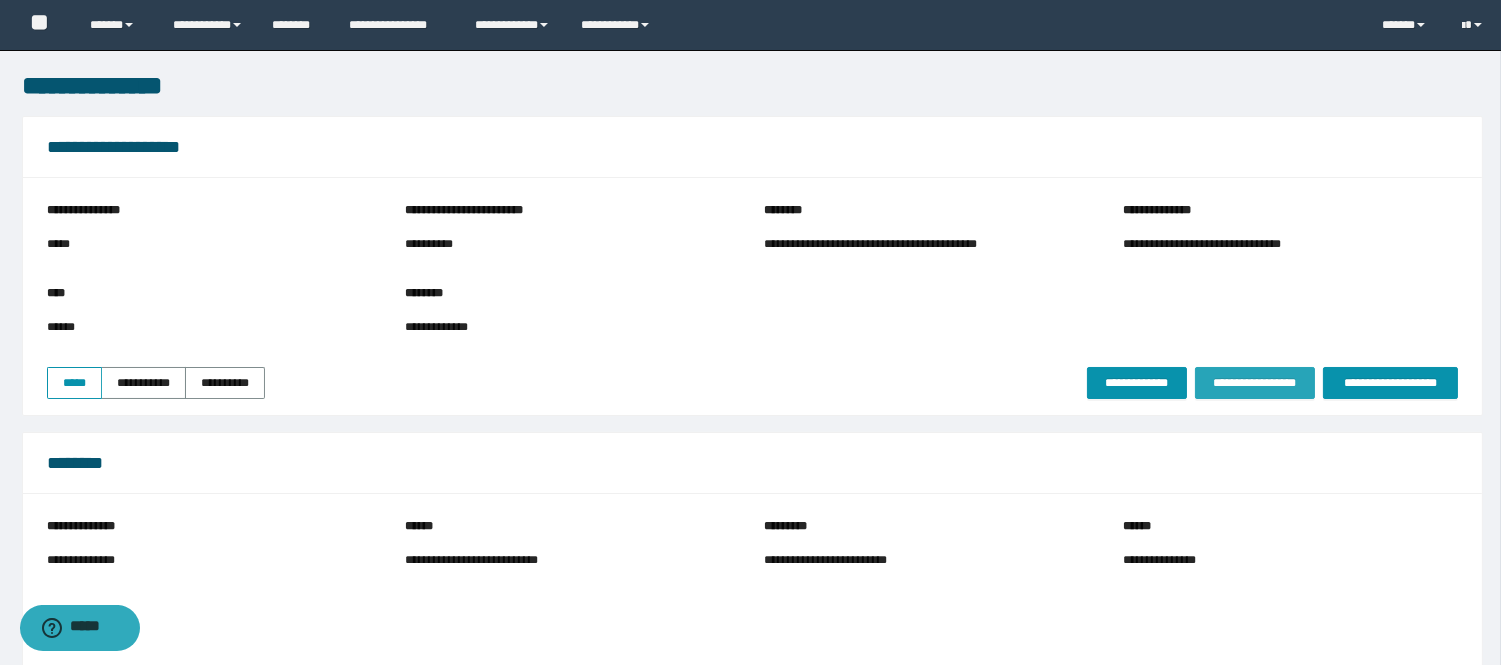 click on "**********" at bounding box center [1137, 383] 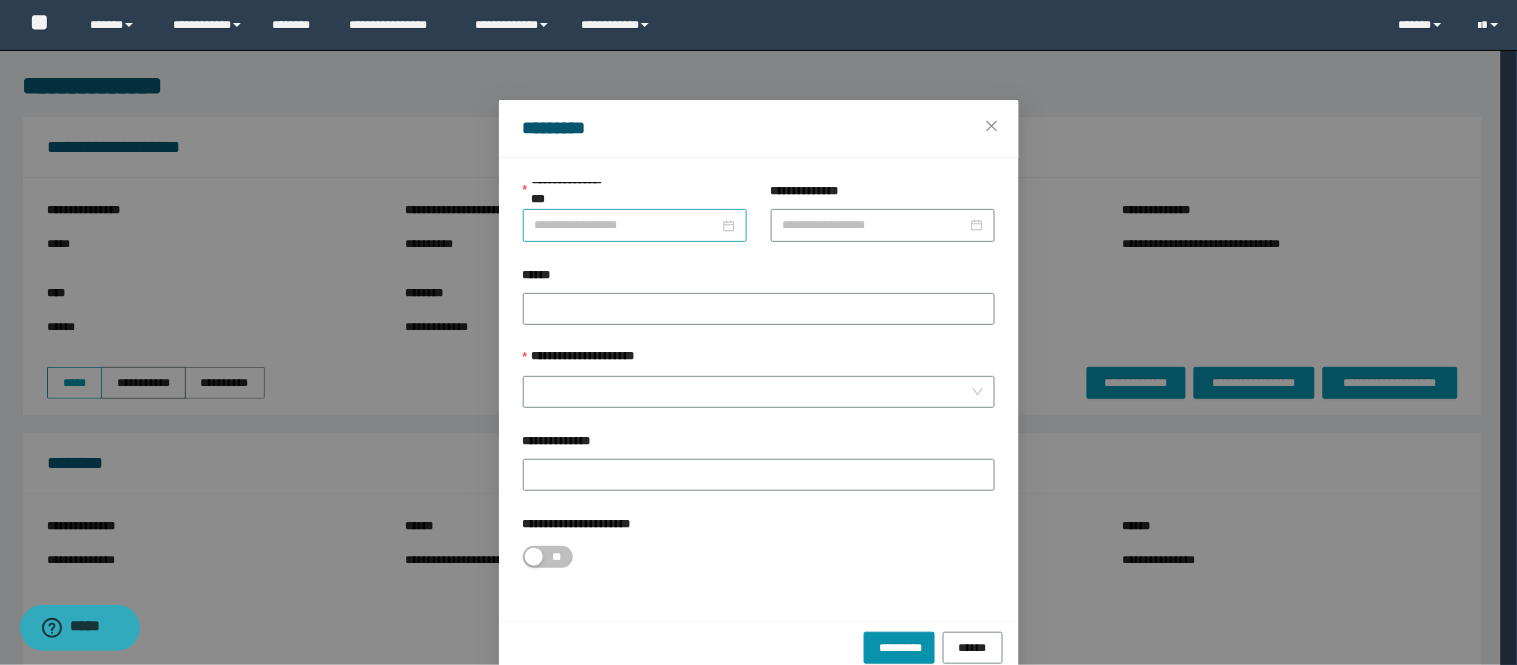 click on "**********" at bounding box center [627, 225] 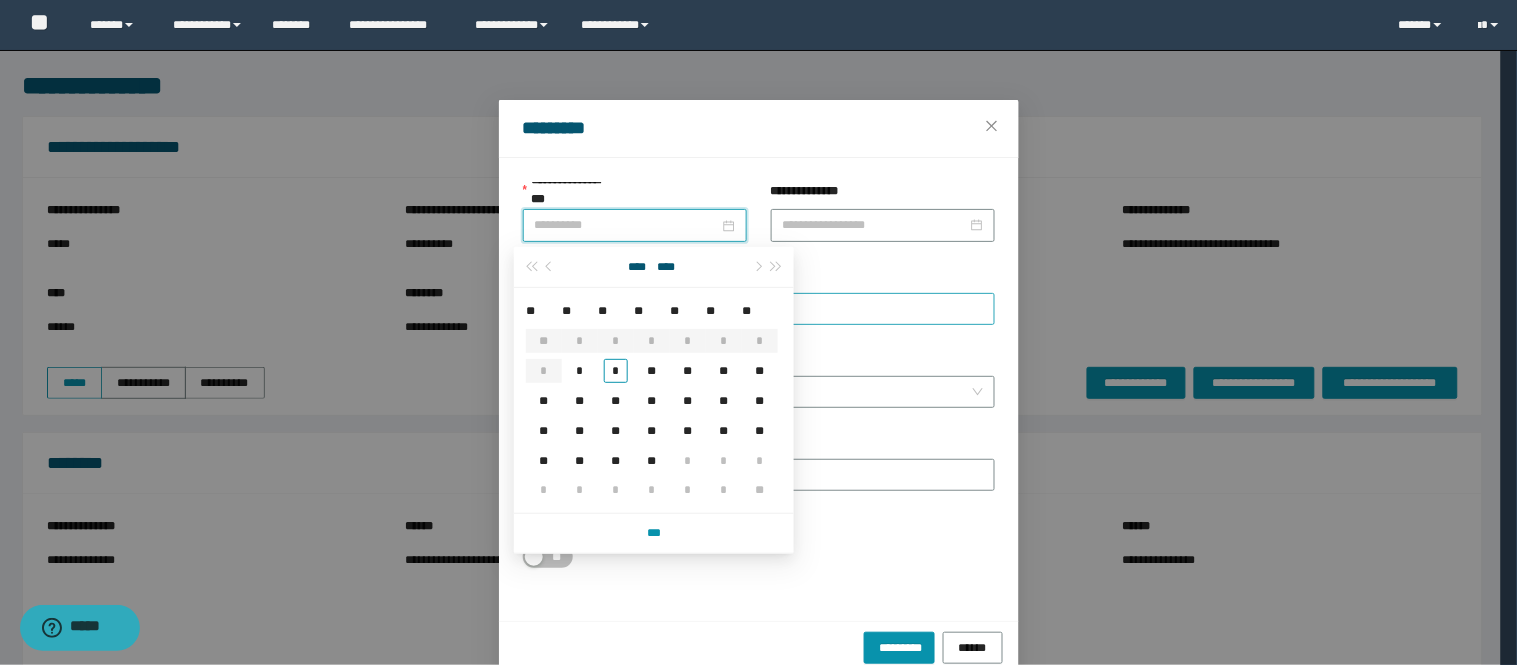 drag, startPoint x: 615, startPoint y: 378, endPoint x: 765, endPoint y: 320, distance: 160.82289 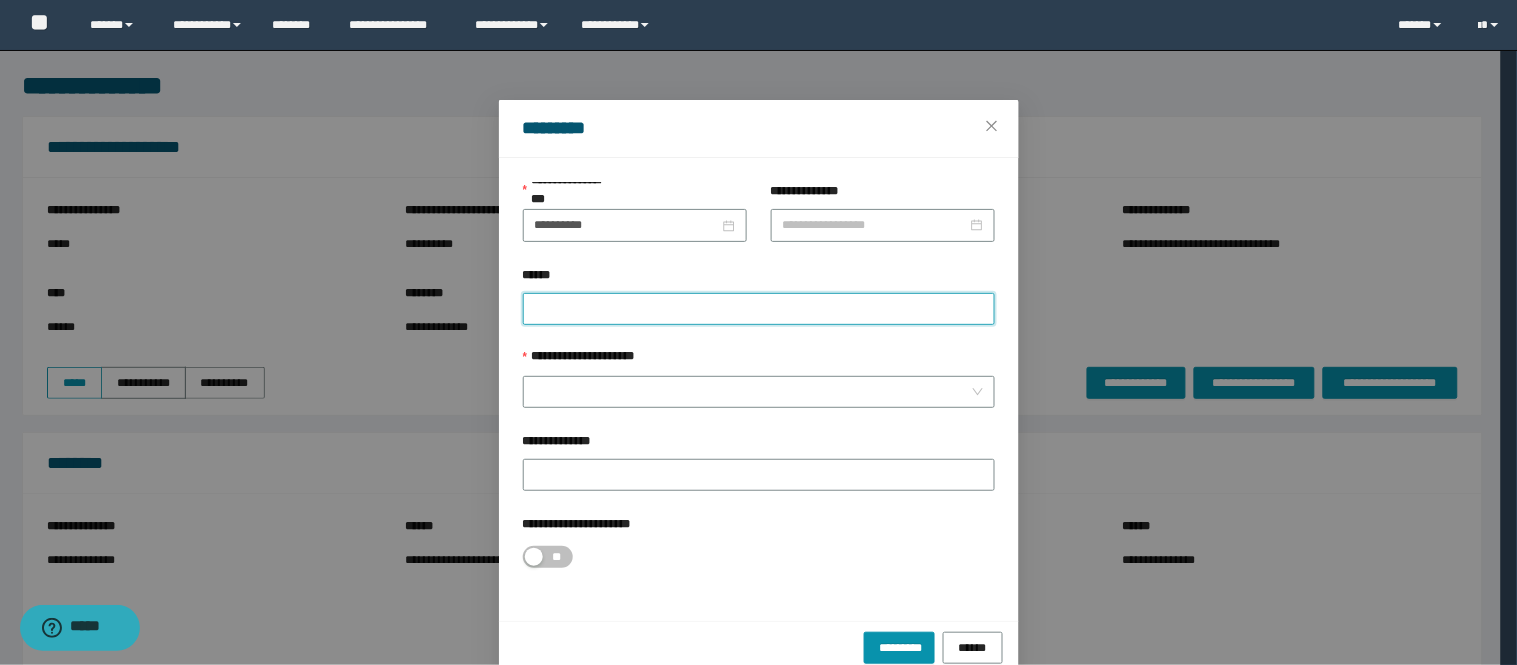 click on "******" at bounding box center [759, 309] 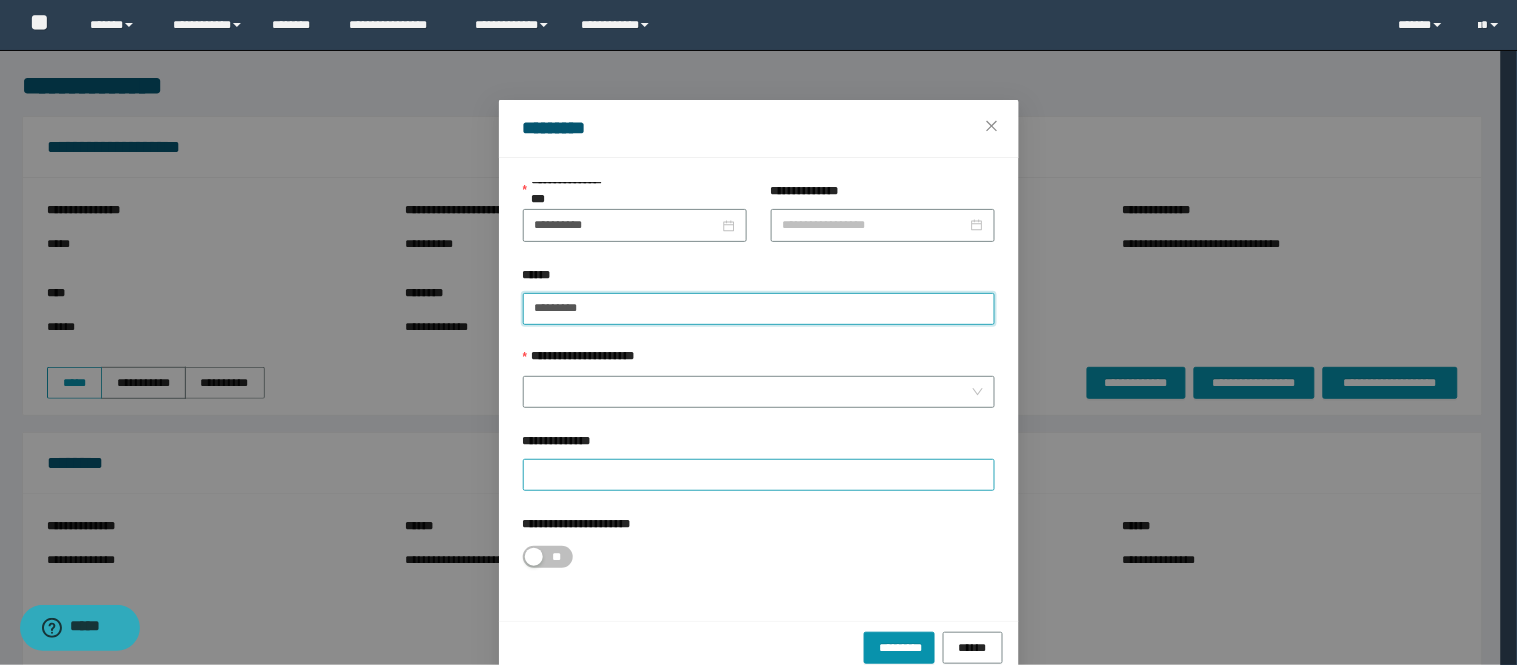 paste on "********" 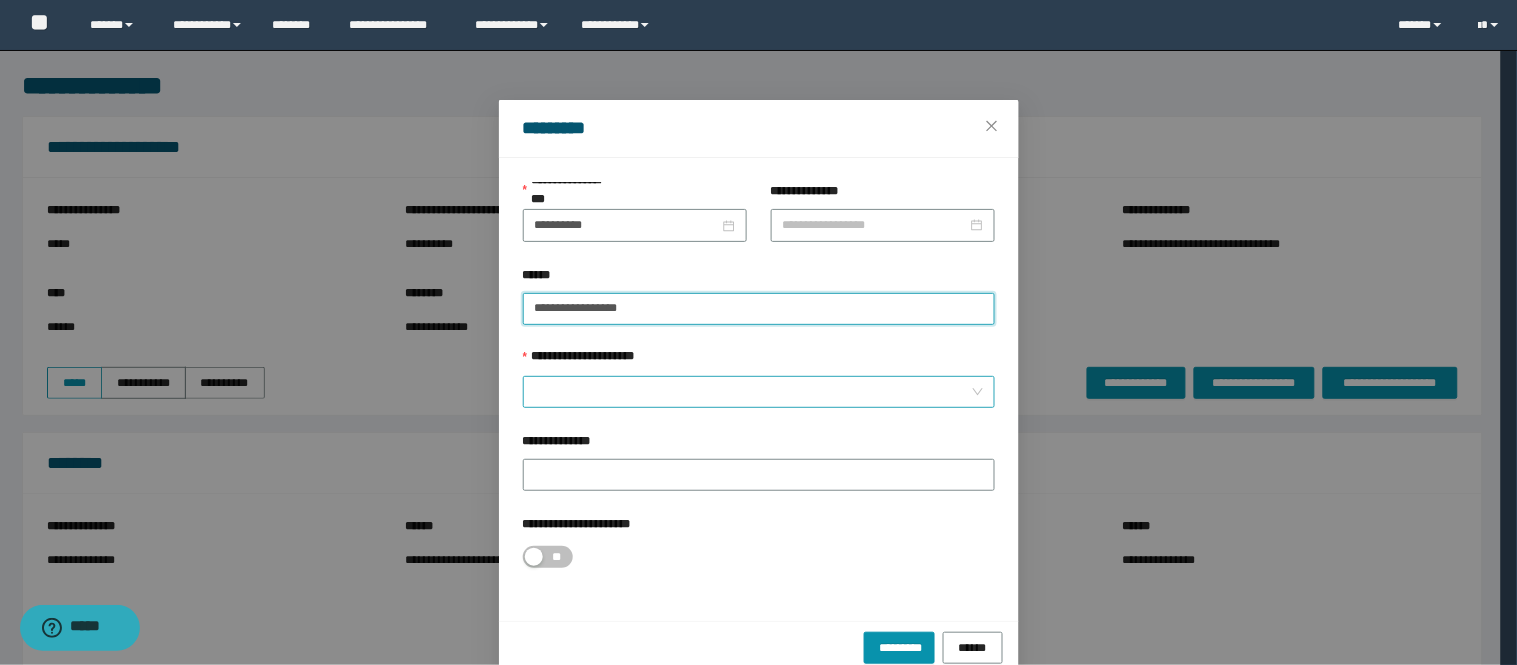 type on "**********" 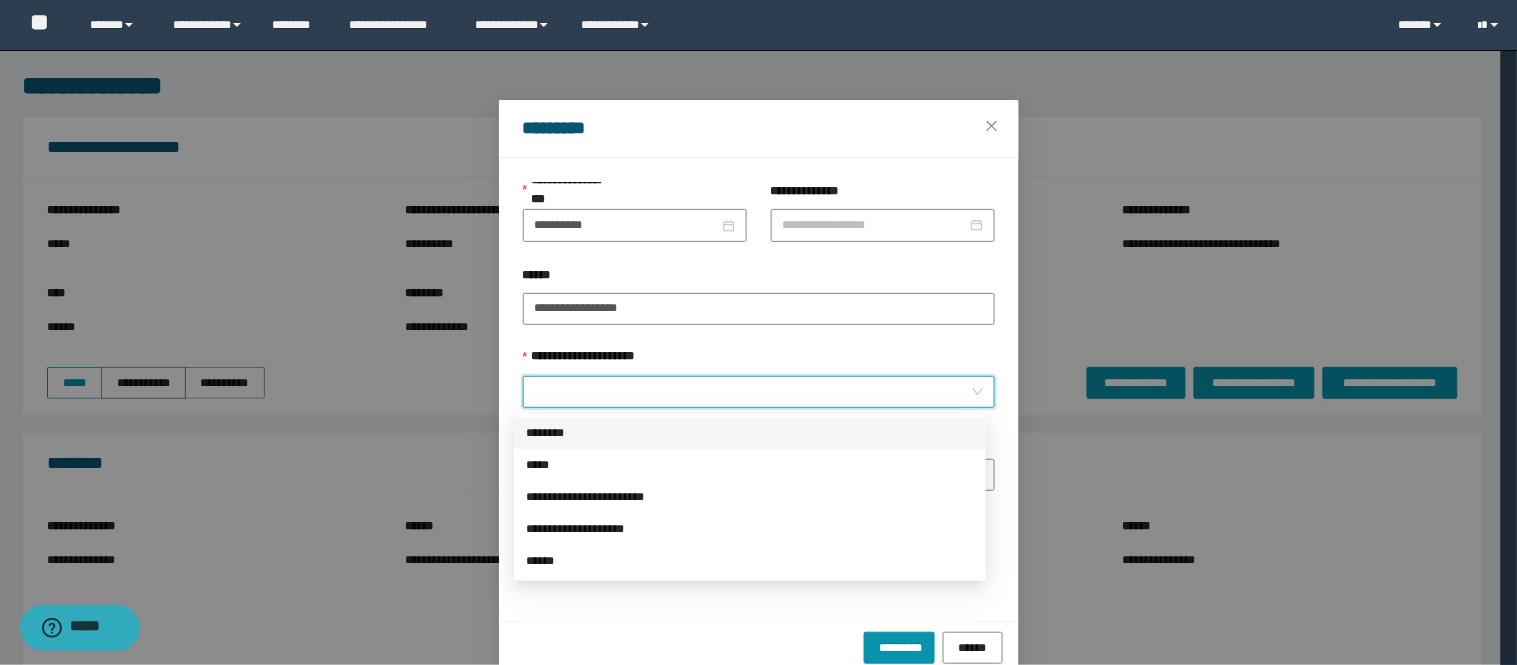 click on "**********" at bounding box center (753, 392) 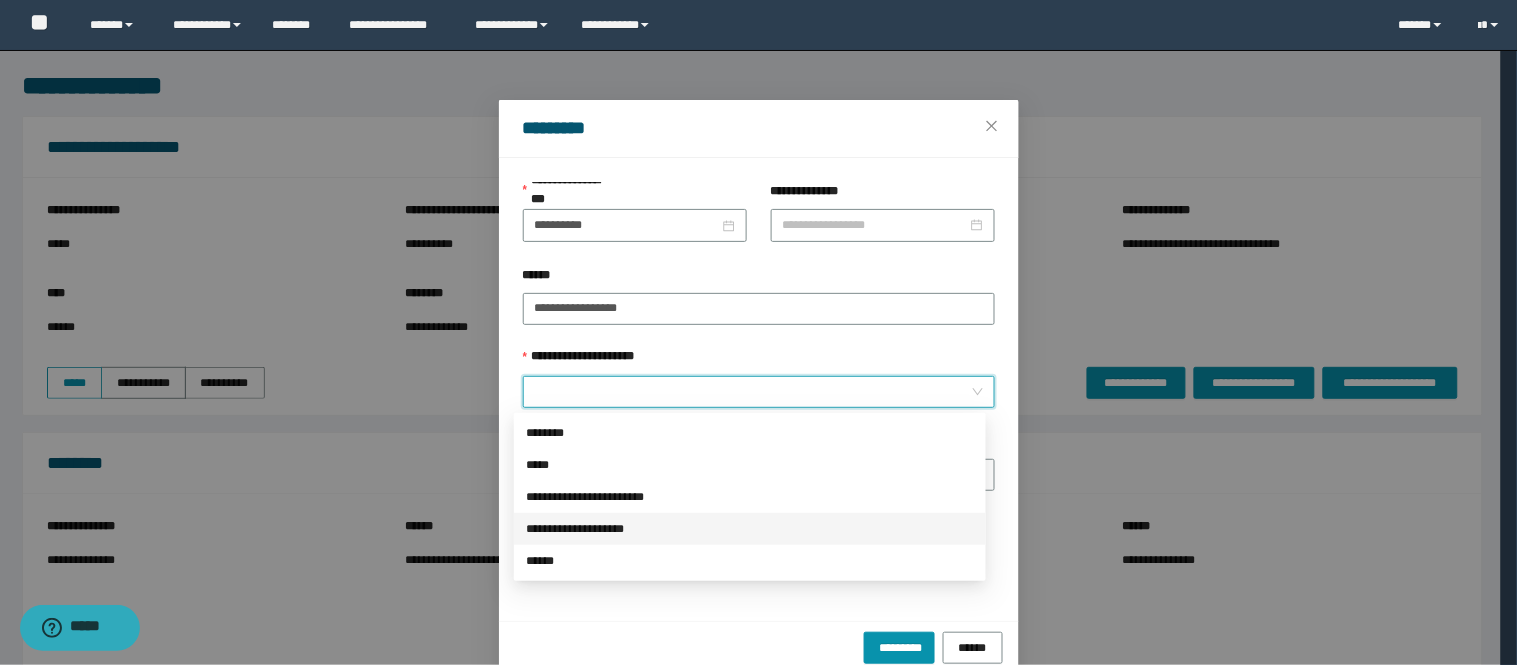 click on "**********" at bounding box center (750, 529) 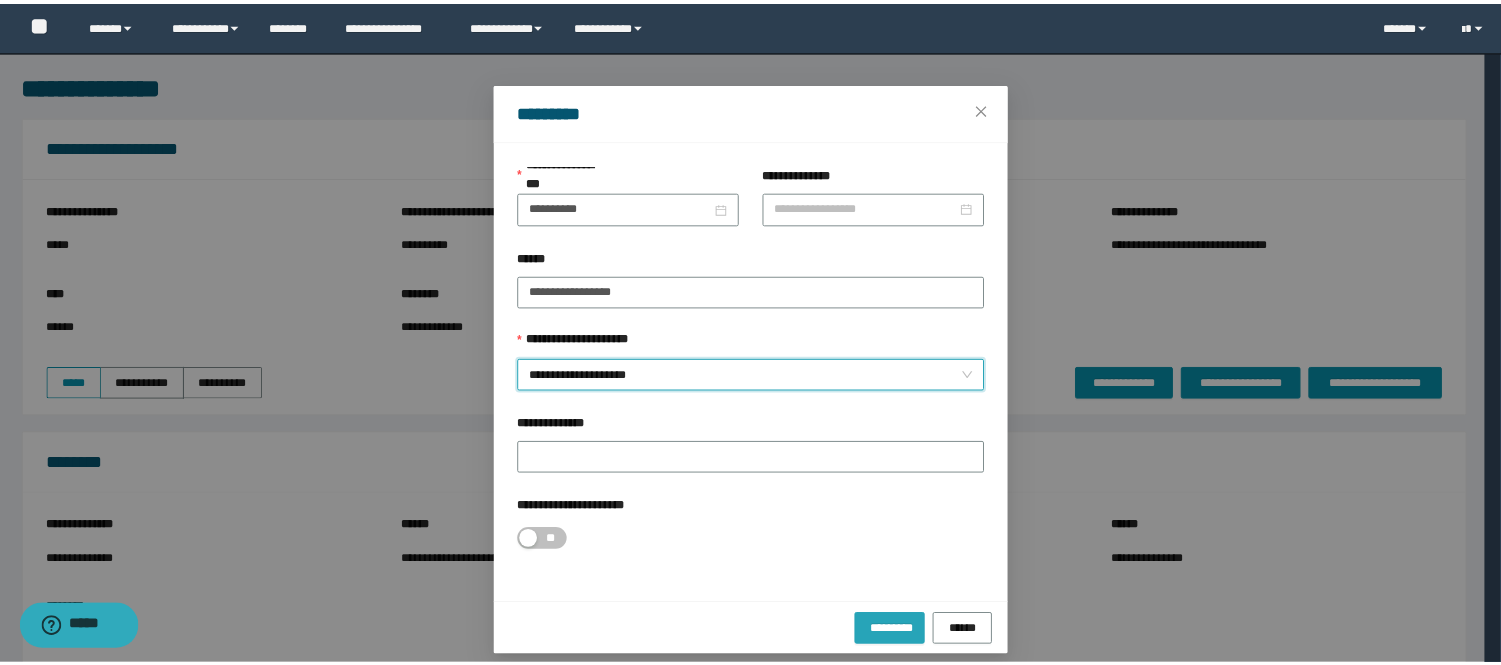 scroll, scrollTop: 35, scrollLeft: 0, axis: vertical 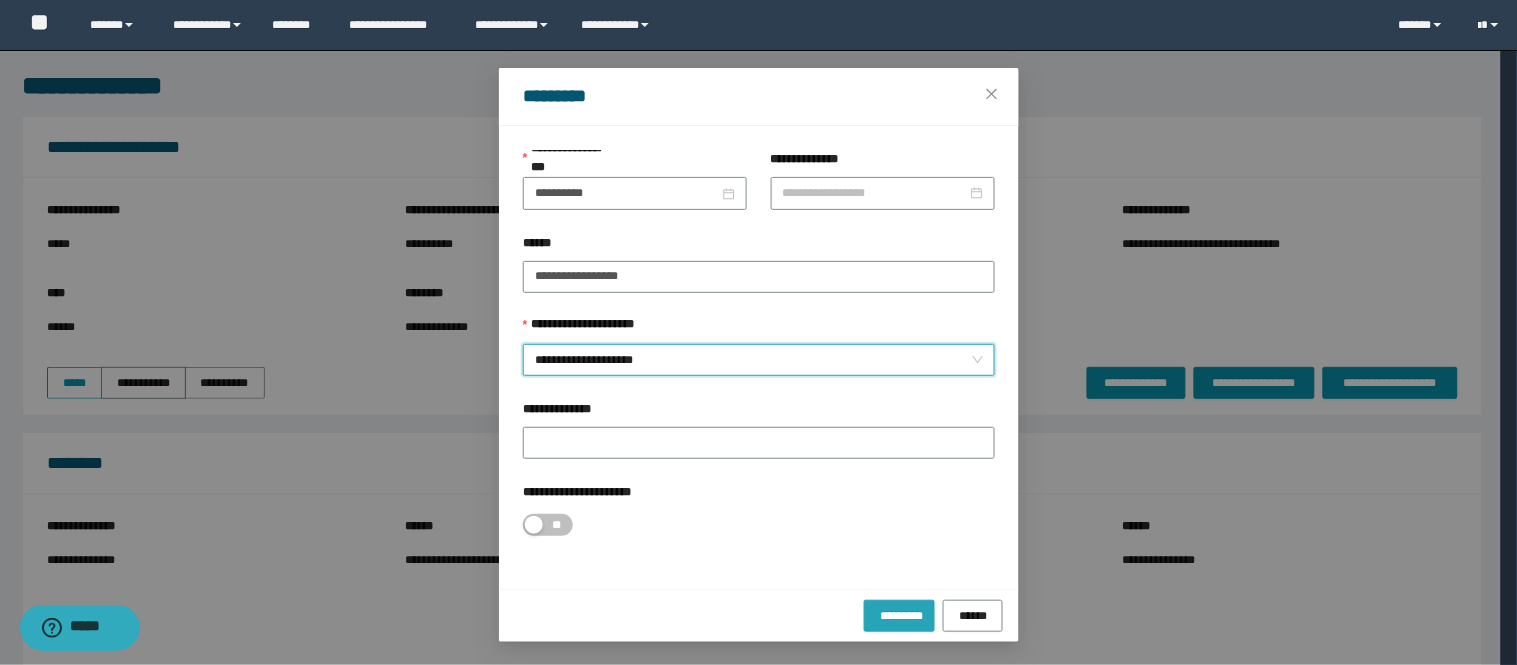 click on "*********" at bounding box center (899, 615) 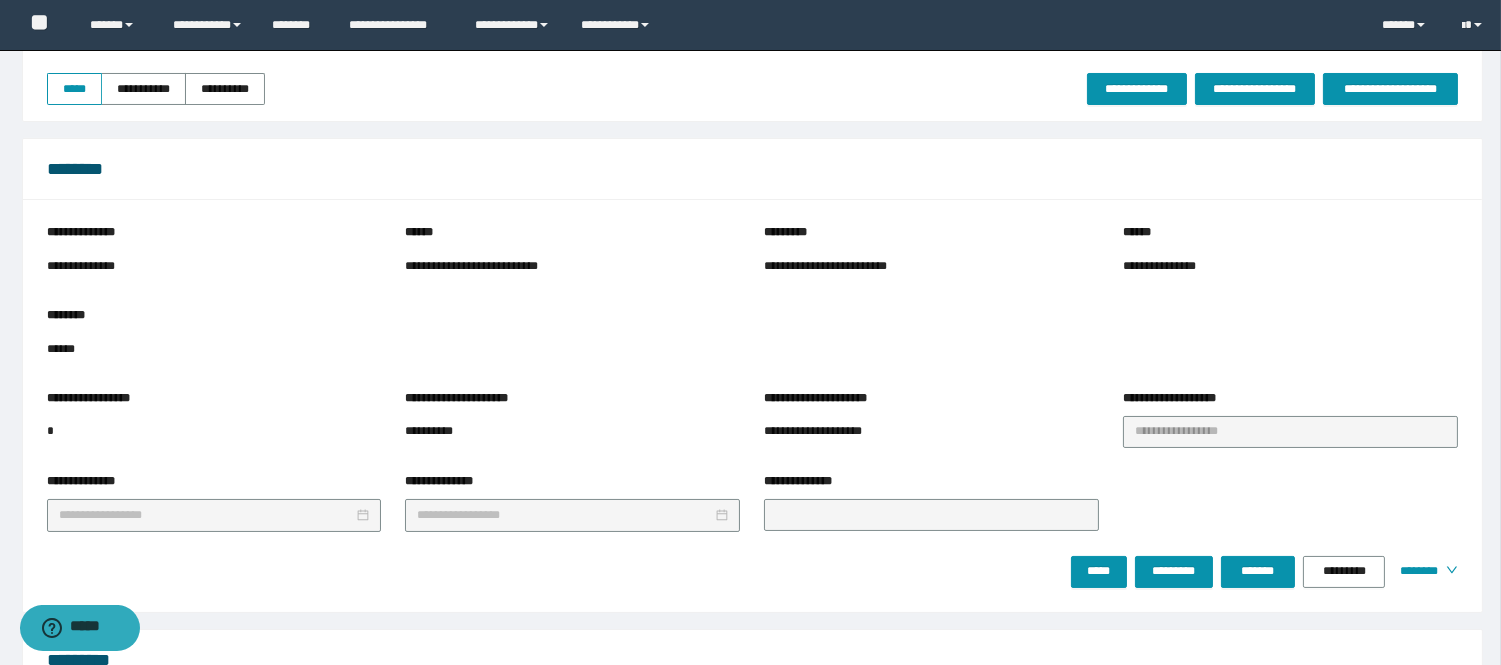 scroll, scrollTop: 333, scrollLeft: 0, axis: vertical 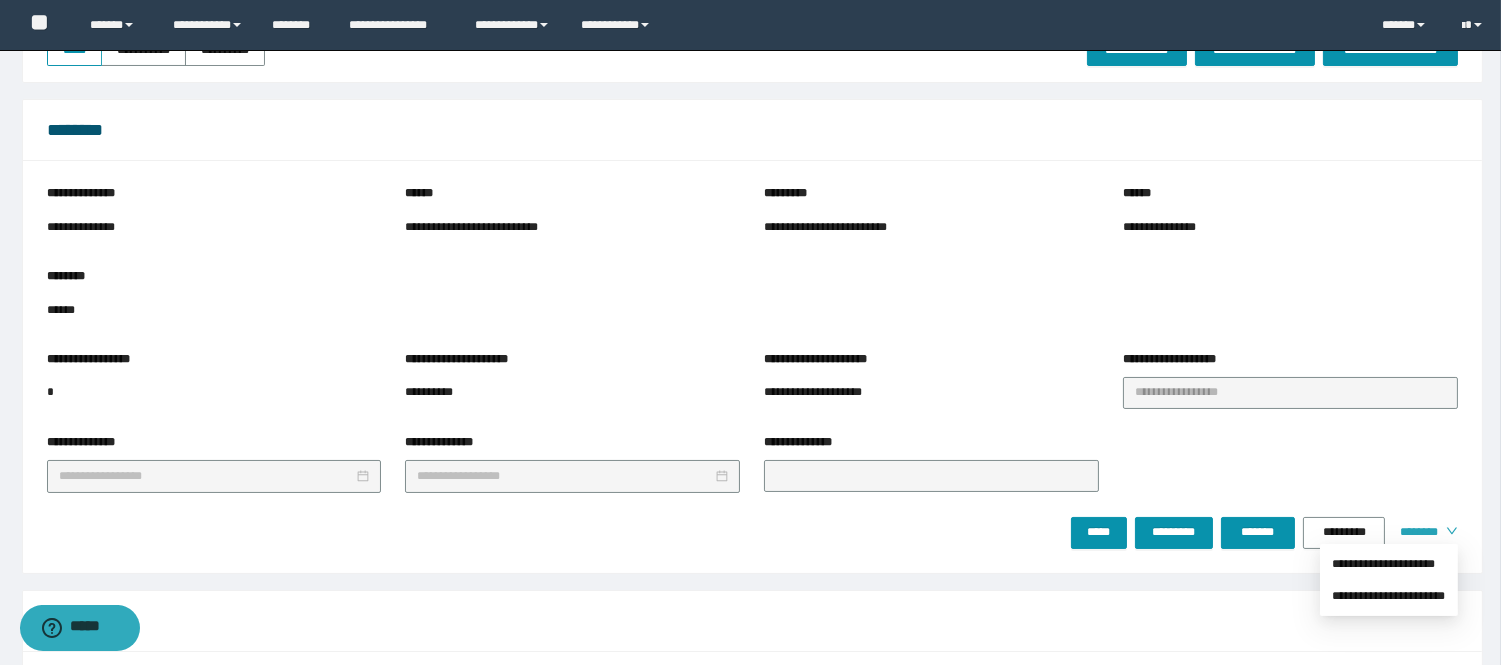 click on "********" at bounding box center [1415, 532] 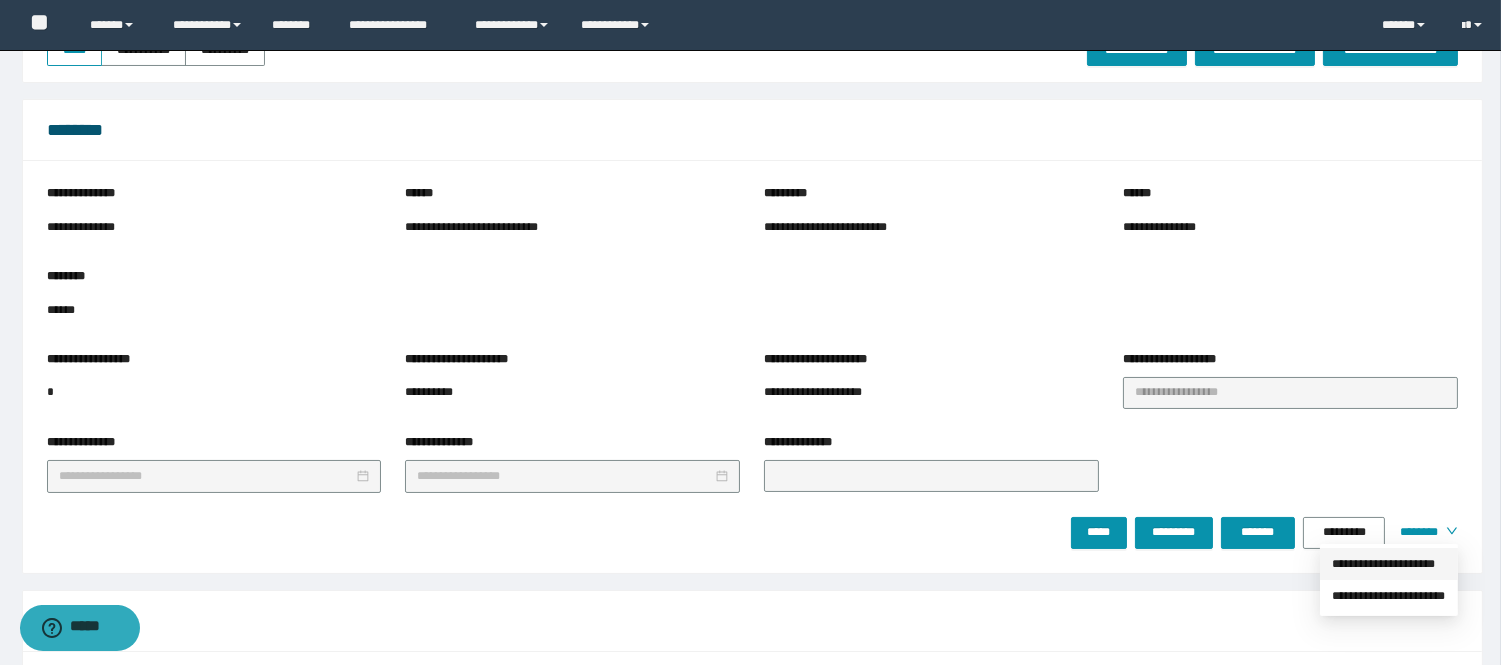 click on "**********" at bounding box center (1389, 564) 